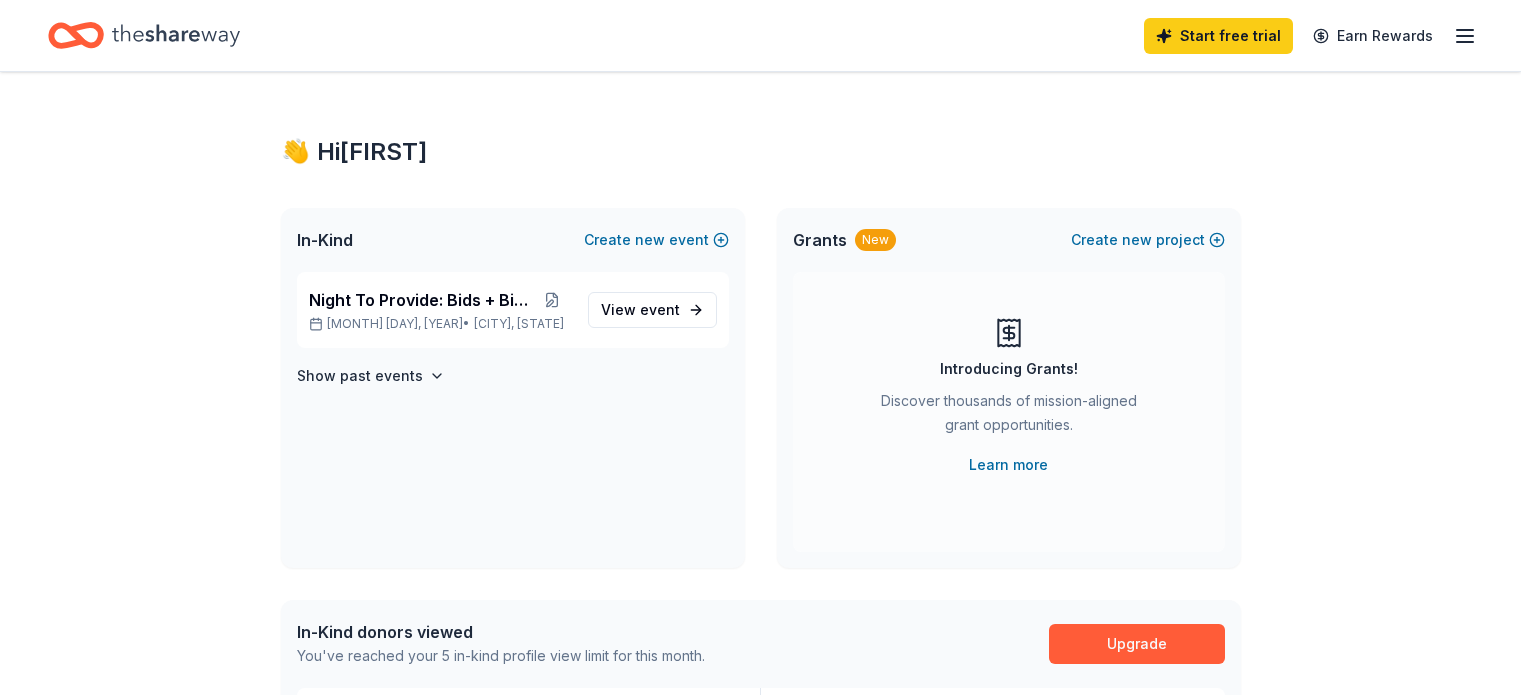 scroll, scrollTop: 0, scrollLeft: 0, axis: both 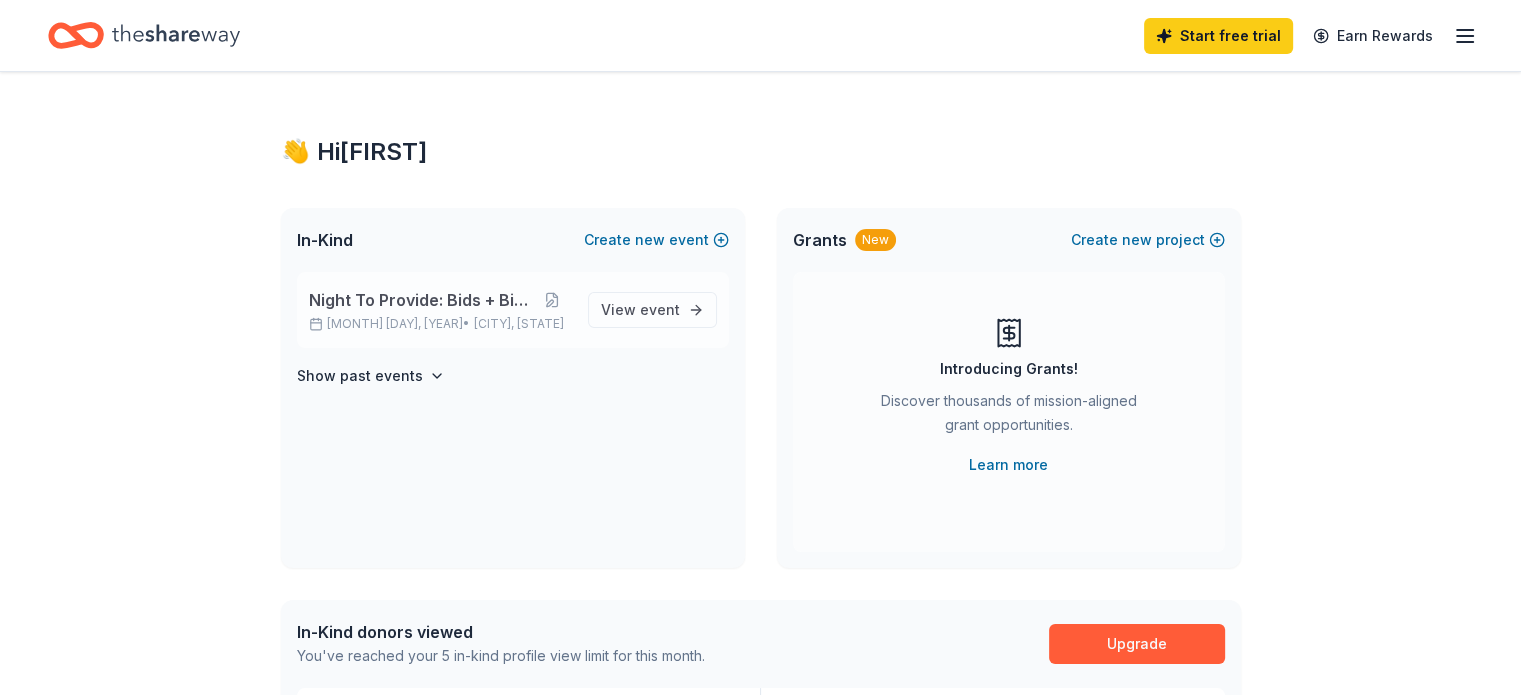 click on "Night To Provide: Bids + Bites" at bounding box center [421, 300] 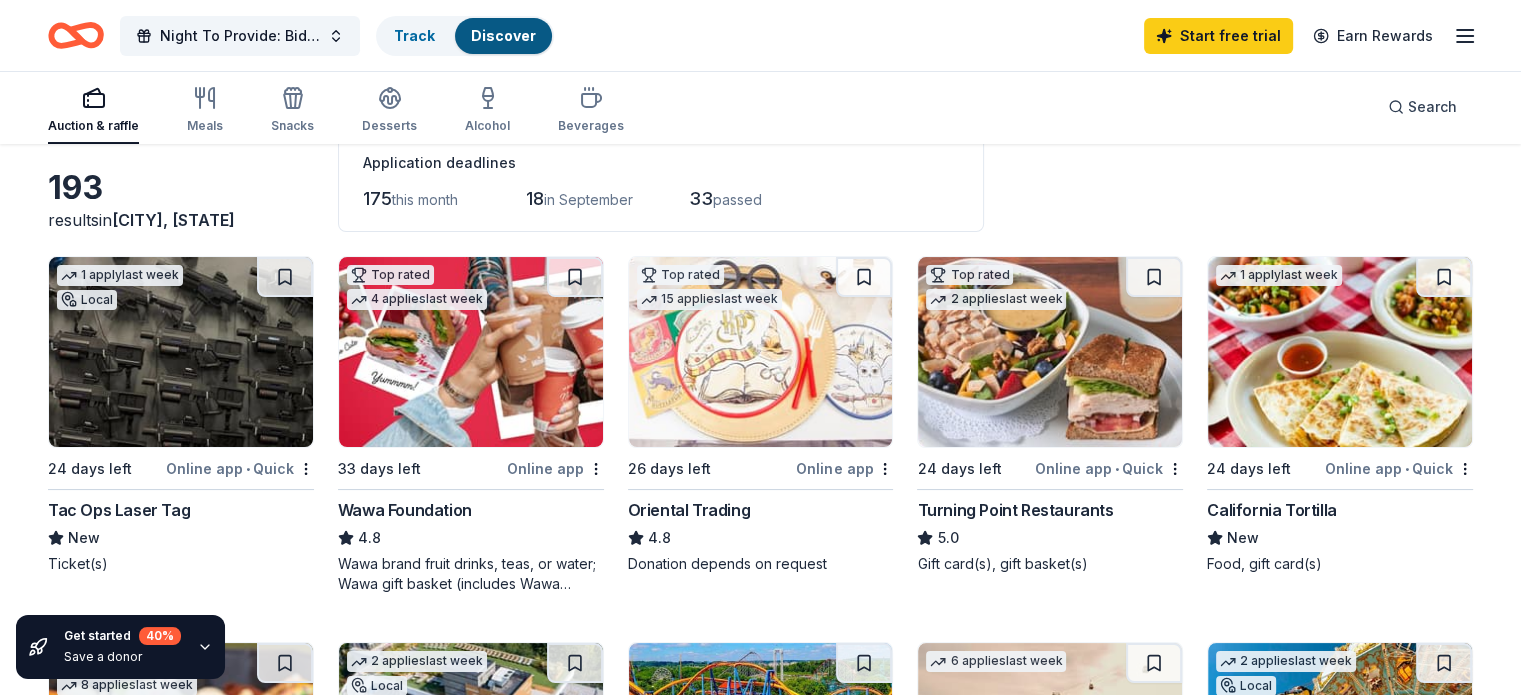 scroll, scrollTop: 160, scrollLeft: 0, axis: vertical 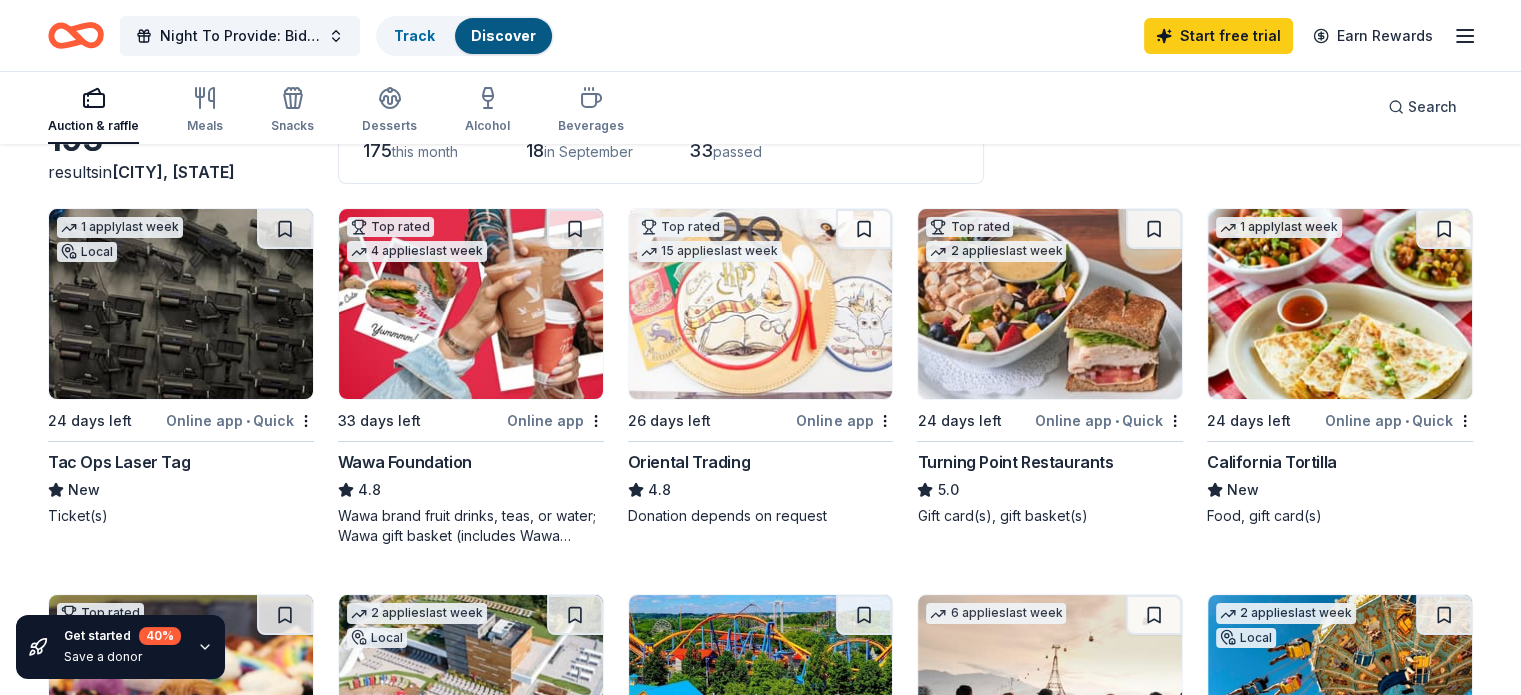 click on "Tac Ops Laser Tag" at bounding box center [119, 462] 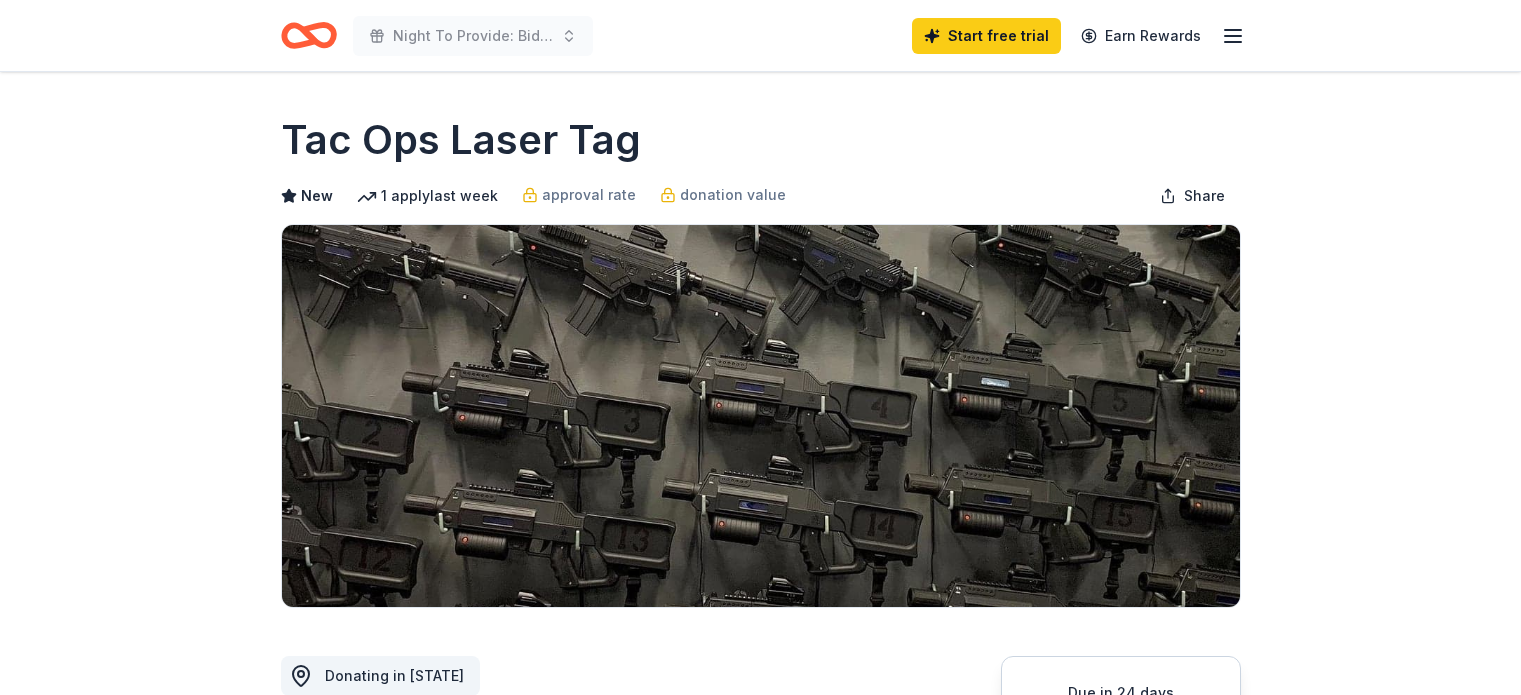 scroll, scrollTop: 0, scrollLeft: 0, axis: both 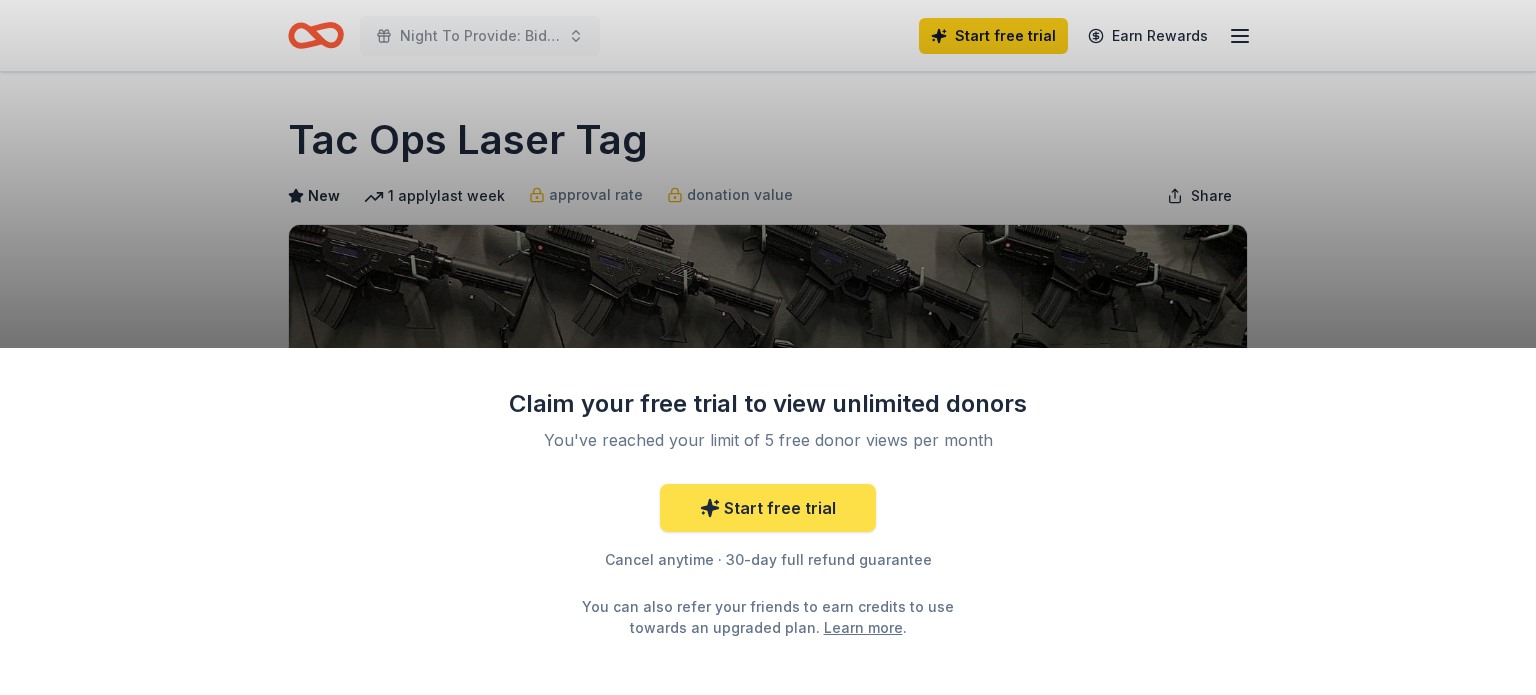 click 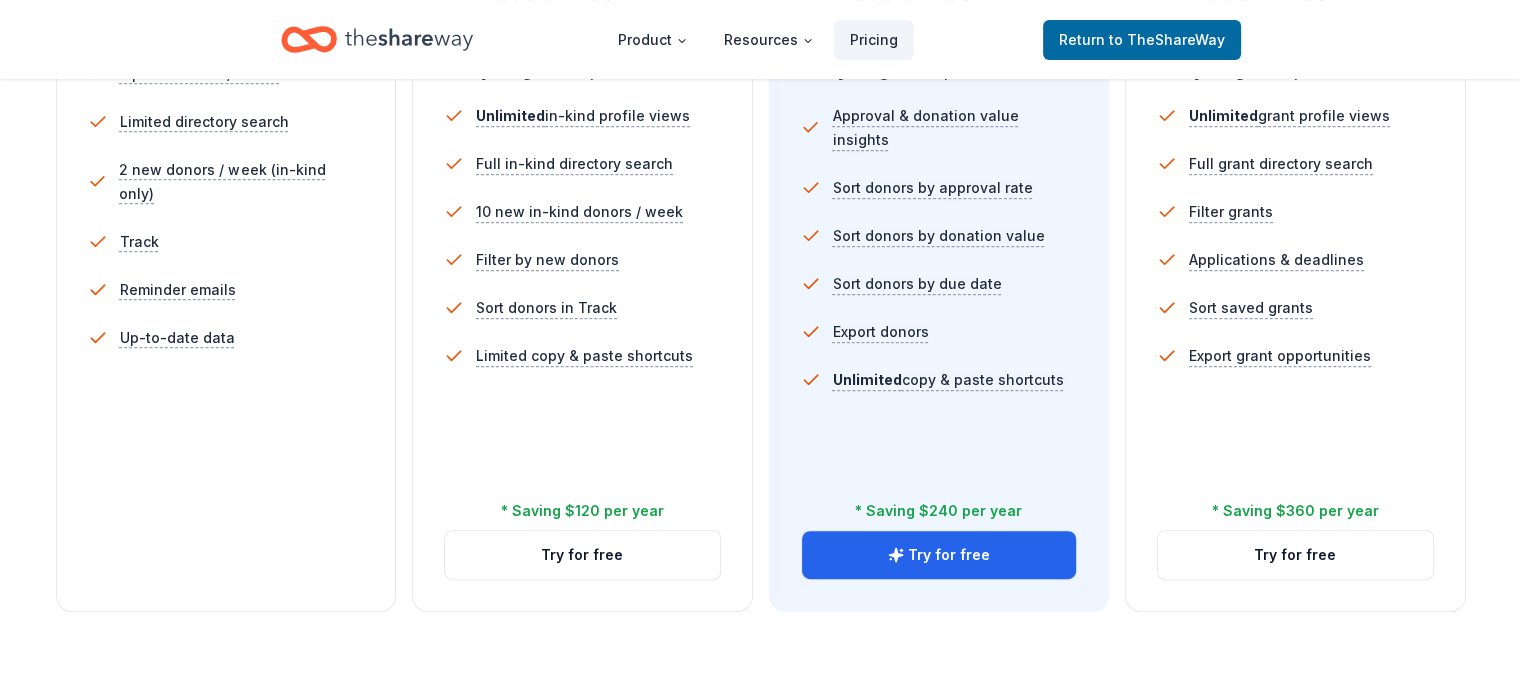 scroll, scrollTop: 640, scrollLeft: 0, axis: vertical 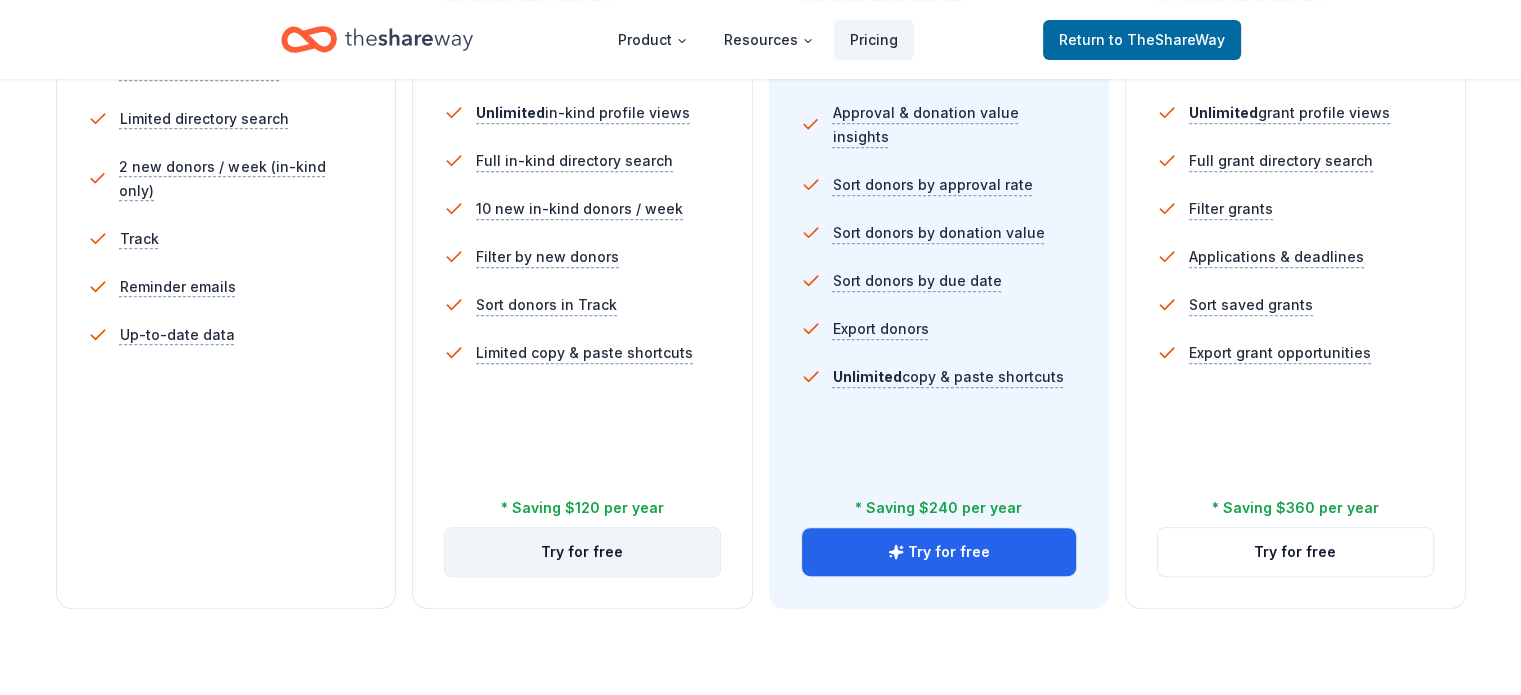 click on "Try for free" at bounding box center (582, 552) 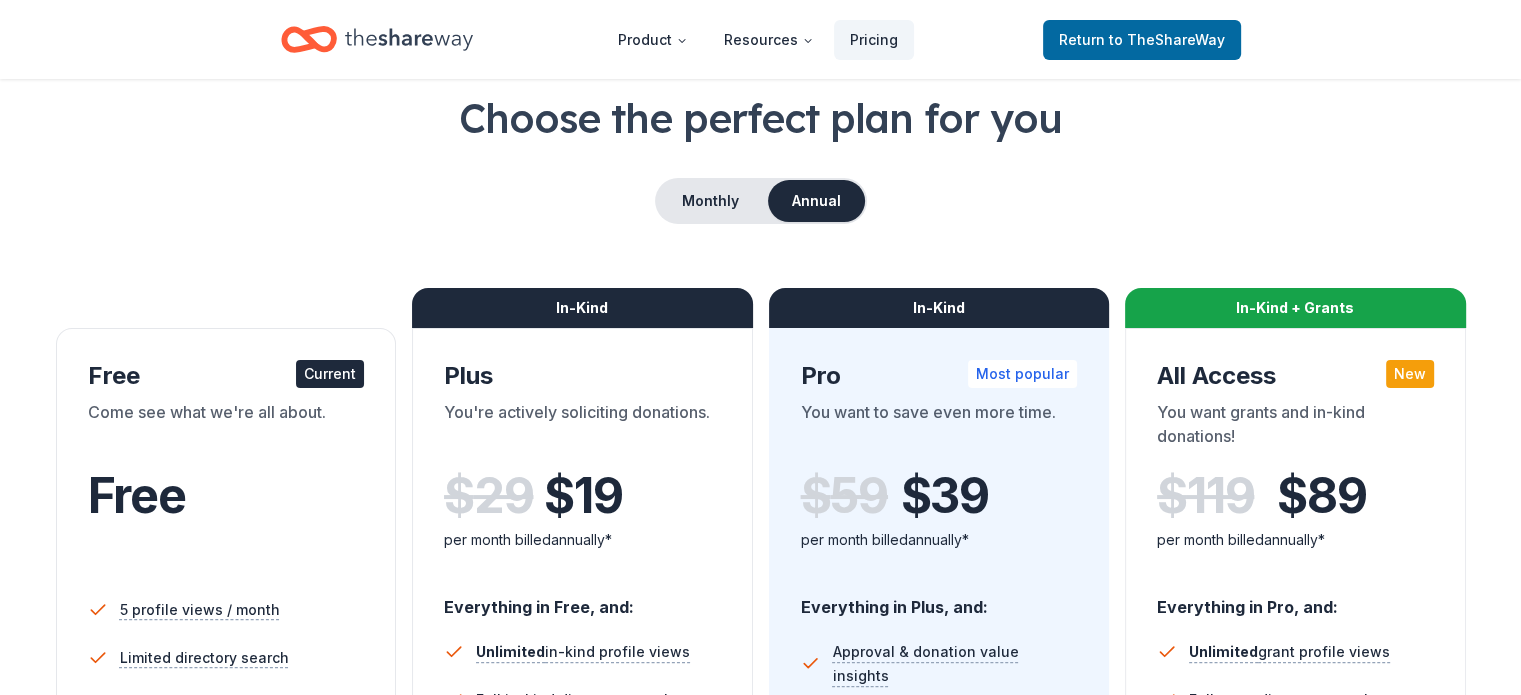 scroll, scrollTop: 80, scrollLeft: 0, axis: vertical 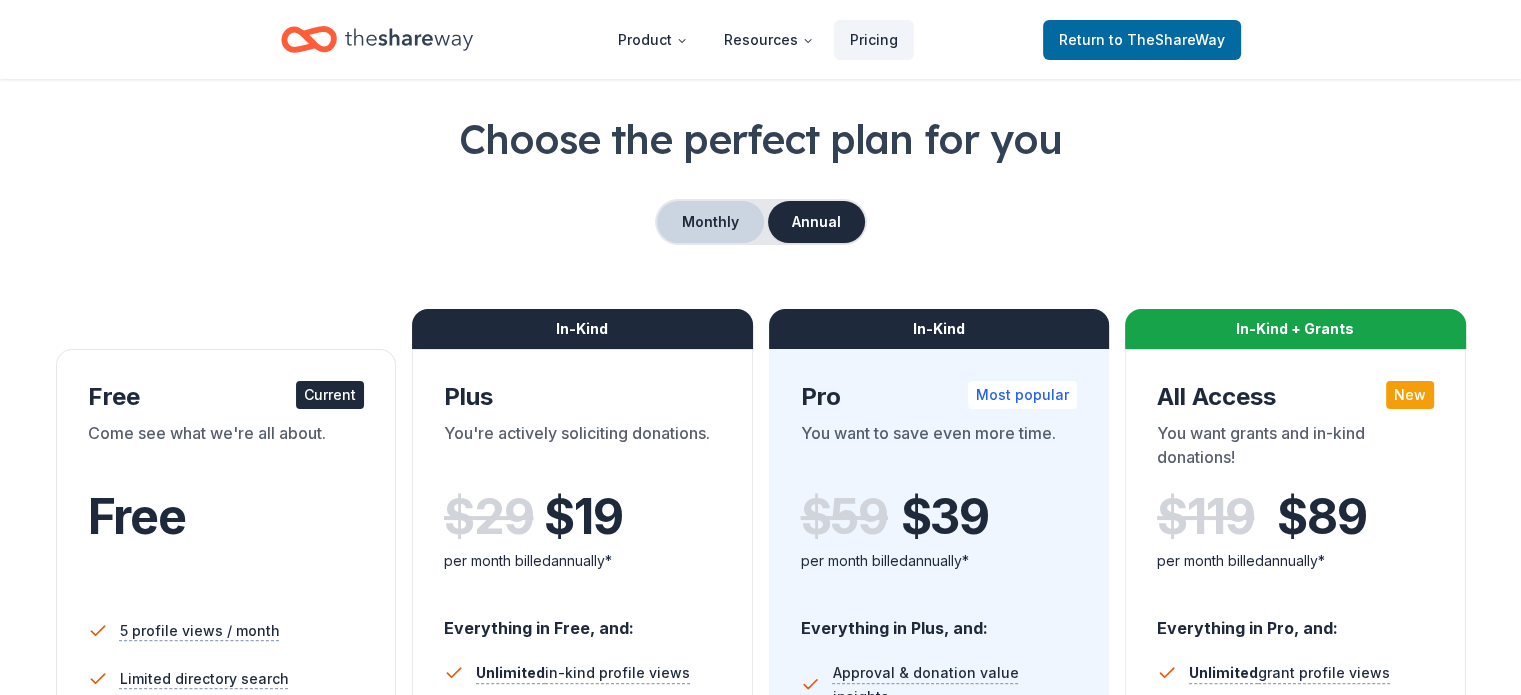 click on "Monthly" at bounding box center (710, 222) 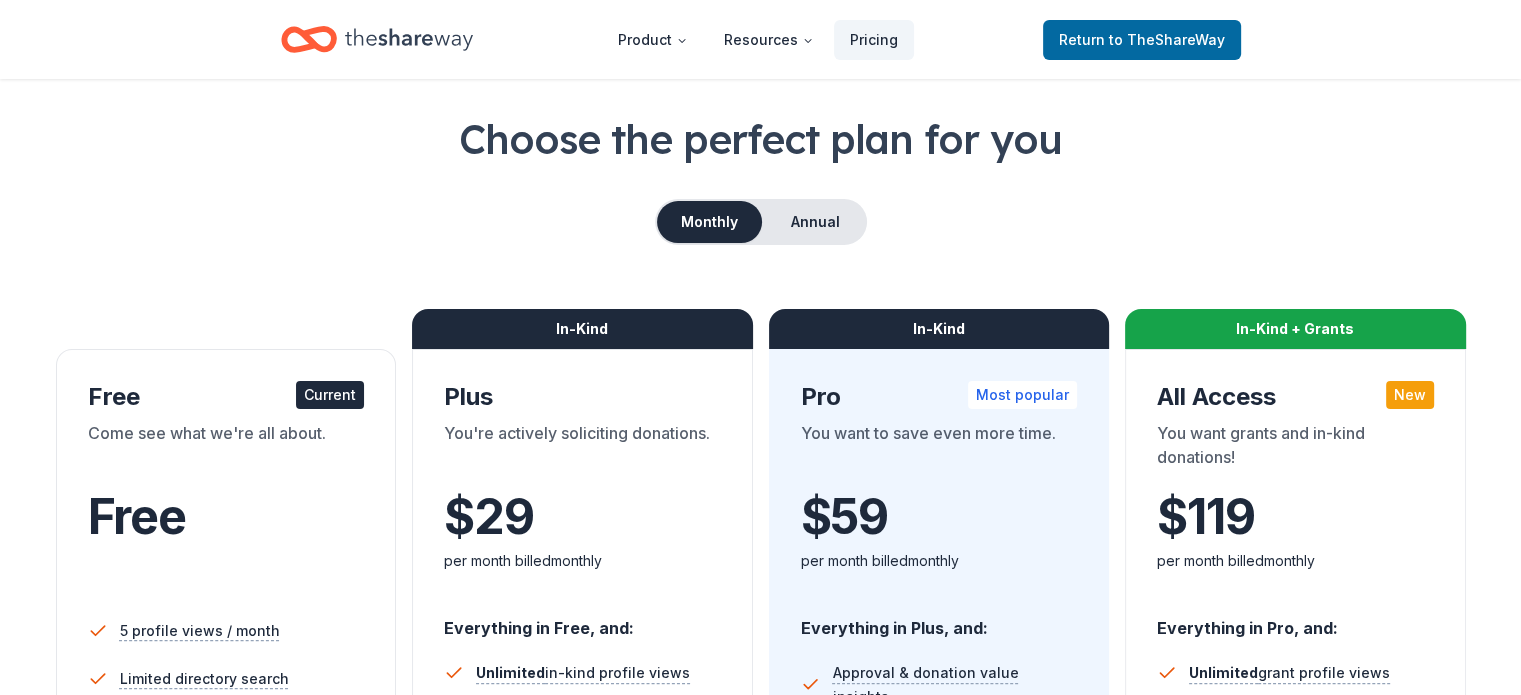 type 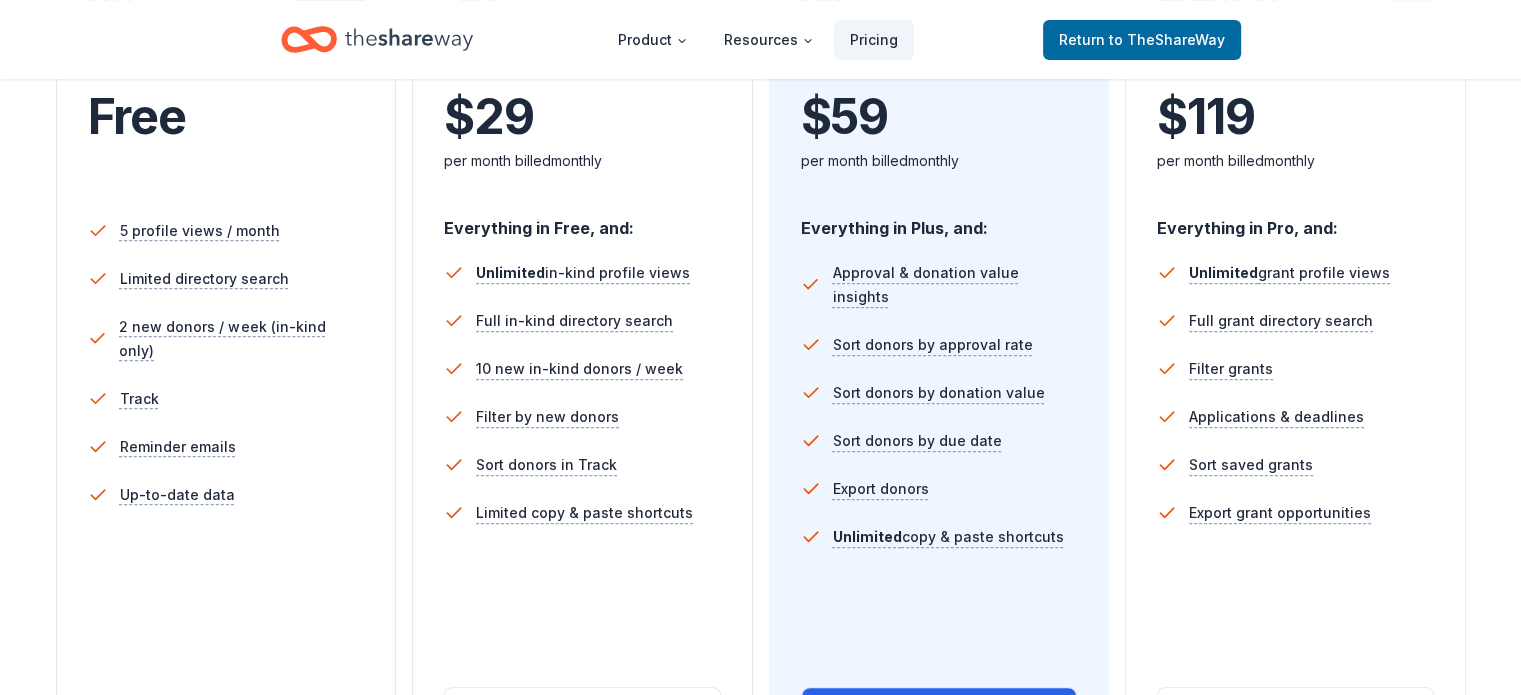 scroll, scrollTop: 520, scrollLeft: 0, axis: vertical 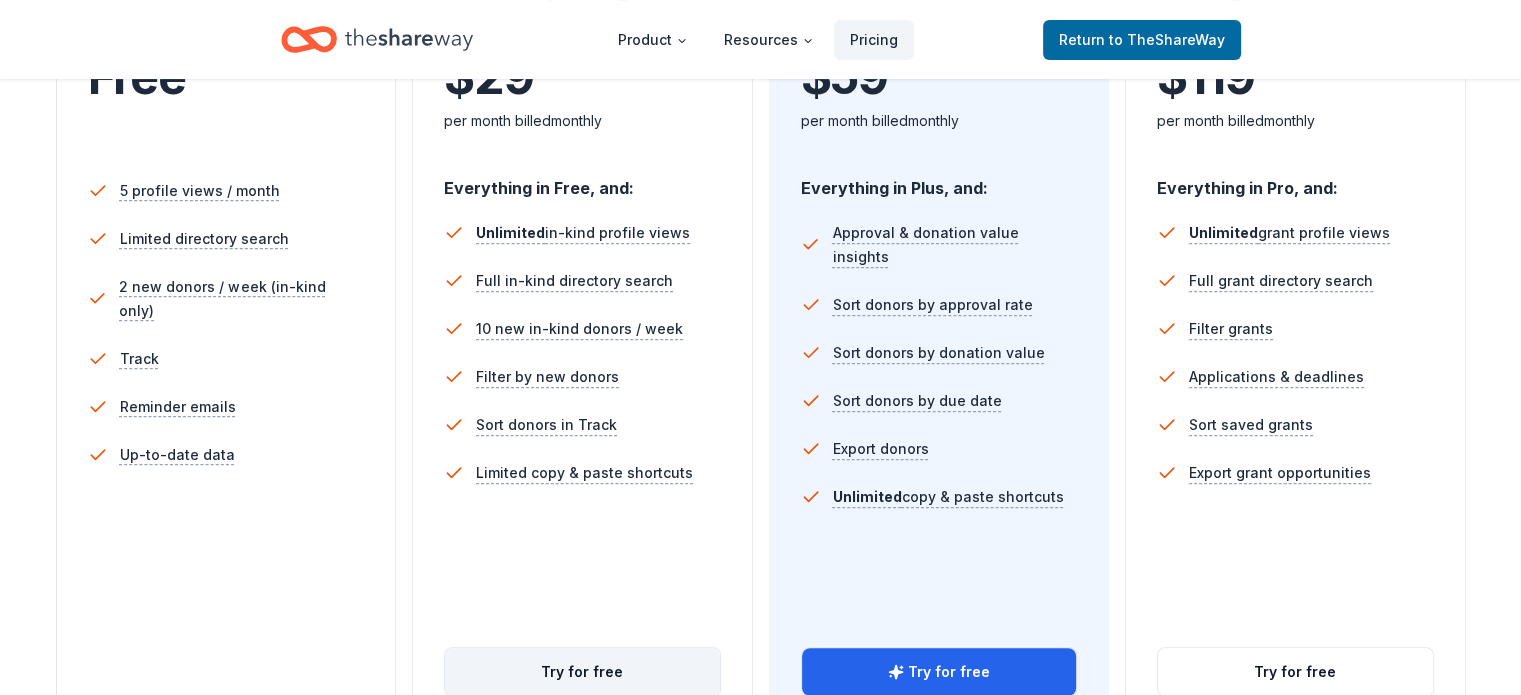 click on "Try for free" at bounding box center [582, 672] 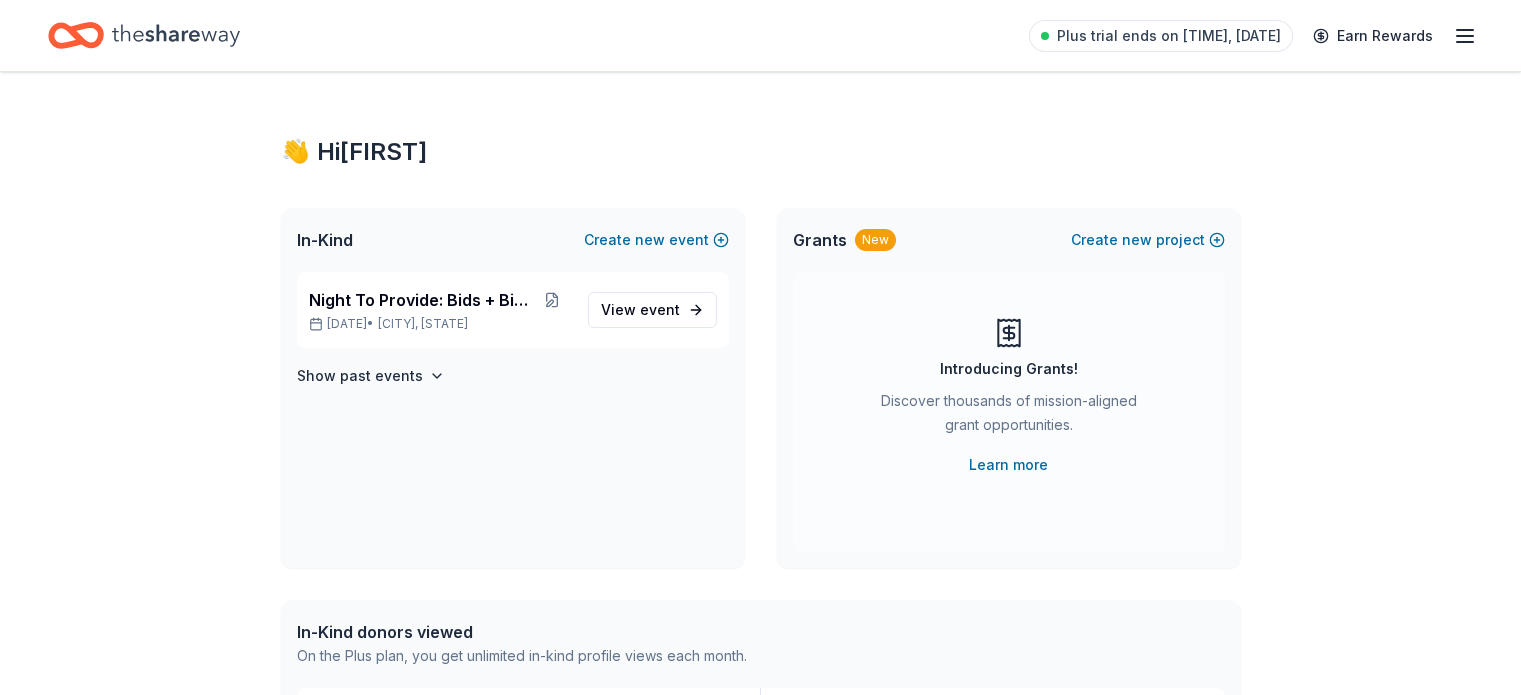 scroll, scrollTop: 0, scrollLeft: 0, axis: both 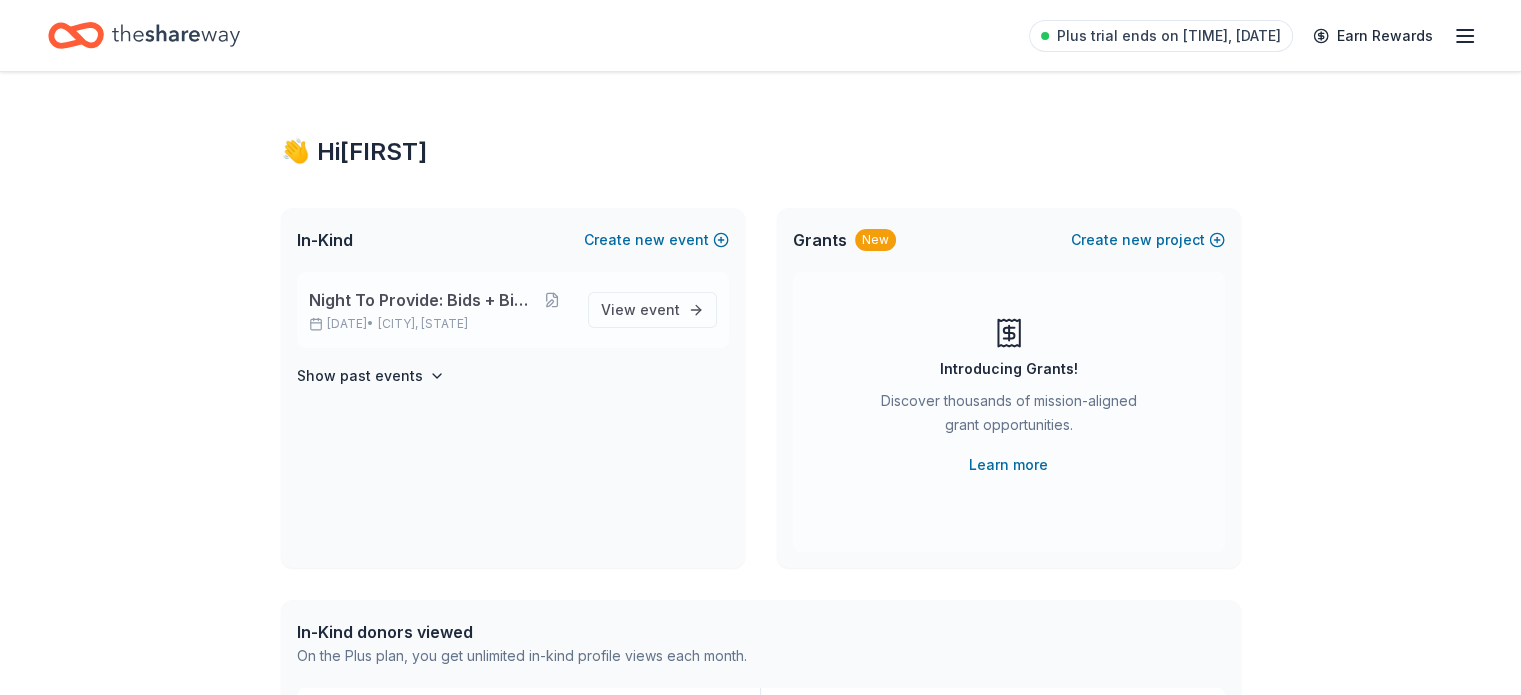 click on "Night To Provide: Bids + Bites" at bounding box center (421, 300) 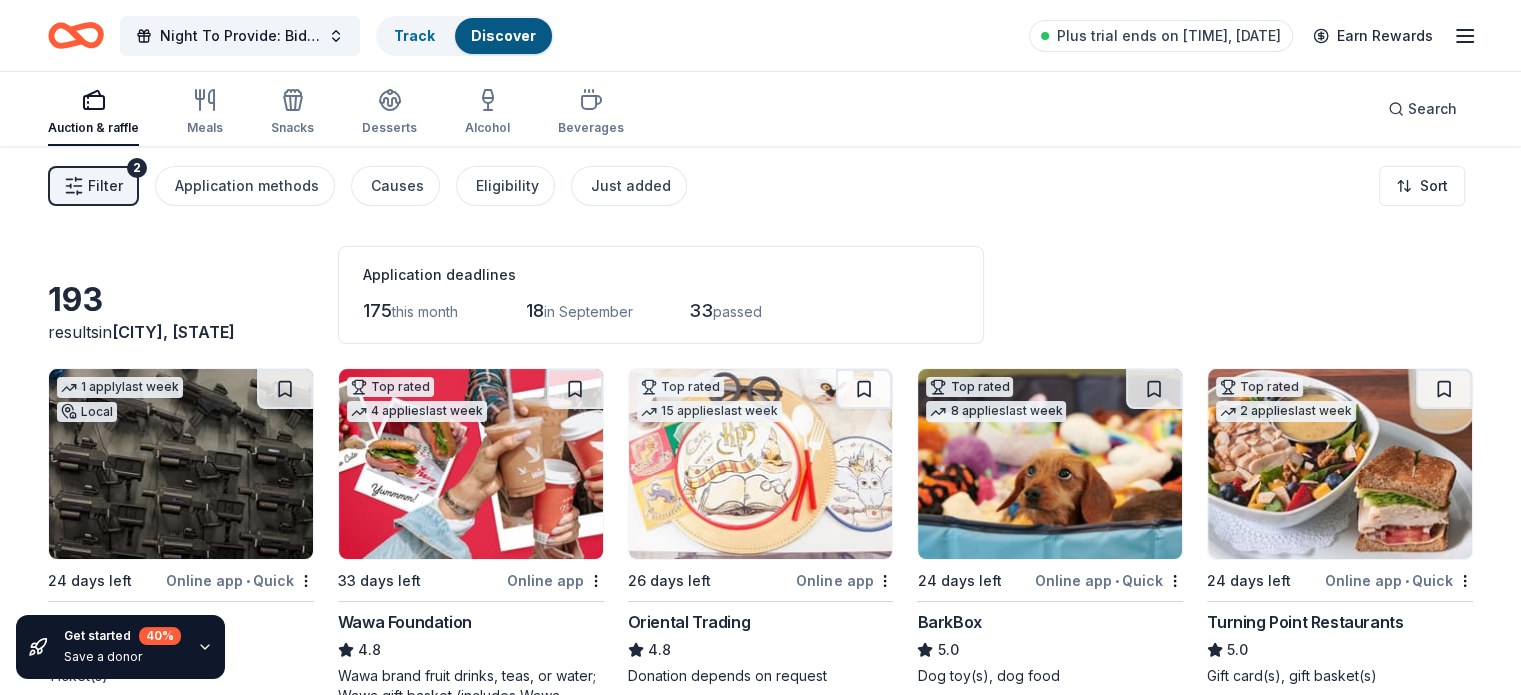 click at bounding box center [181, 464] 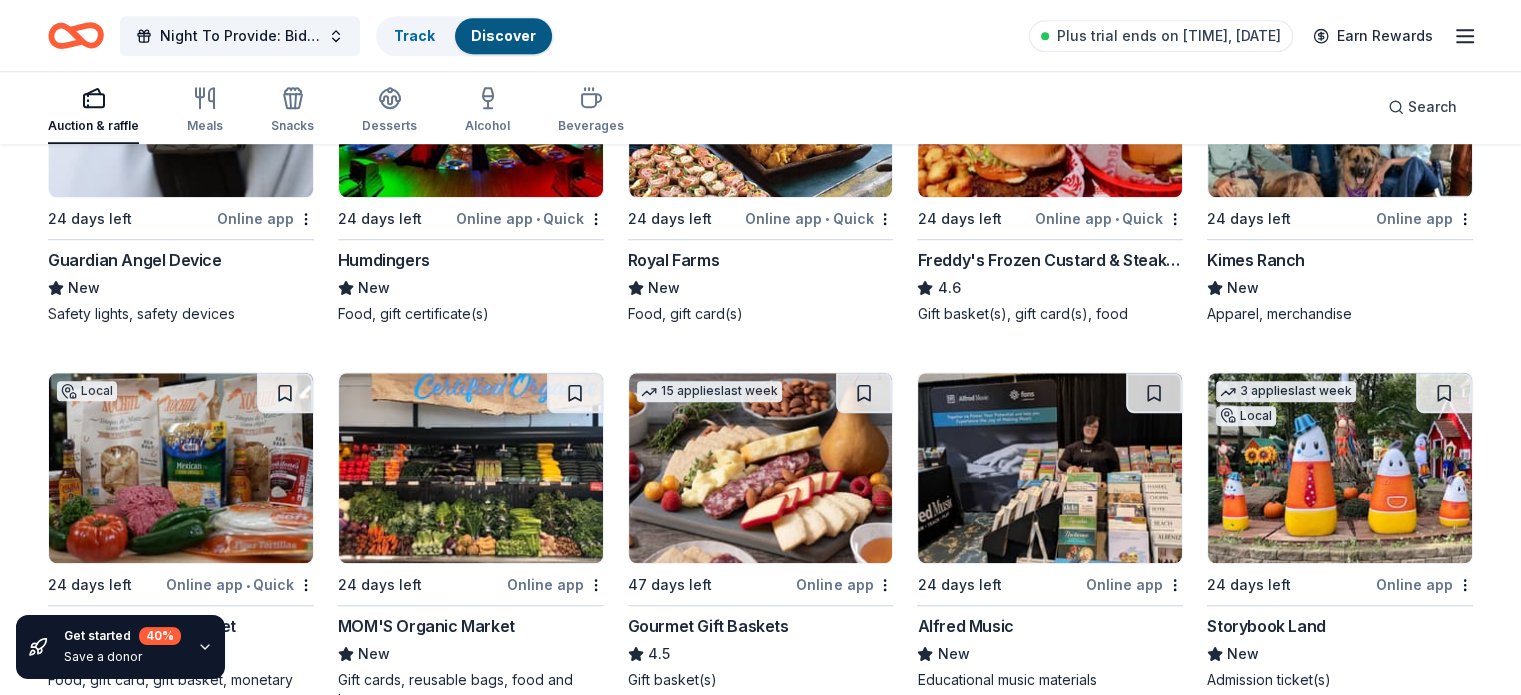 scroll, scrollTop: 1680, scrollLeft: 0, axis: vertical 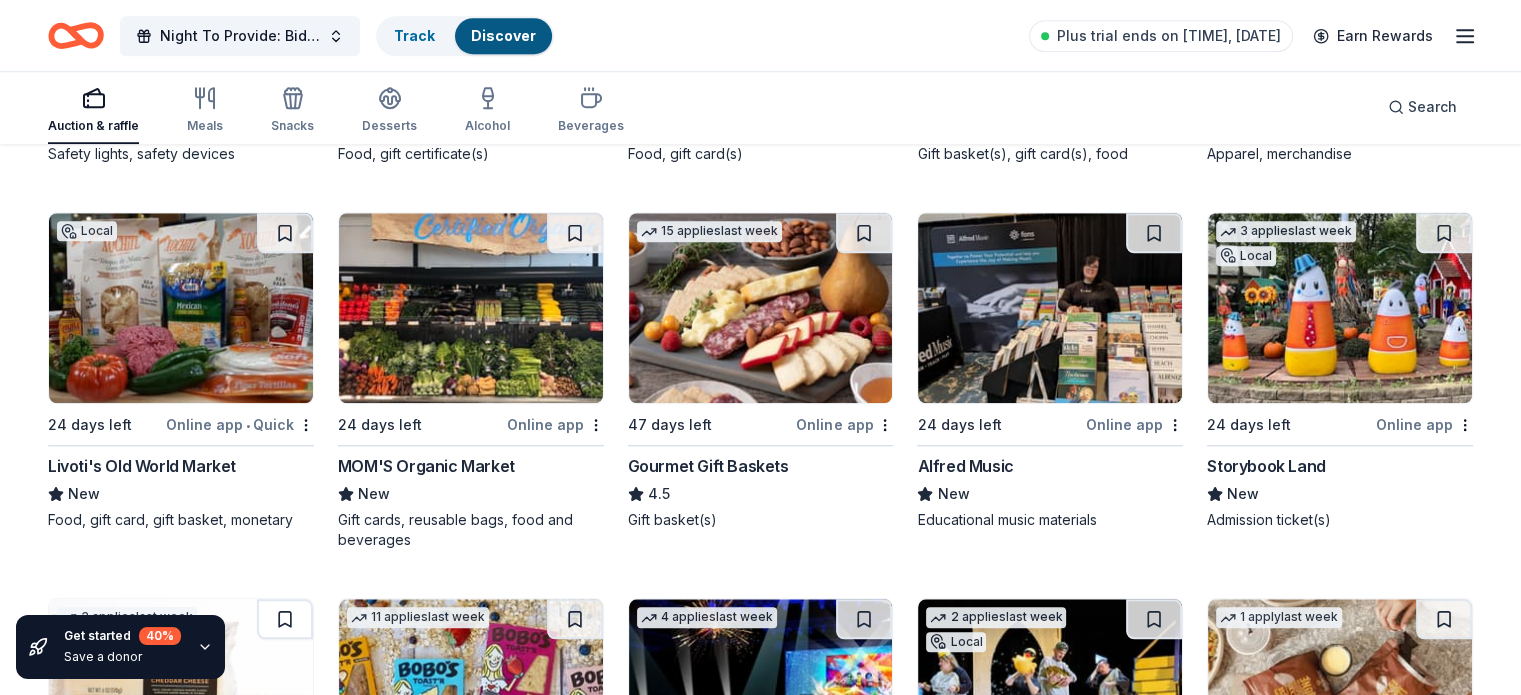 click at bounding box center (761, 308) 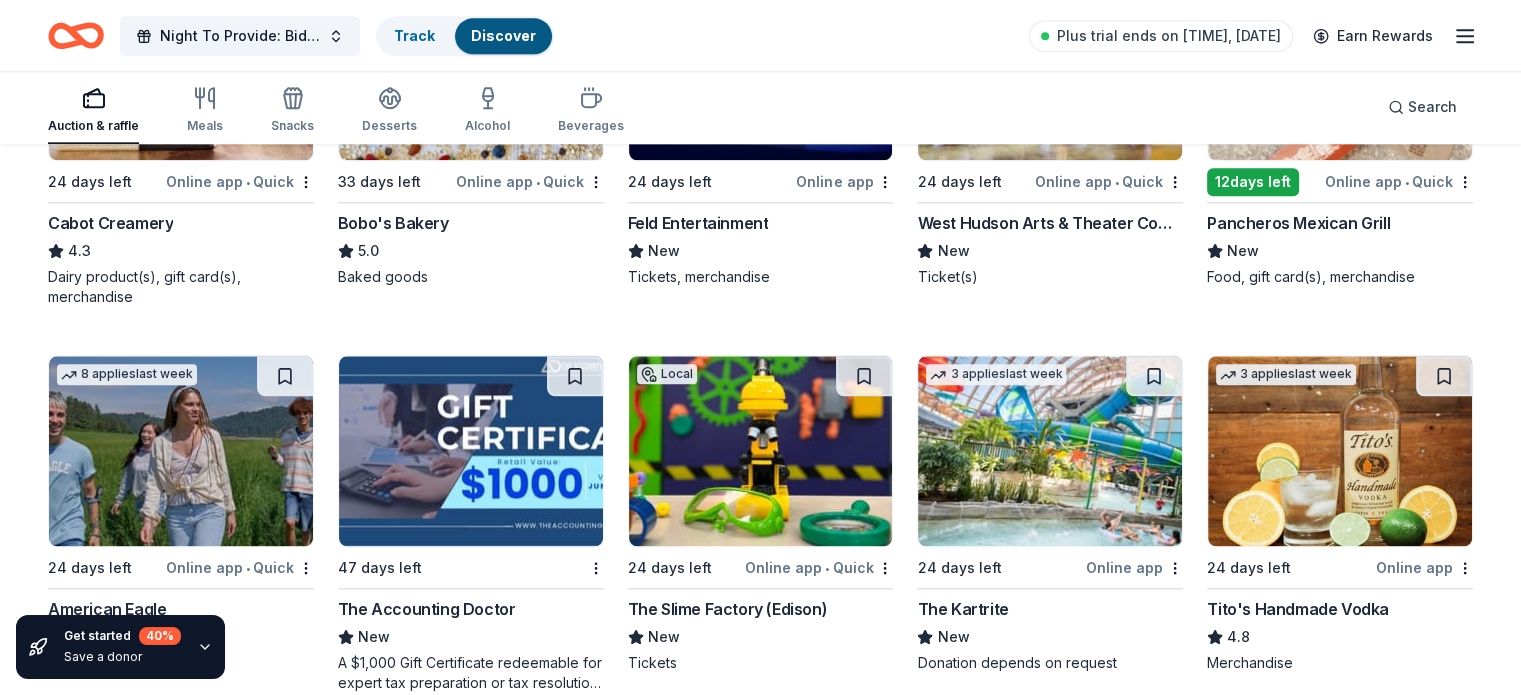 scroll, scrollTop: 2360, scrollLeft: 0, axis: vertical 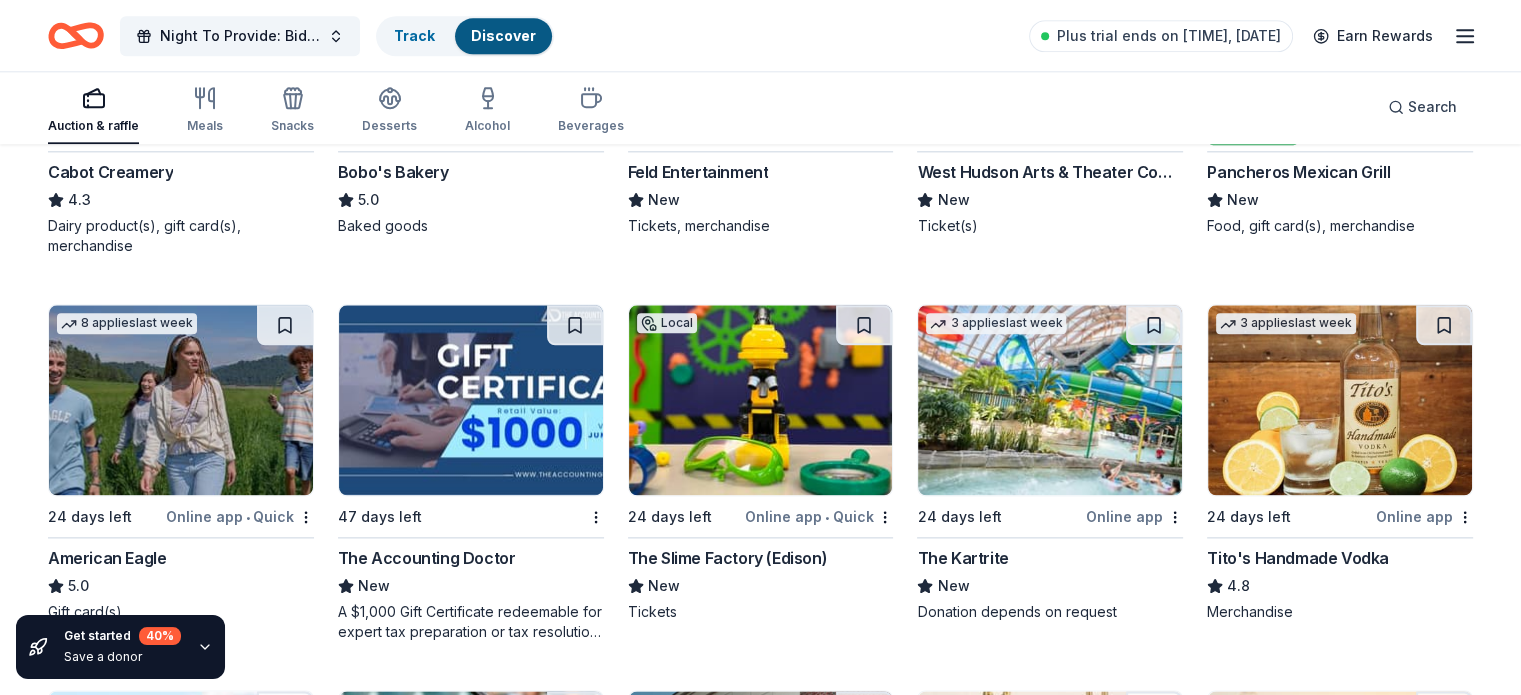 click on "Tito's Handmade Vodka" at bounding box center (1298, 558) 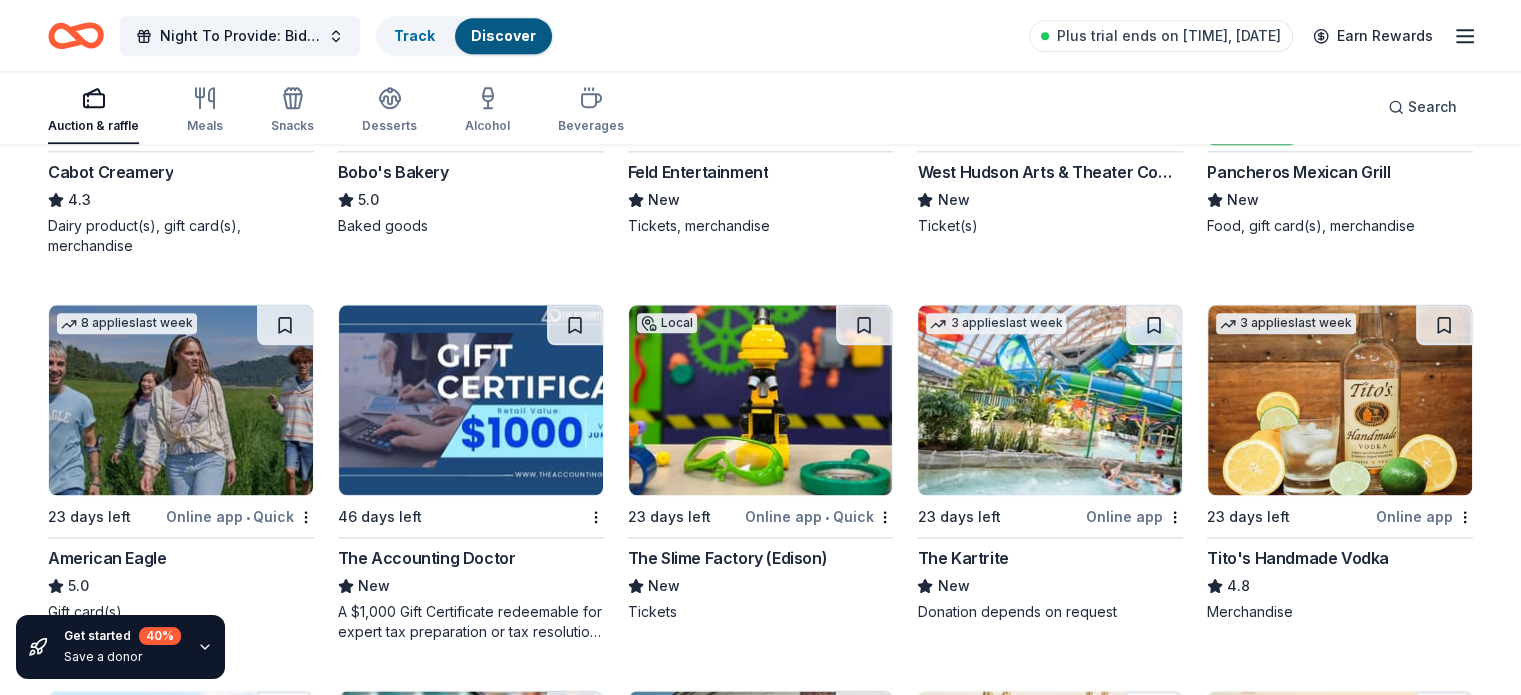 click at bounding box center (181, 400) 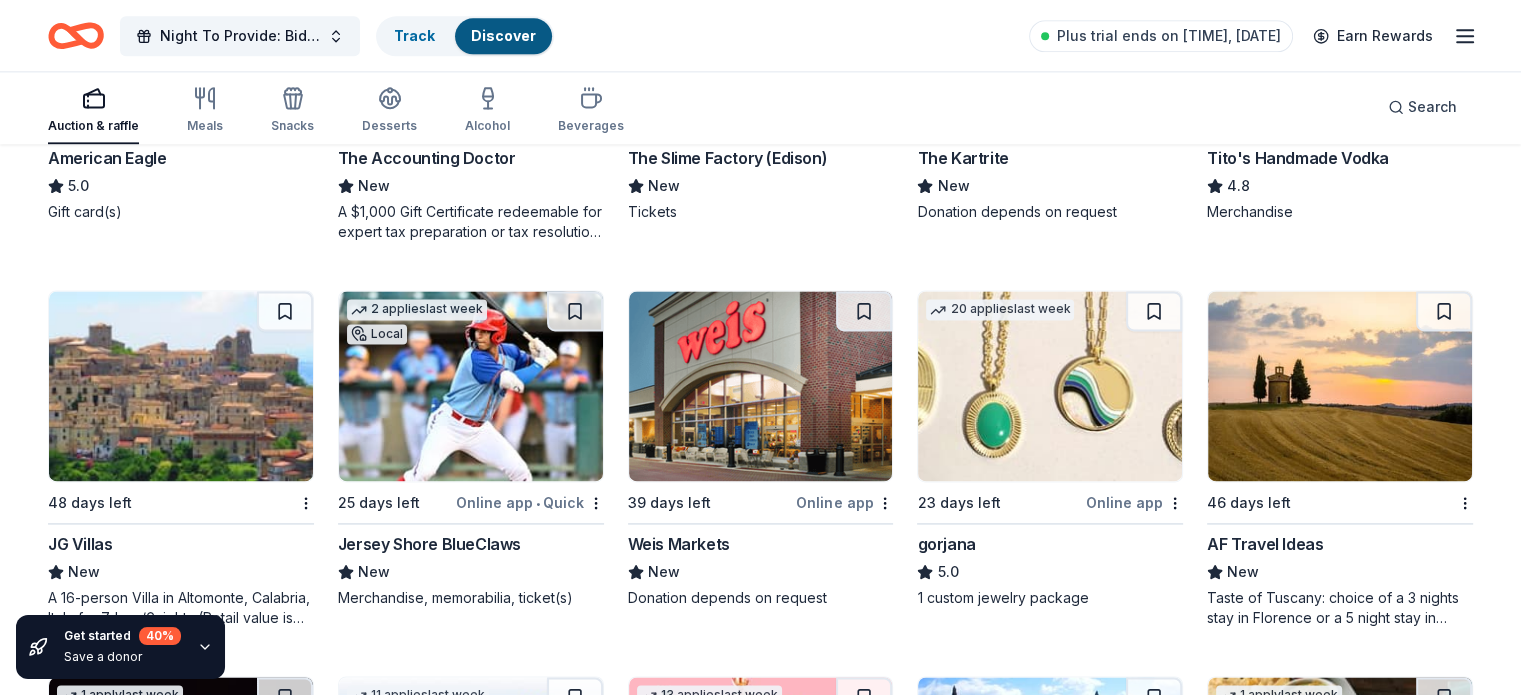 scroll, scrollTop: 2800, scrollLeft: 0, axis: vertical 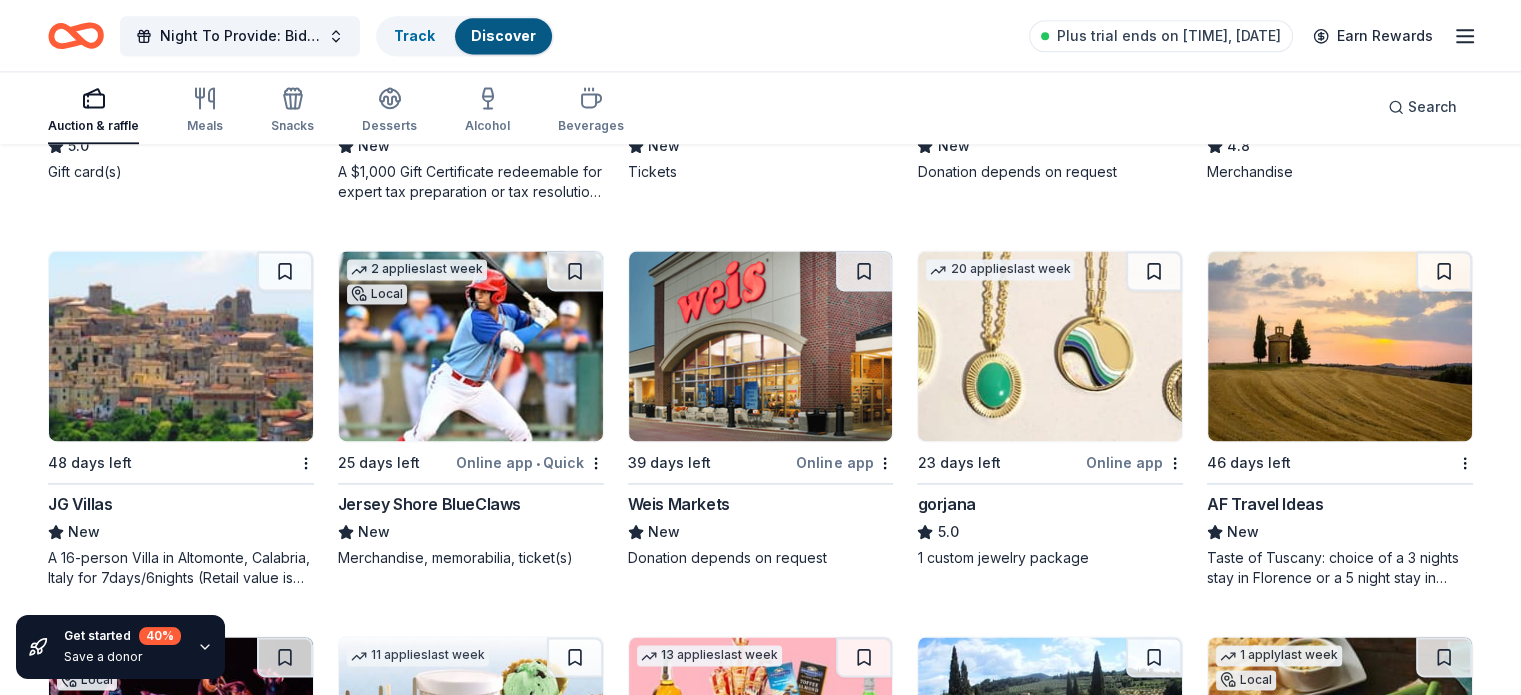 click at bounding box center [1050, 346] 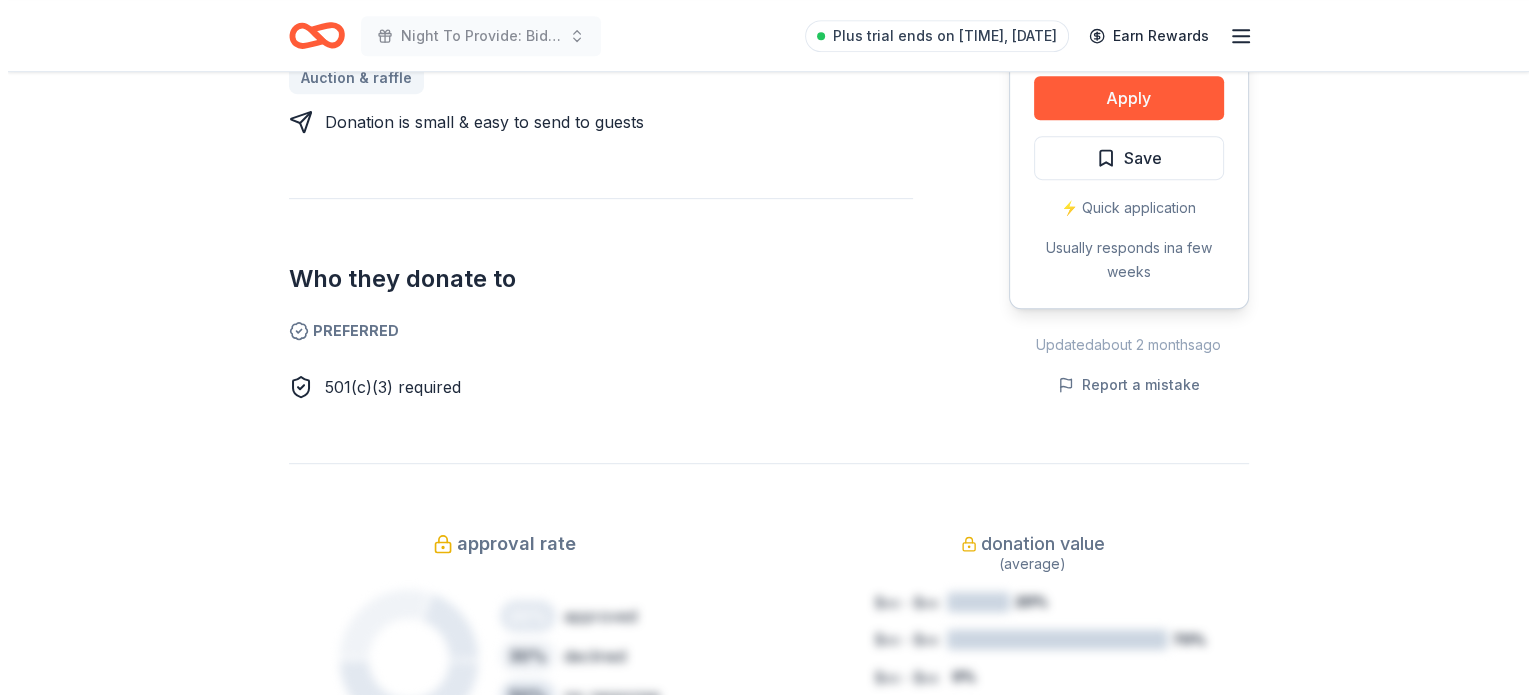 scroll, scrollTop: 960, scrollLeft: 0, axis: vertical 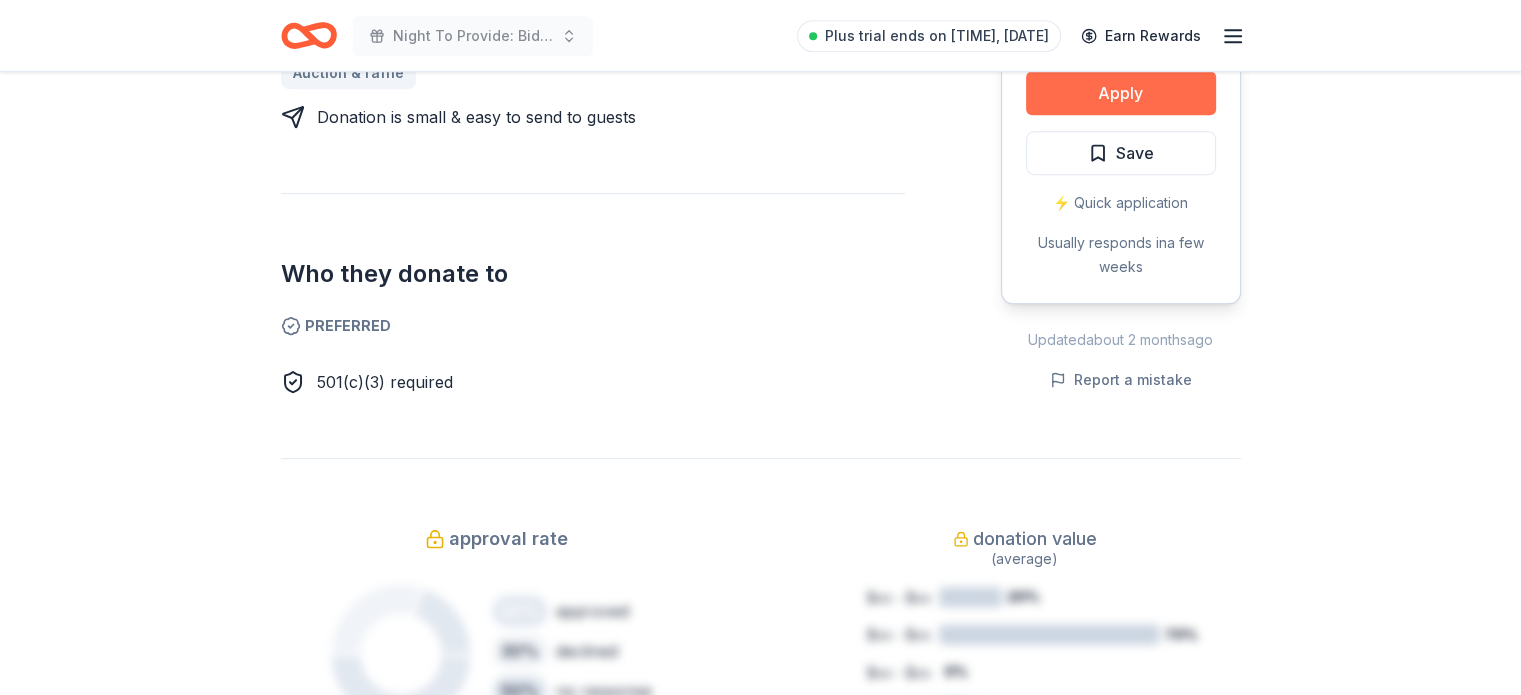 click on "Apply" at bounding box center [1121, 93] 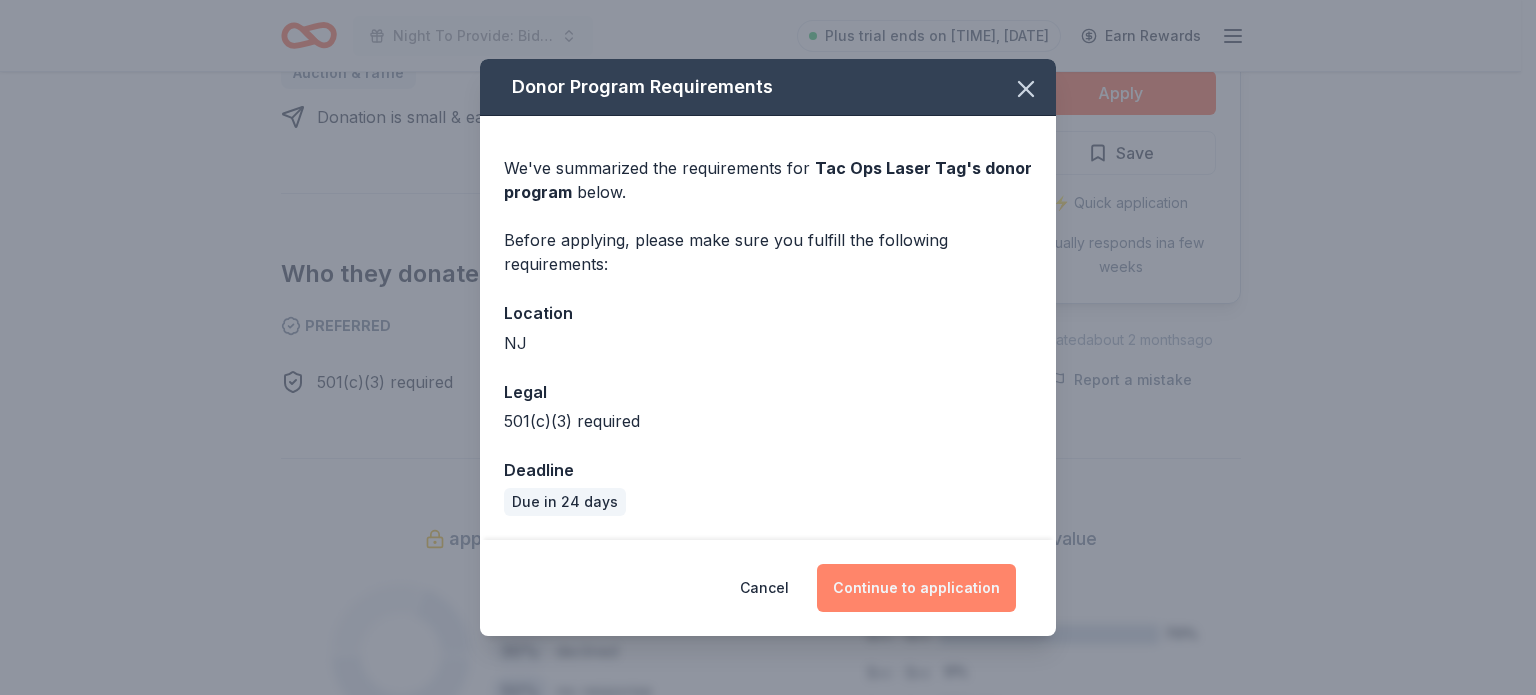 click on "Continue to application" at bounding box center (916, 588) 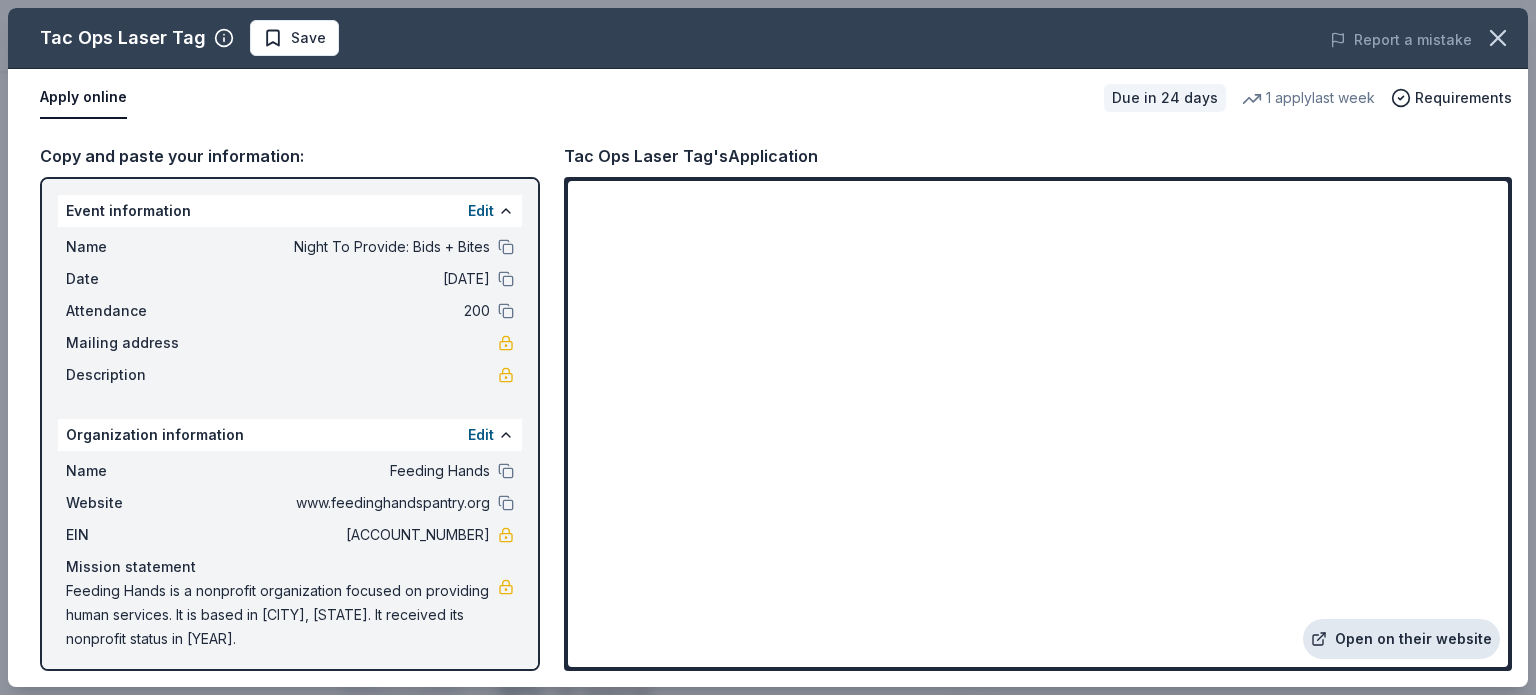 click on "Open on their website" at bounding box center [1401, 639] 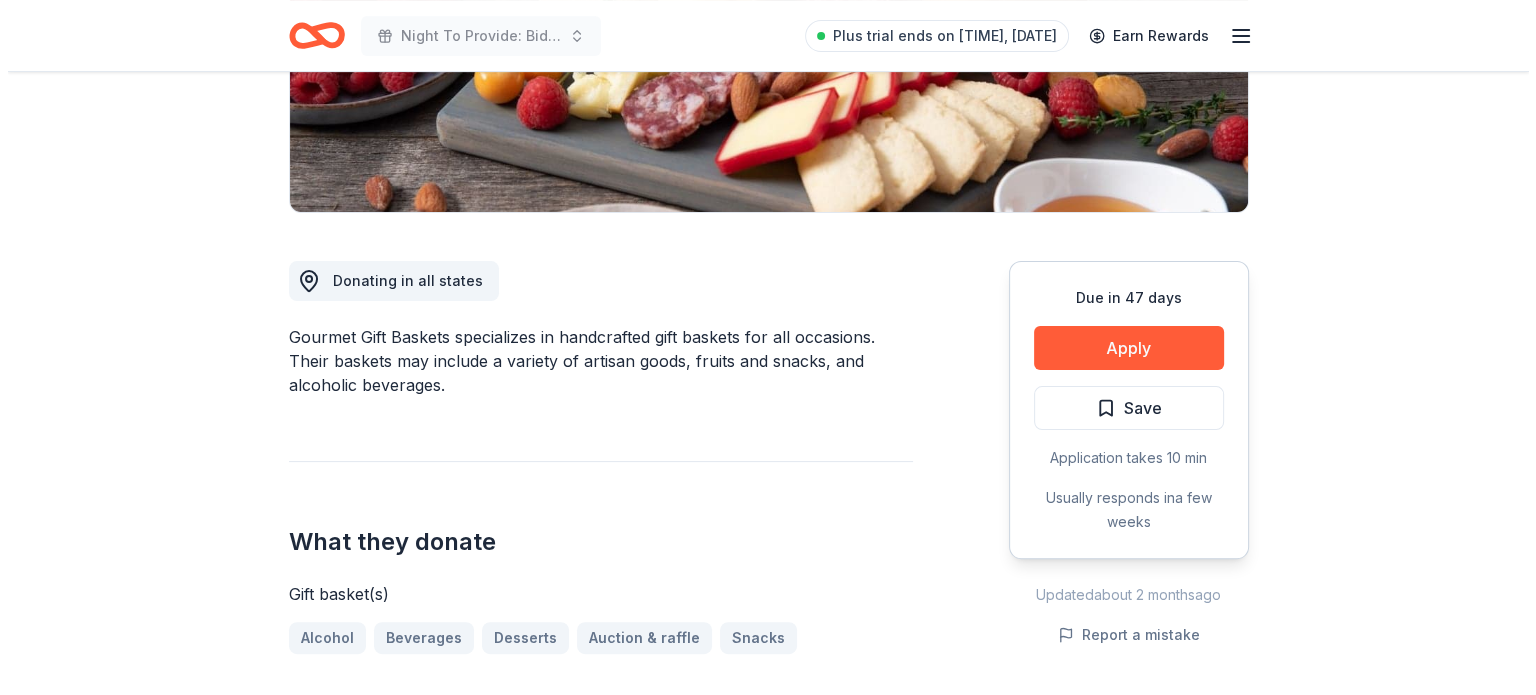 scroll, scrollTop: 400, scrollLeft: 0, axis: vertical 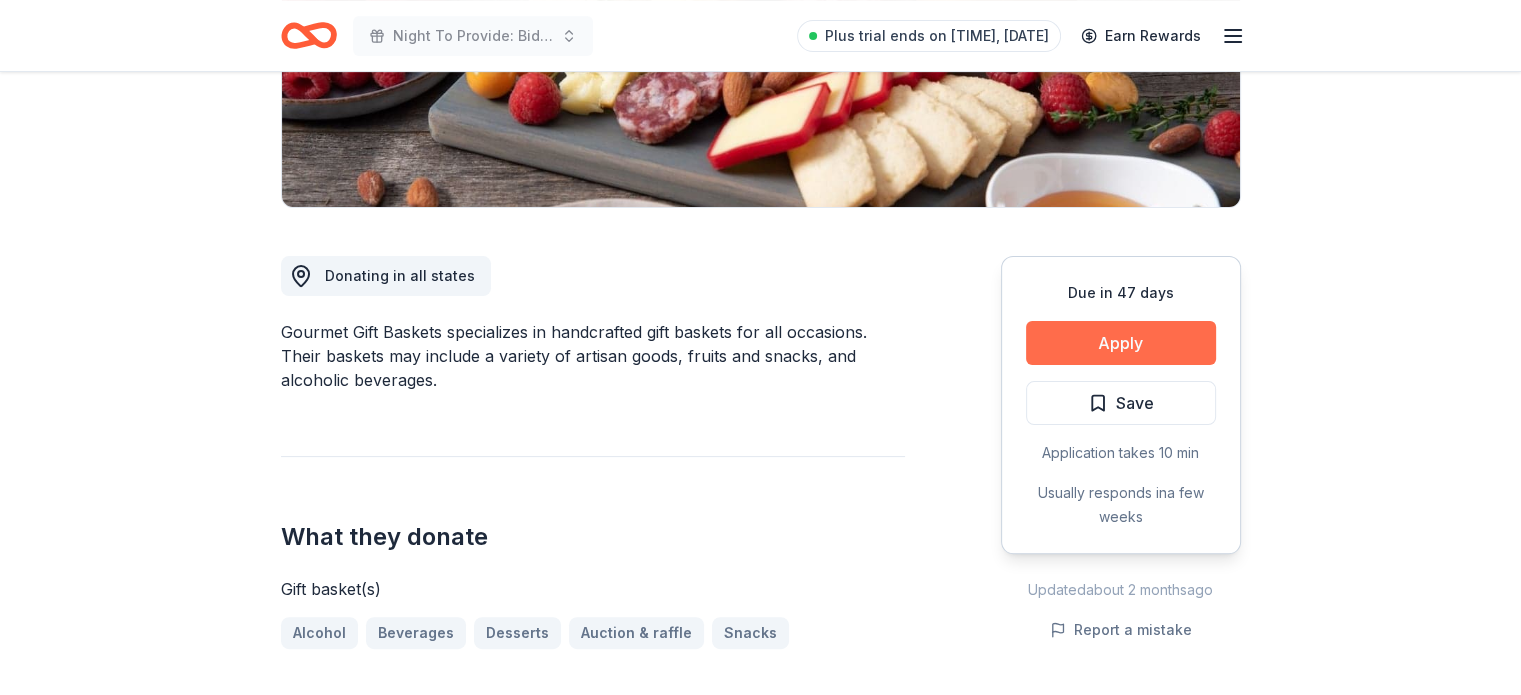 click on "Apply" at bounding box center [1121, 343] 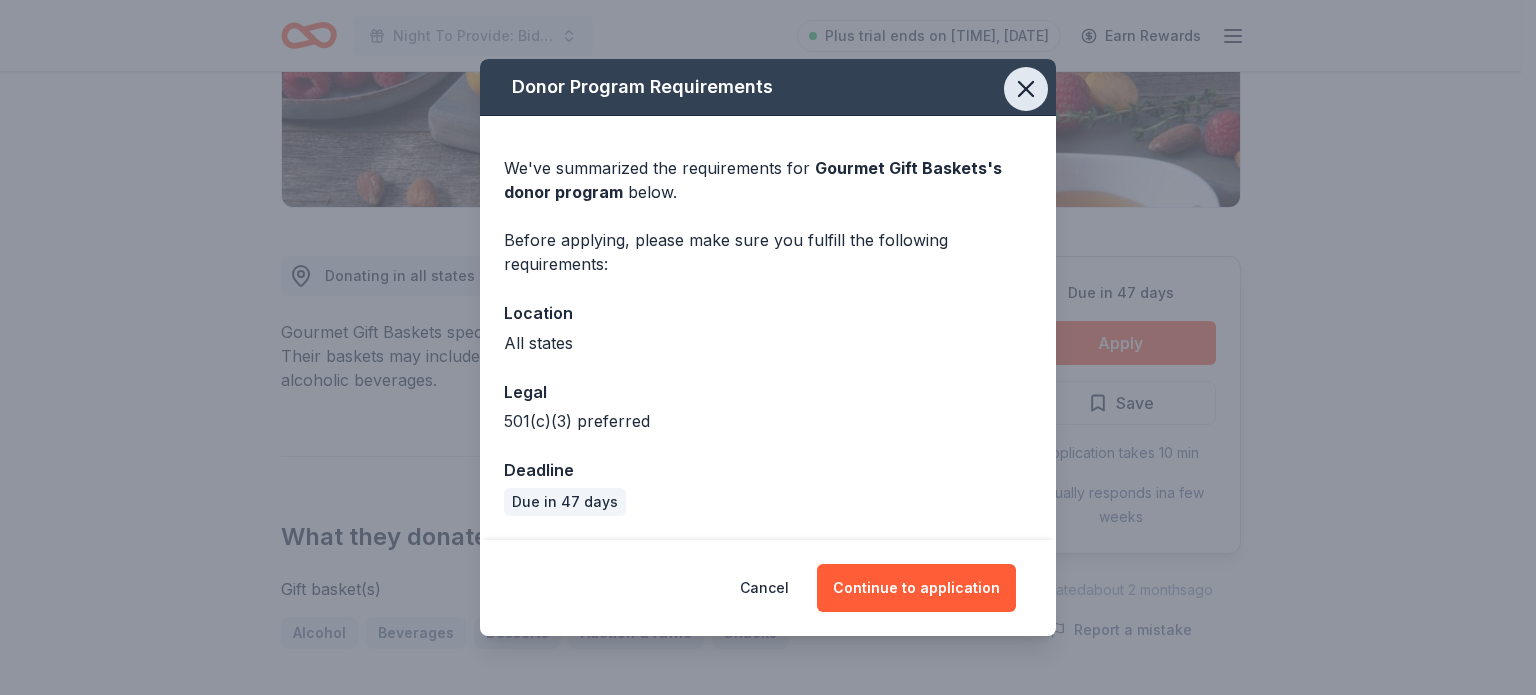 click 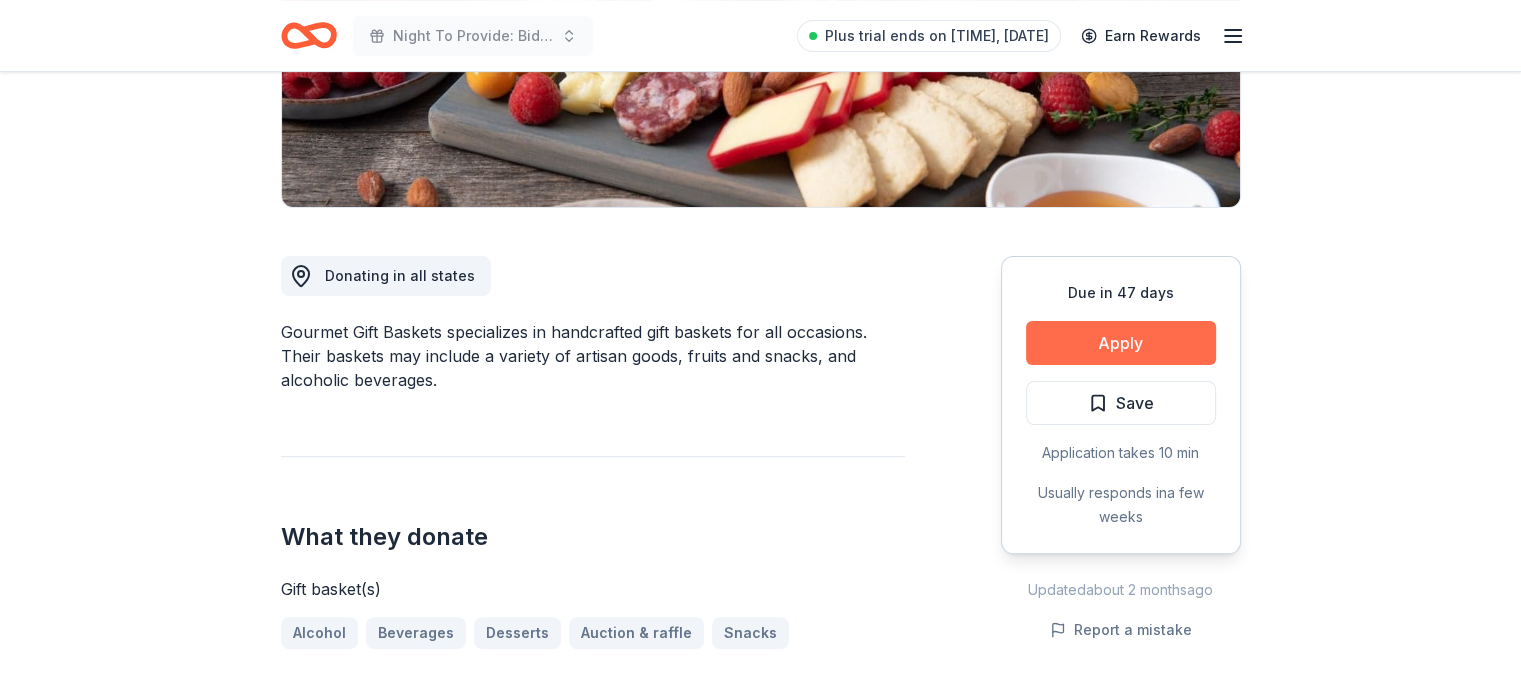 click on "Apply" at bounding box center [1121, 343] 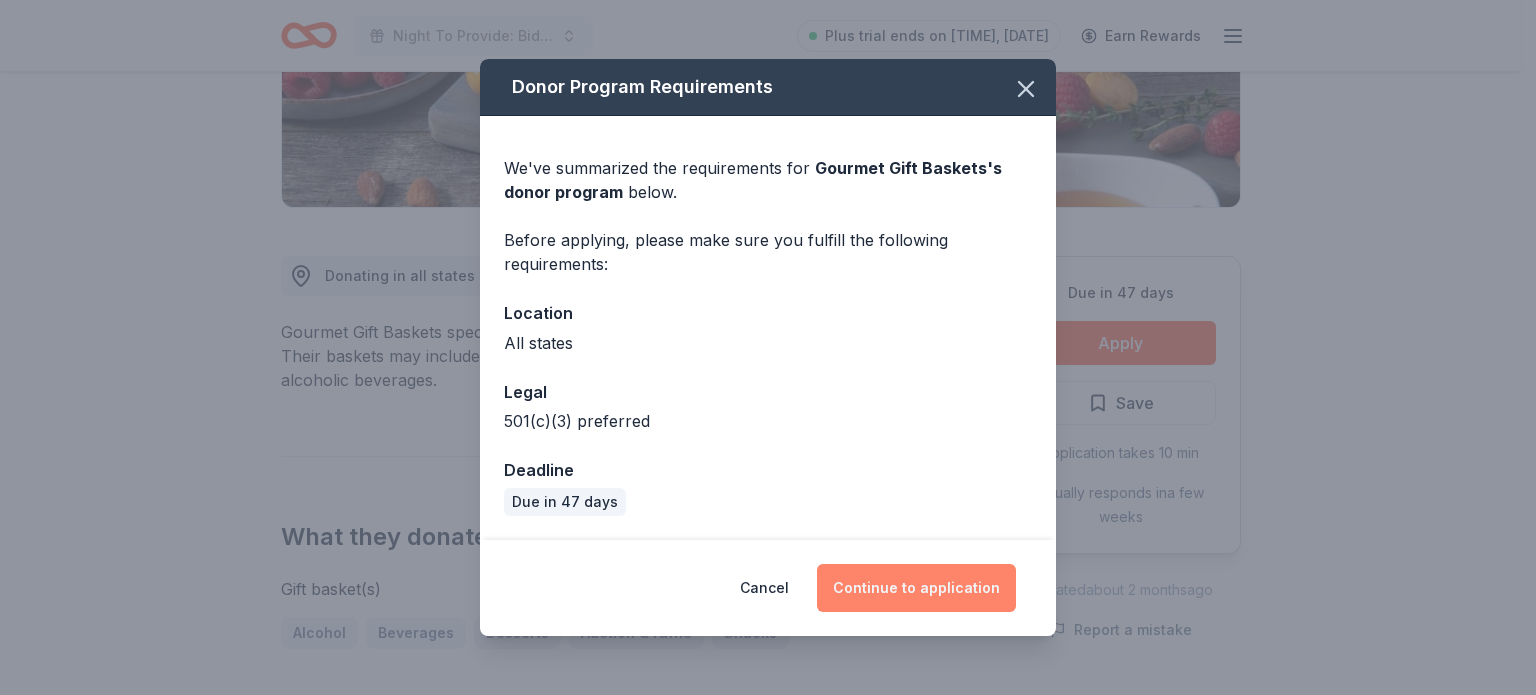 click on "Continue to application" at bounding box center [916, 588] 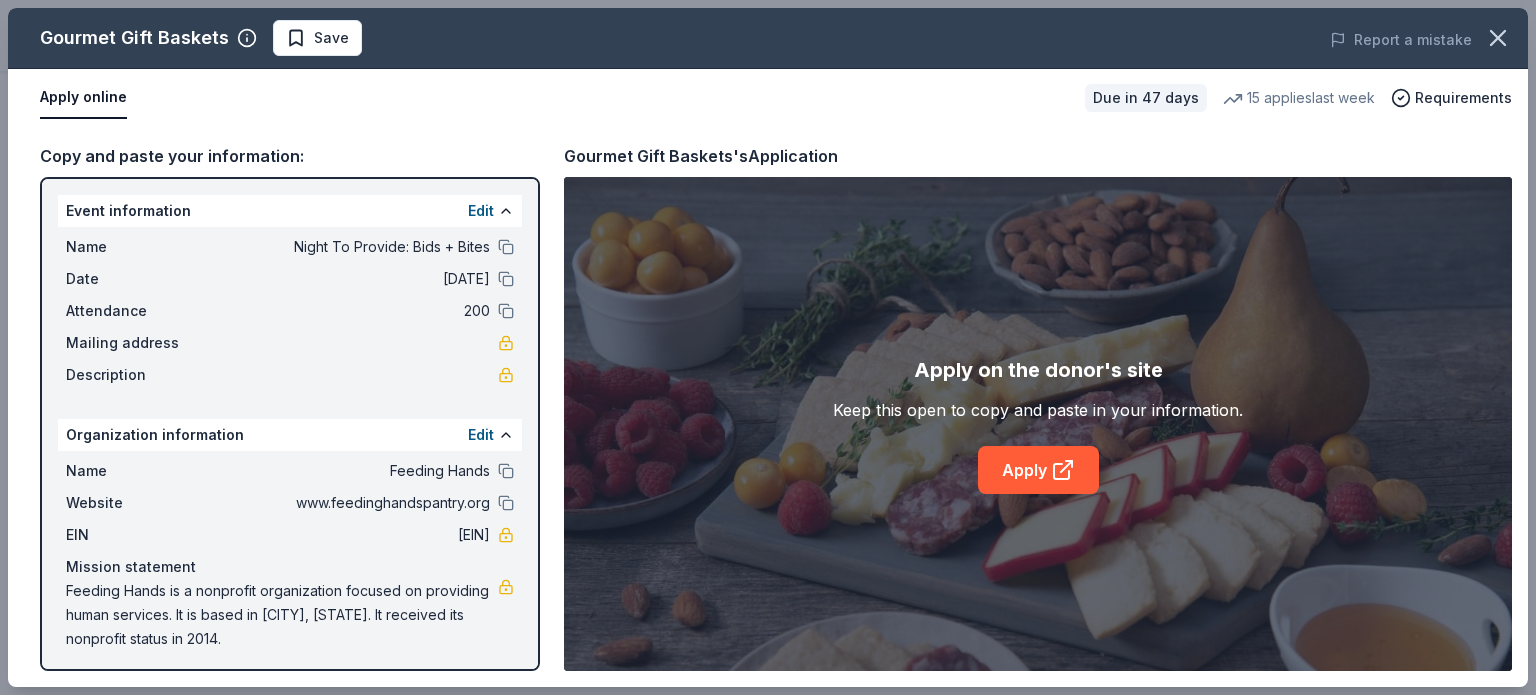 click on "Copy and paste your information: Event information Edit Name Night To Provide: Bids + Bites Date 09/25/25 Attendance 200 Mailing address Description Organization information Edit Name Feeding Hands Website www.feedinghandspantry.org EIN 47-2253408 Mission statement Feeding Hands is a nonprofit organization focused on providing human services. It is based in Hillsborough, NJ. It received its nonprofit status in 2014. Gourmet Gift Baskets's  Application Apply on the donor's site Keep this open to copy and paste in your information. Apply" at bounding box center (768, 407) 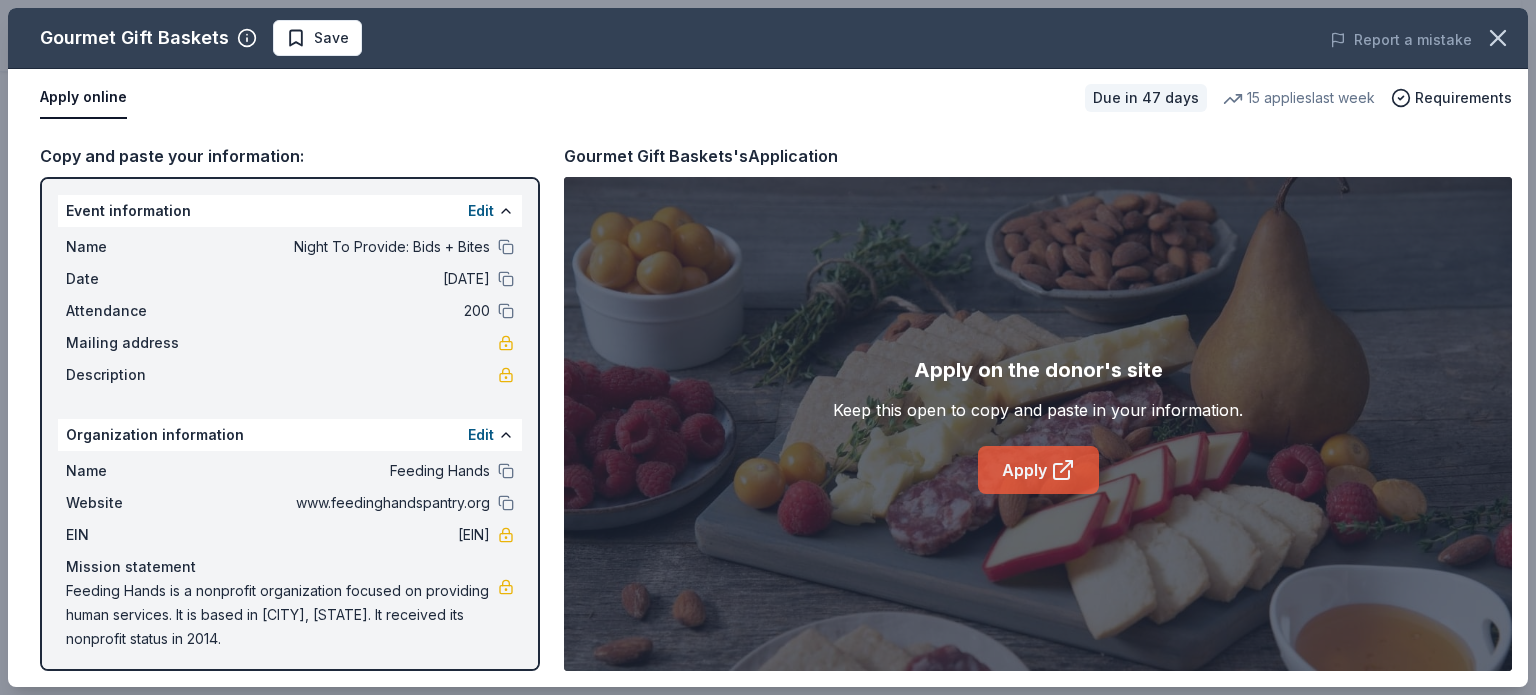 click on "Apply" at bounding box center (1038, 470) 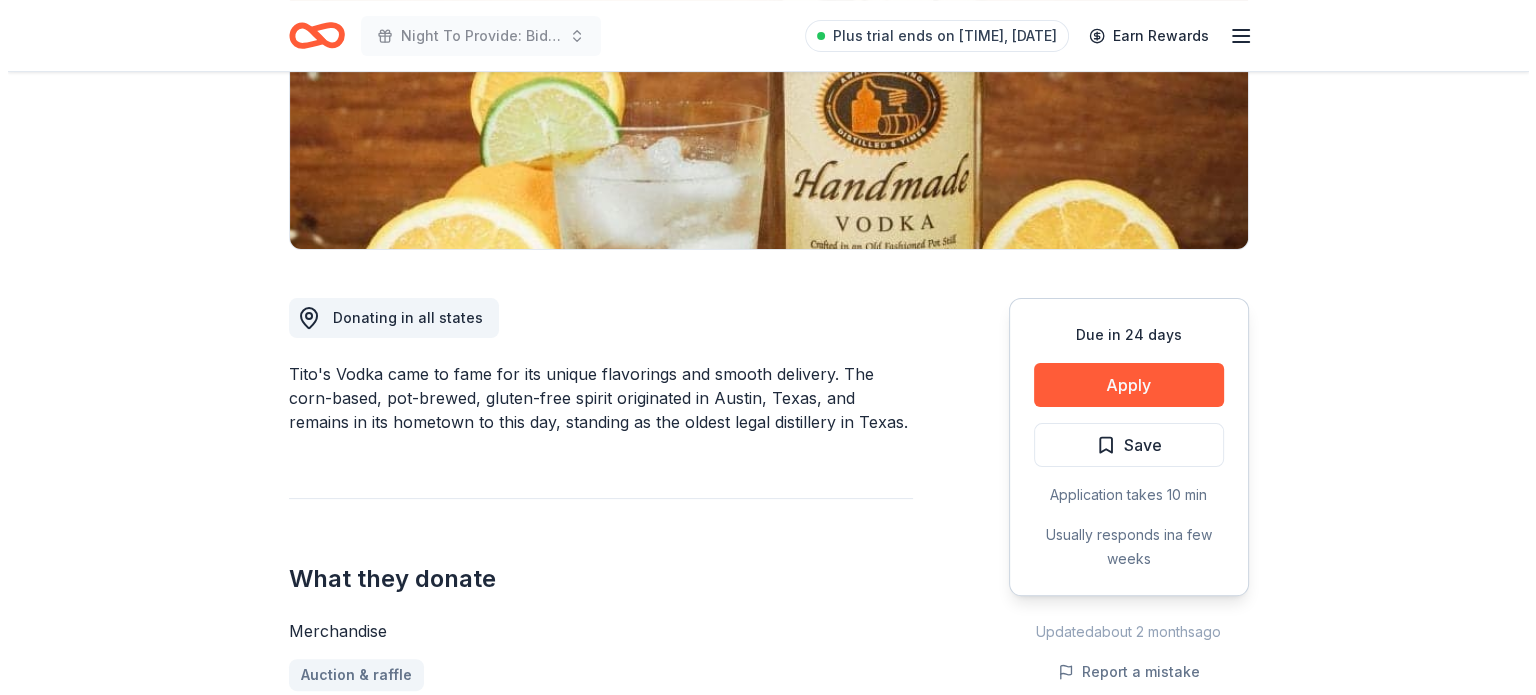 scroll, scrollTop: 360, scrollLeft: 0, axis: vertical 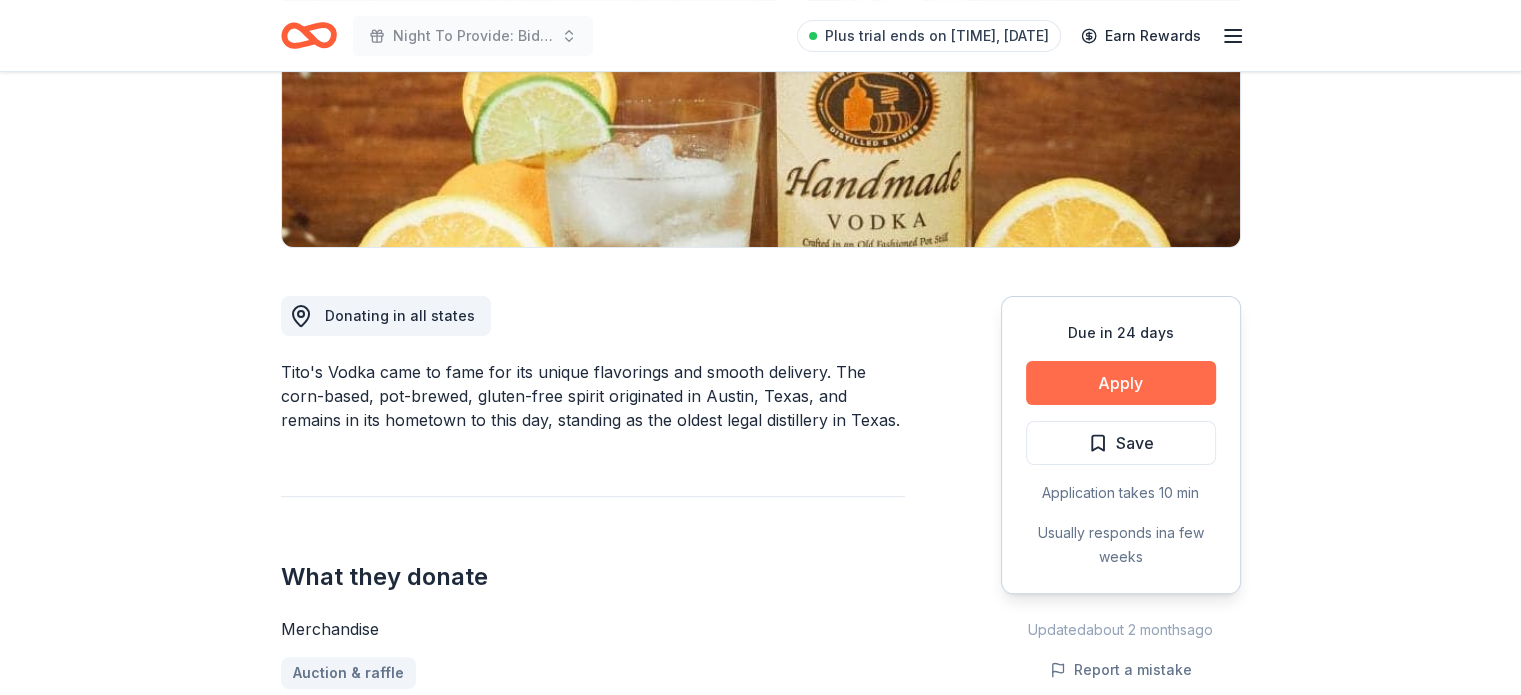 click on "Apply" at bounding box center (1121, 383) 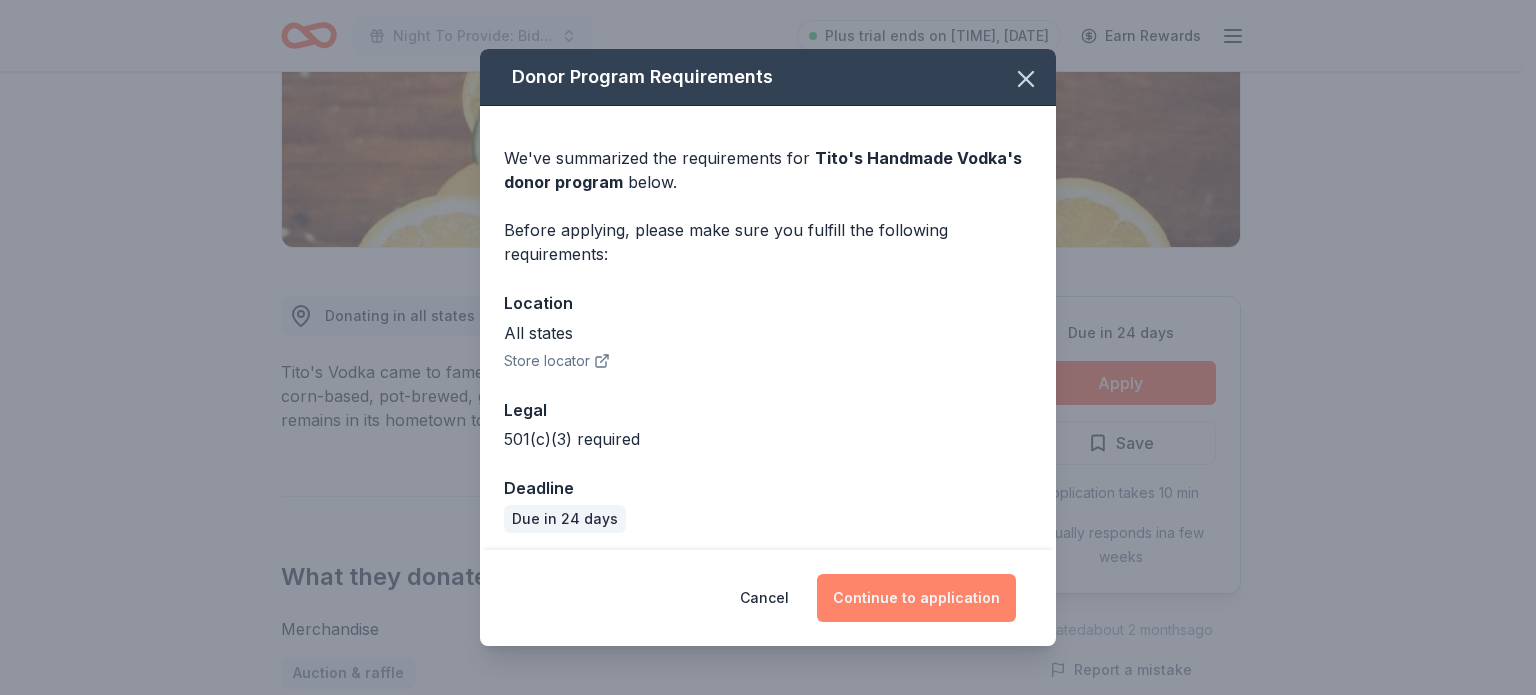 click on "Continue to application" at bounding box center [916, 598] 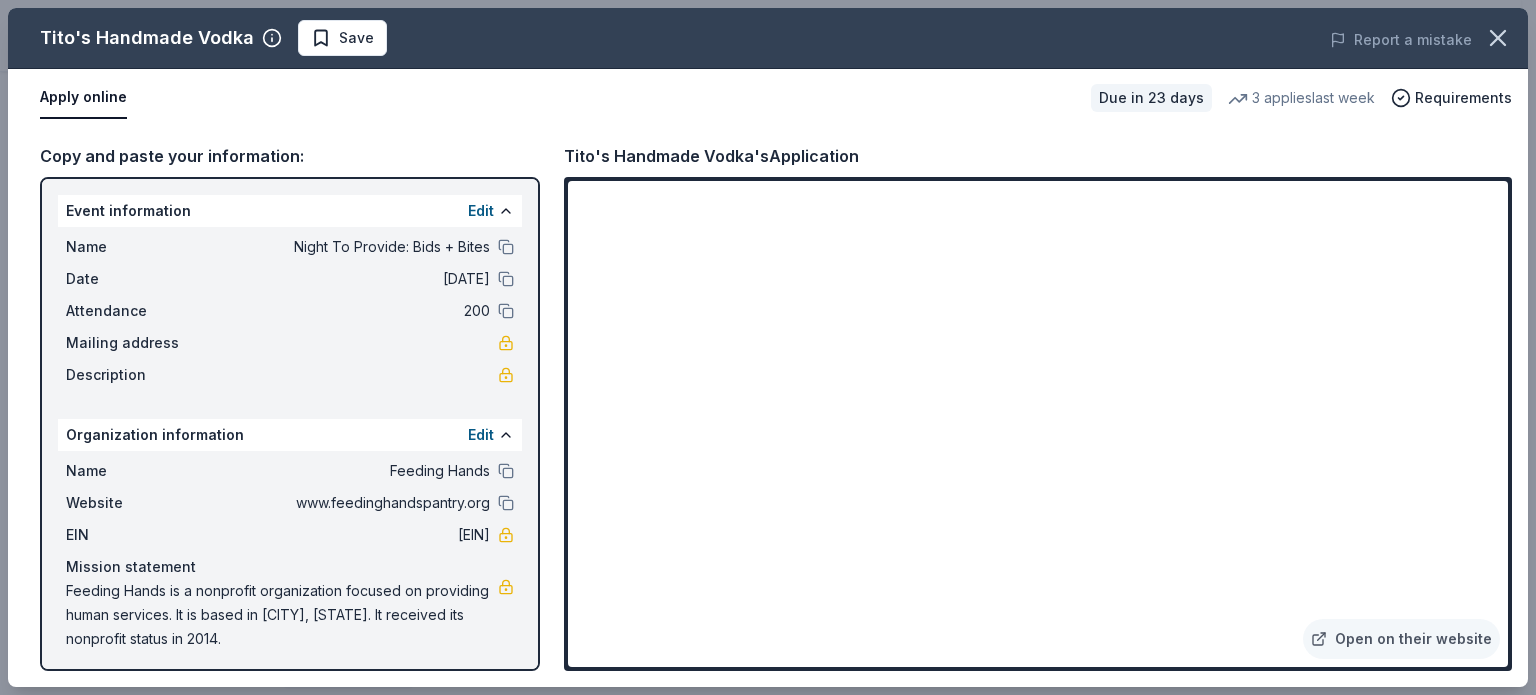 click on "Open on their website" at bounding box center [1038, 424] 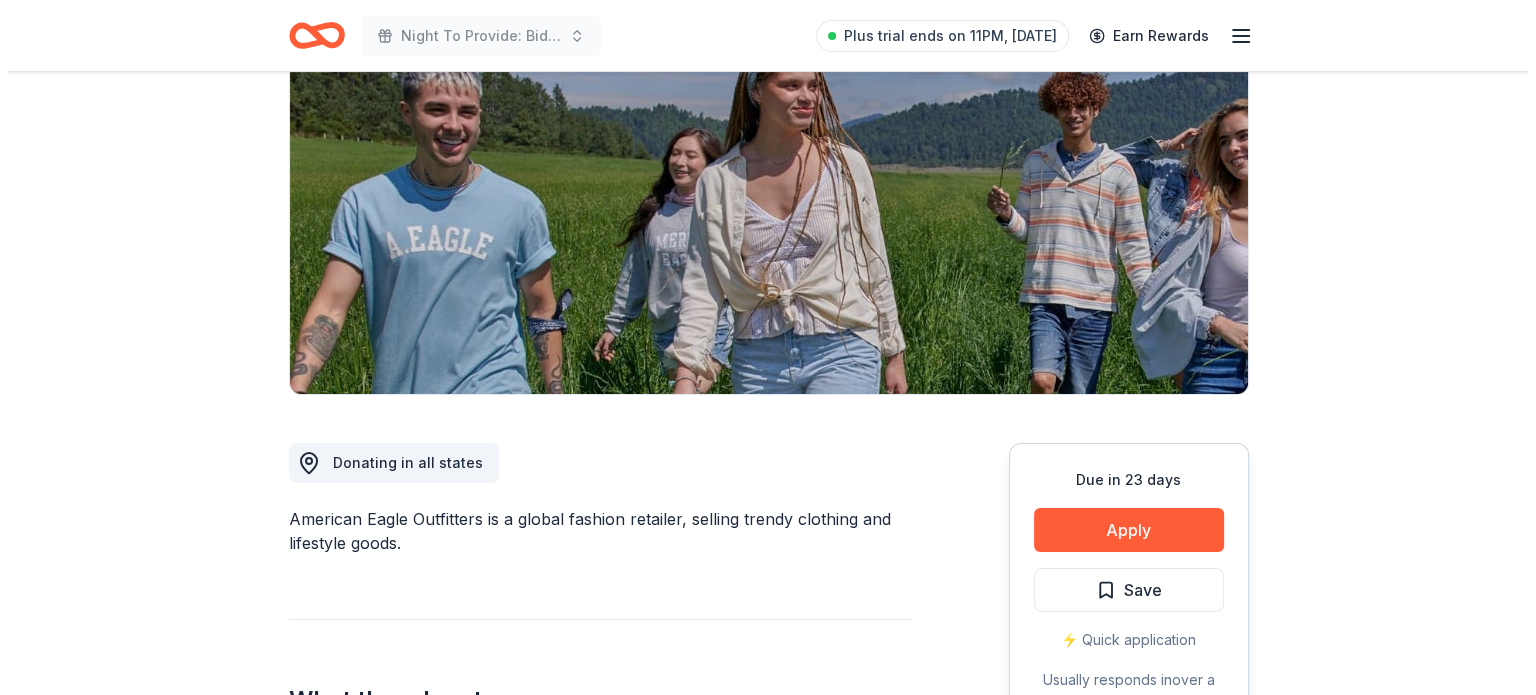 scroll, scrollTop: 320, scrollLeft: 0, axis: vertical 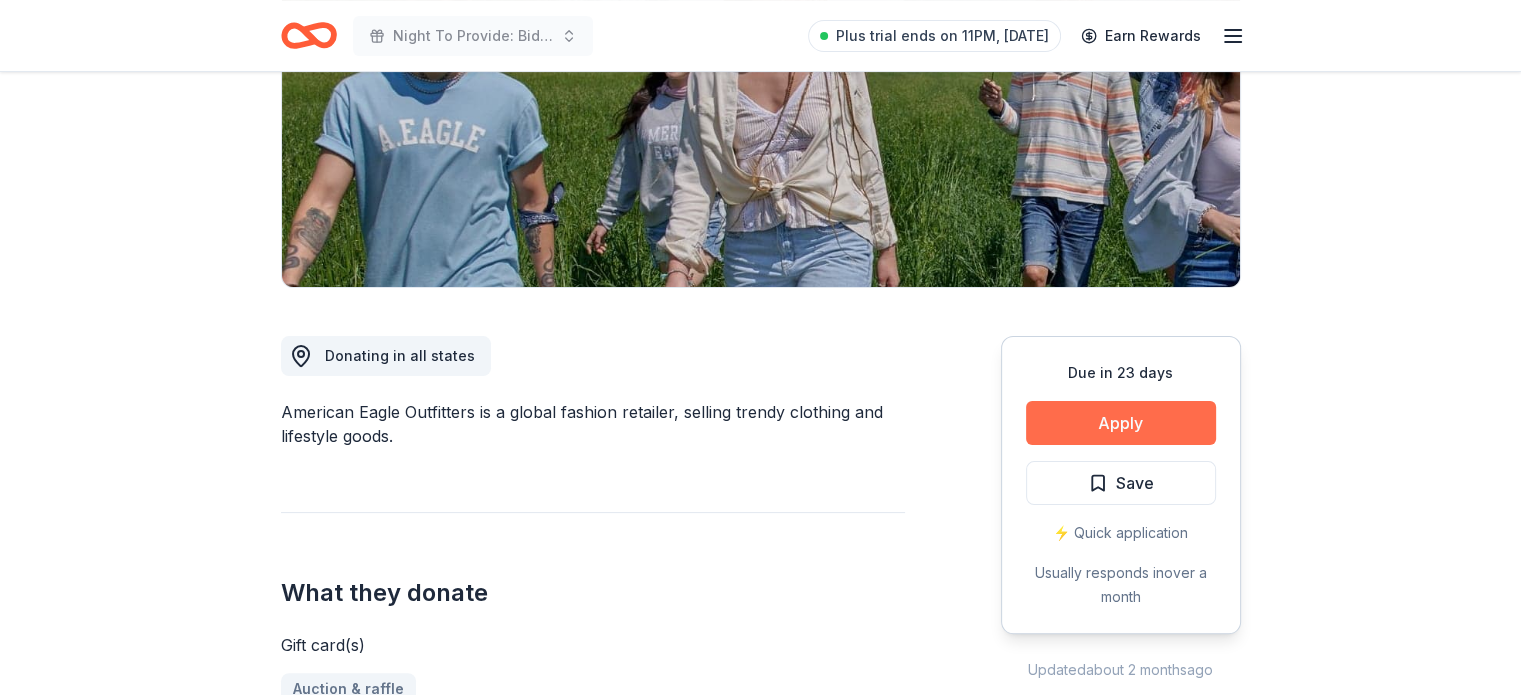 click on "Apply" at bounding box center (1121, 423) 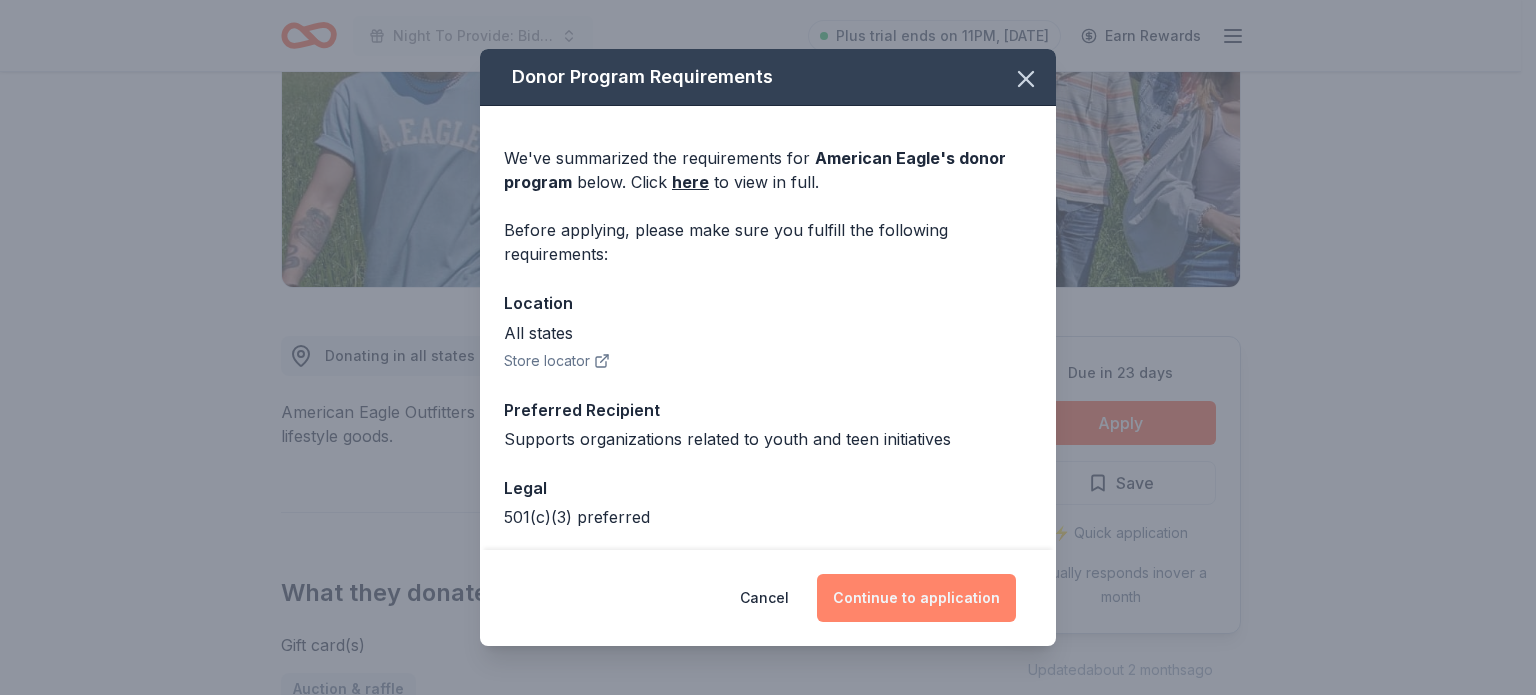 click on "Continue to application" at bounding box center (916, 598) 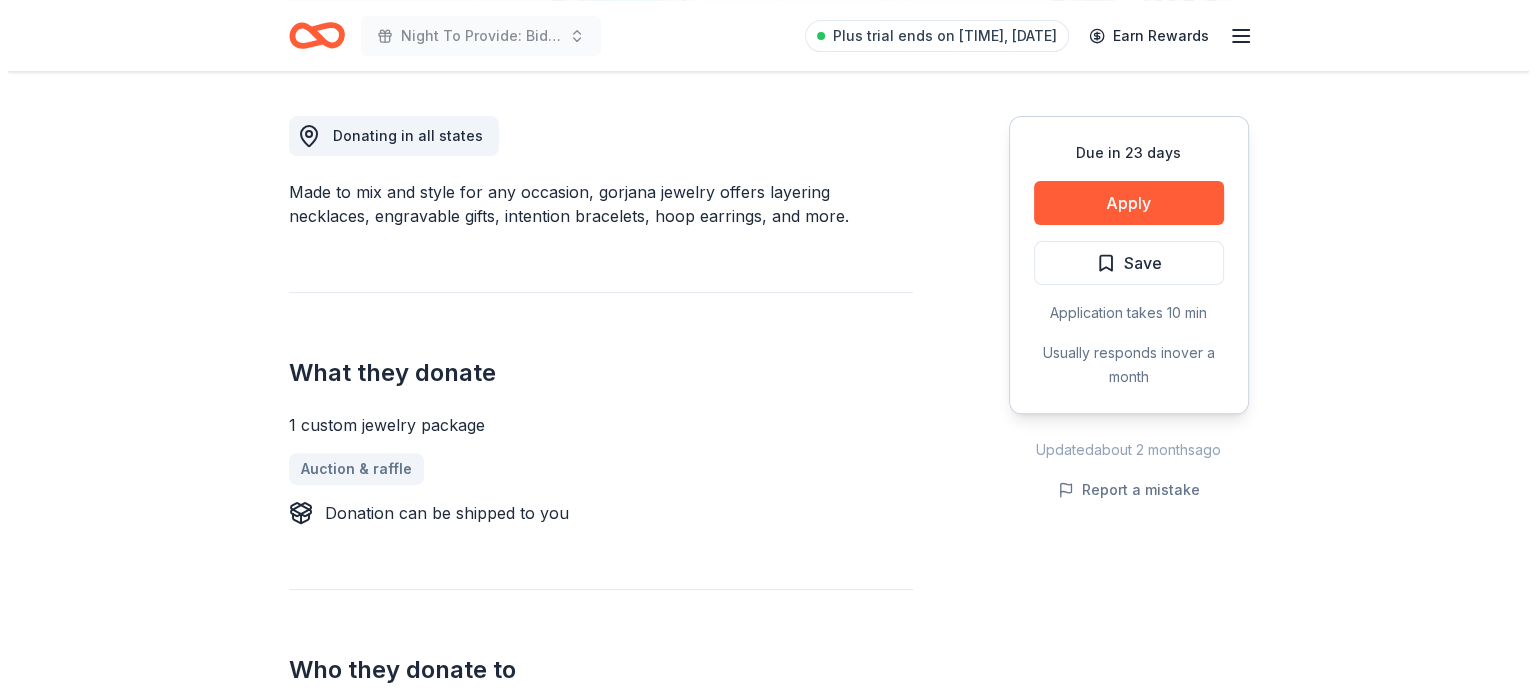 scroll, scrollTop: 600, scrollLeft: 0, axis: vertical 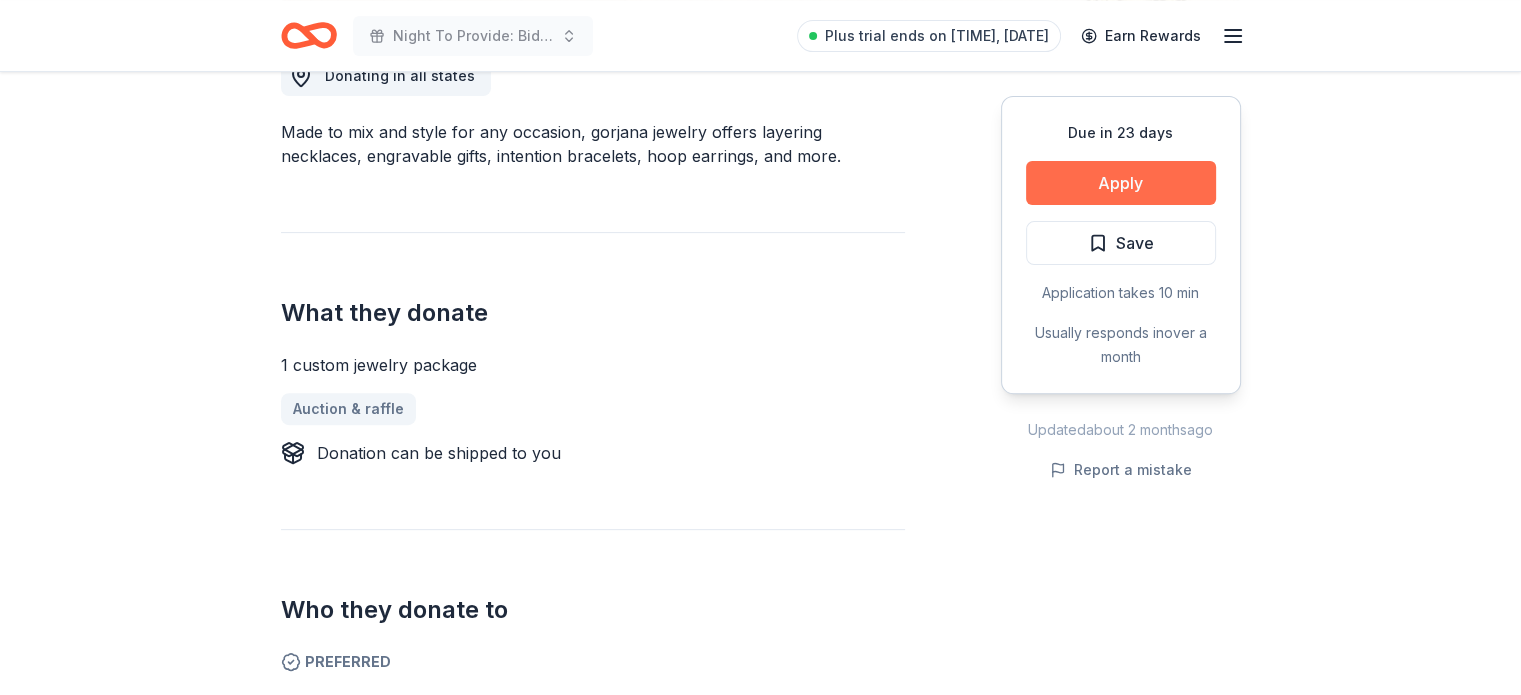 click on "Apply" at bounding box center [1121, 183] 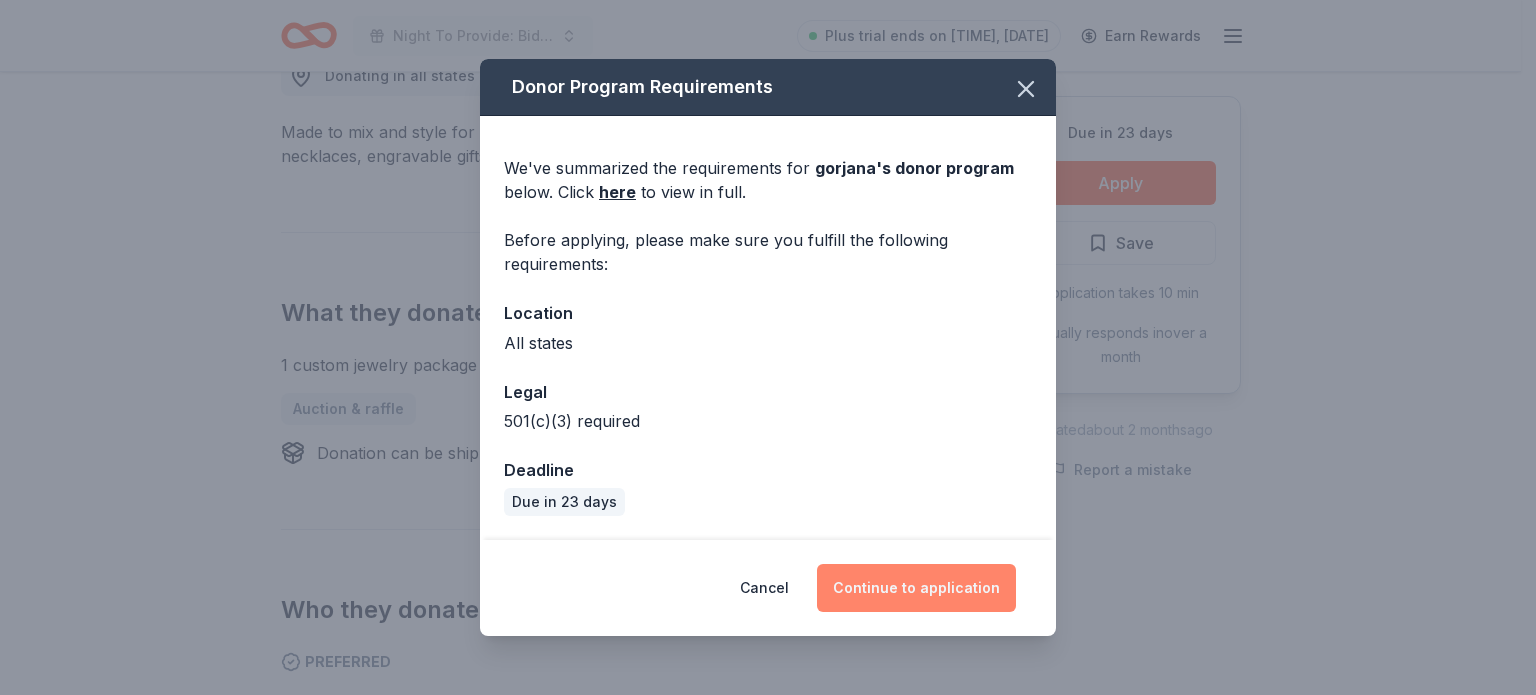 click on "Continue to application" at bounding box center (916, 588) 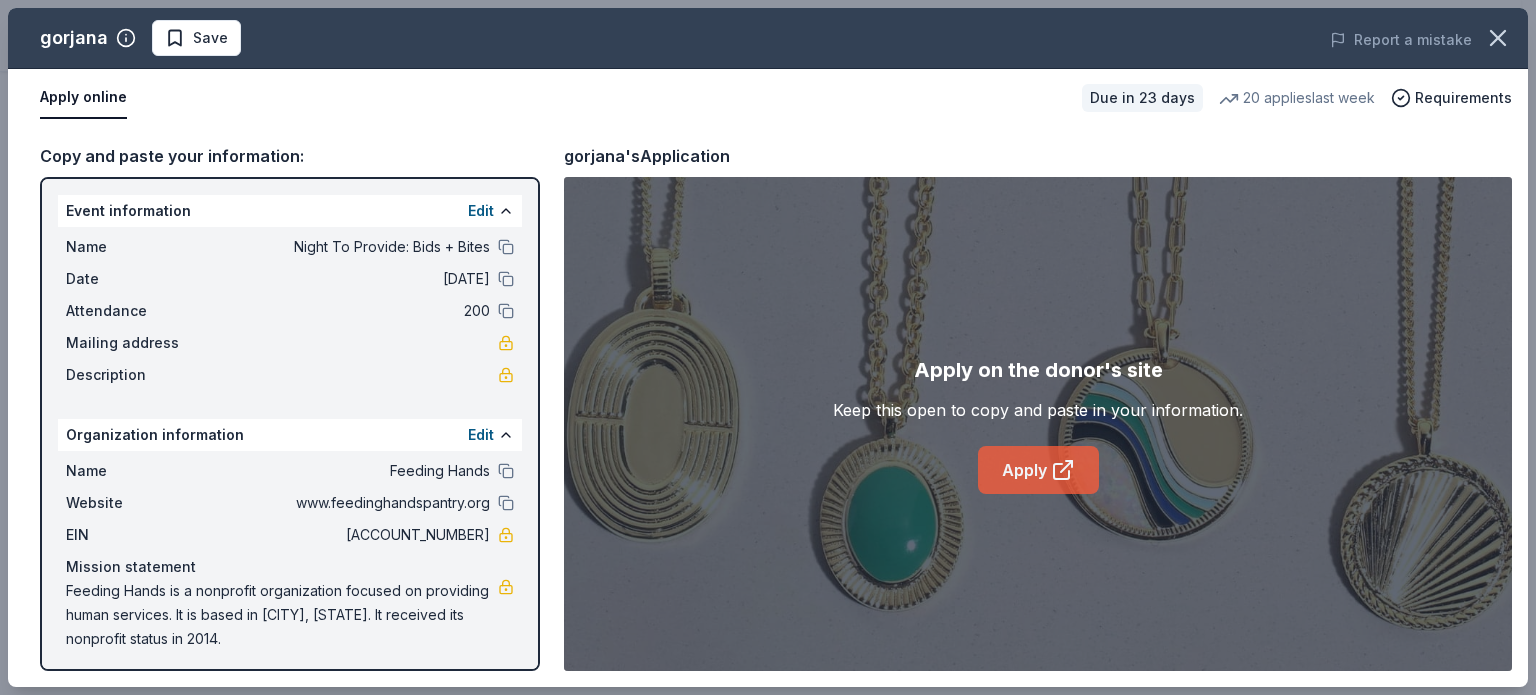 click on "Apply" at bounding box center (1038, 470) 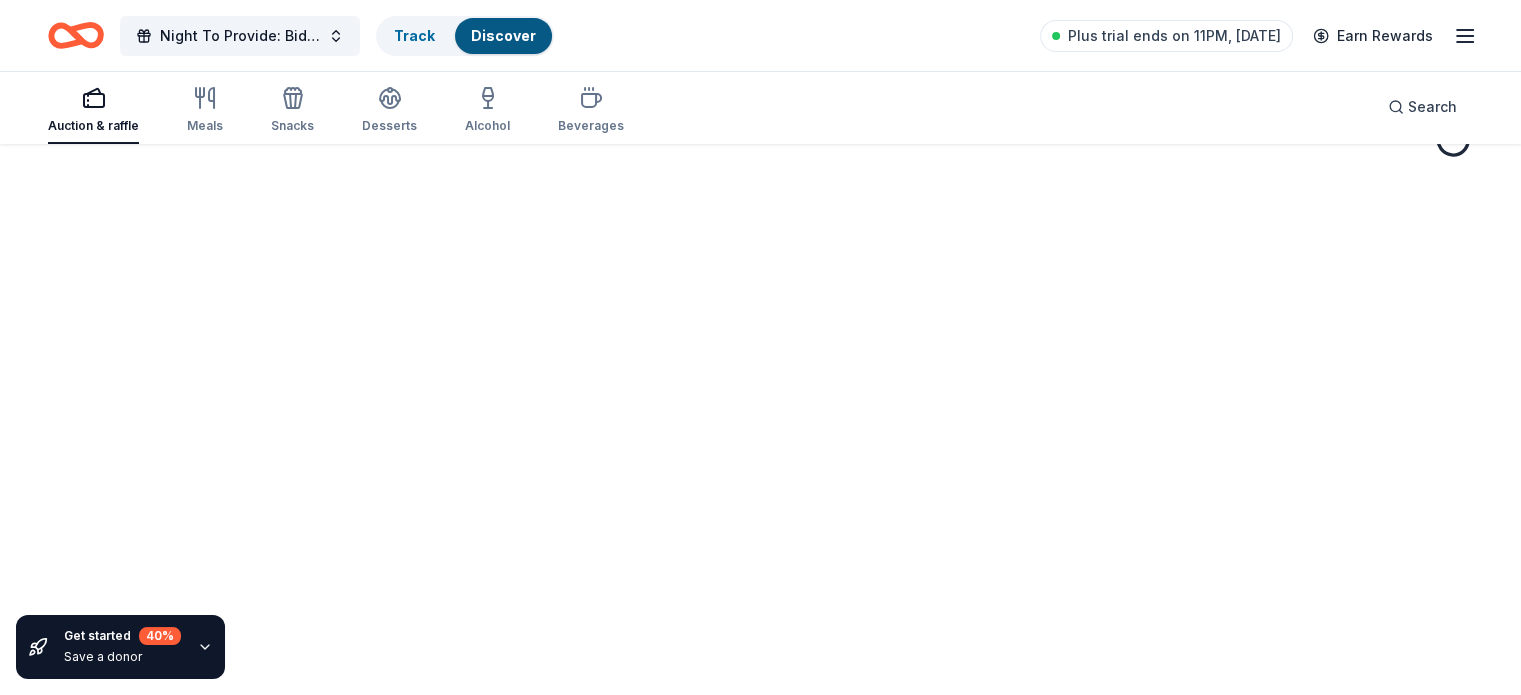 scroll, scrollTop: 145, scrollLeft: 0, axis: vertical 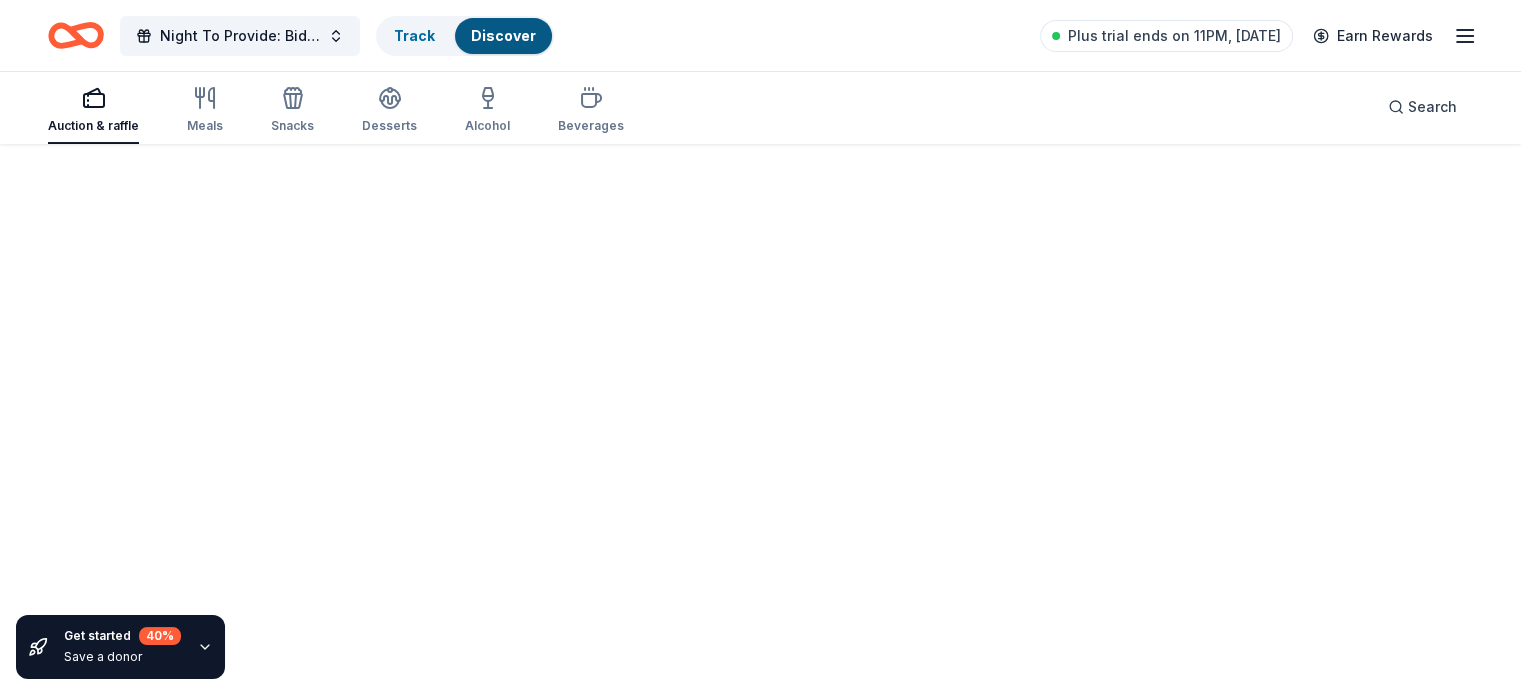 click on "Auction & raffle" at bounding box center [93, 126] 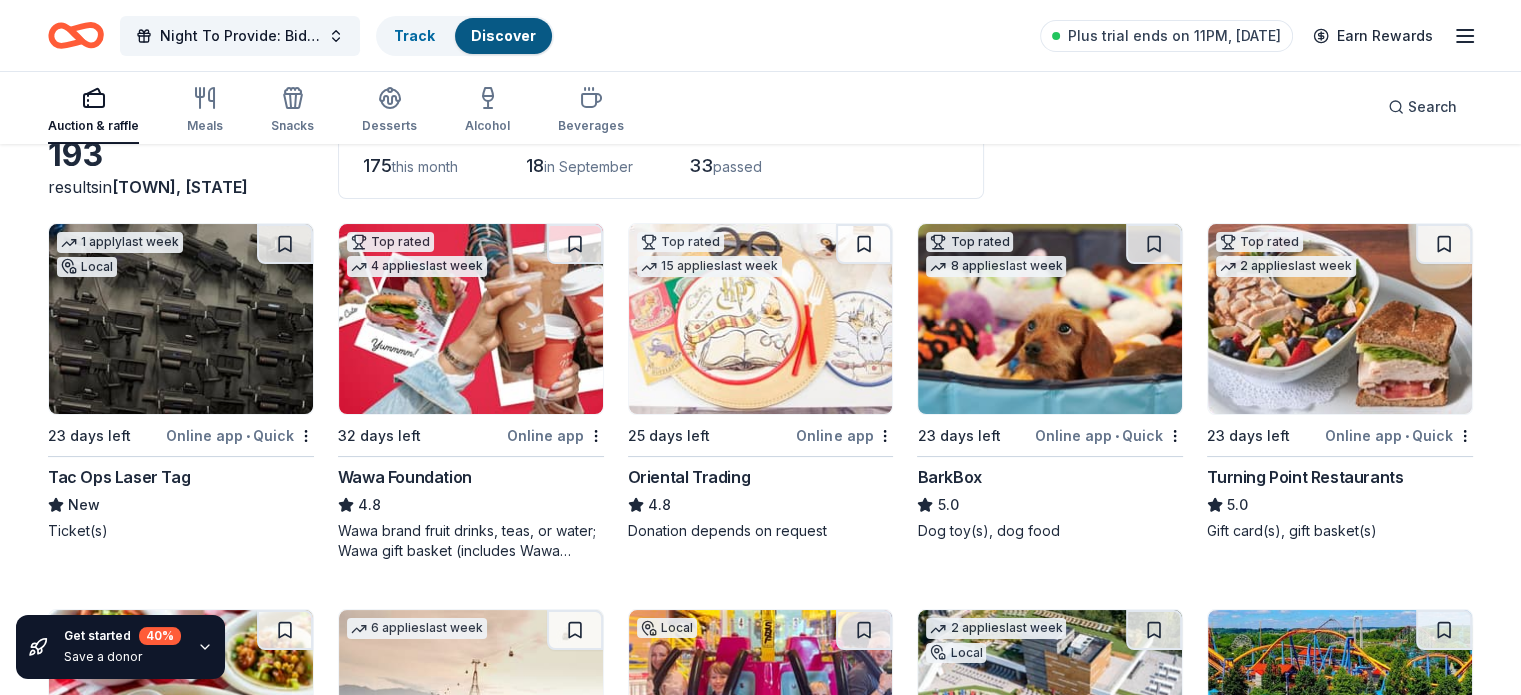 scroll, scrollTop: 0, scrollLeft: 0, axis: both 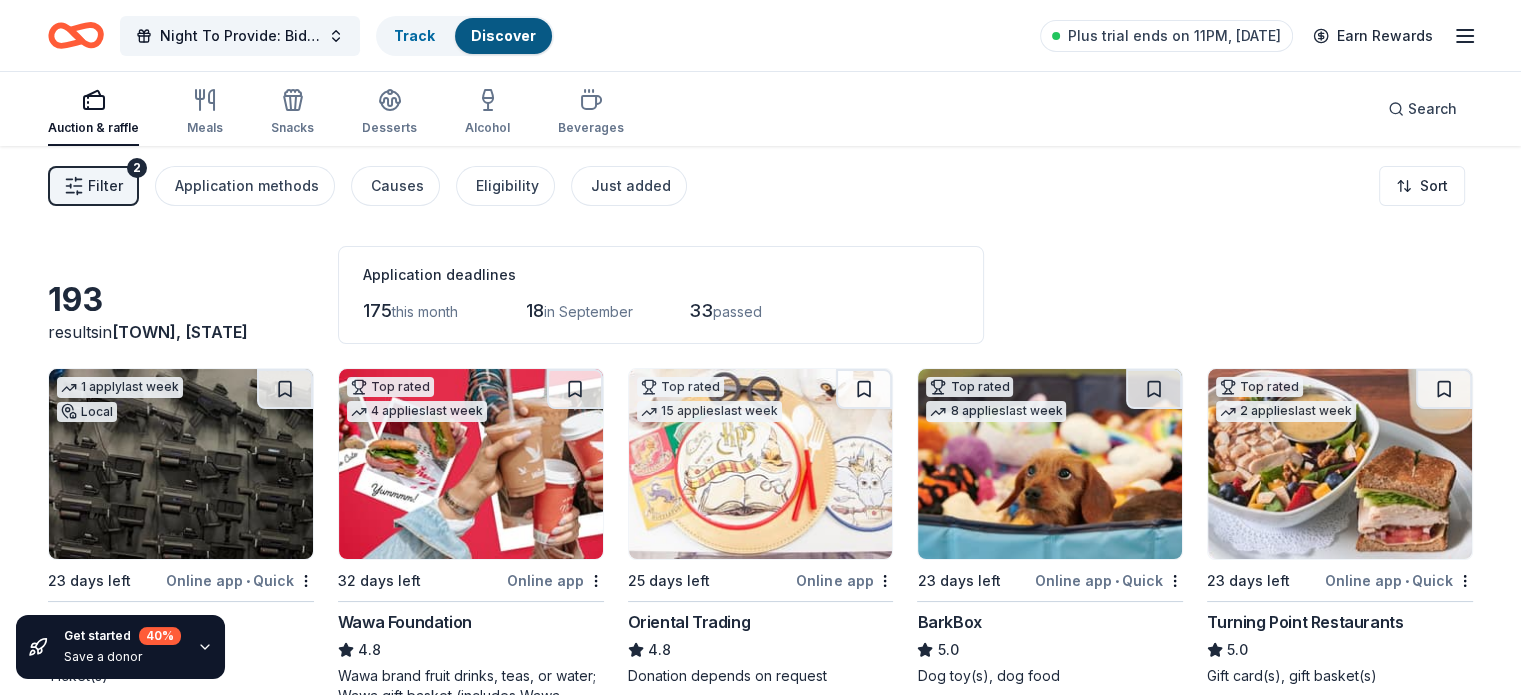 click 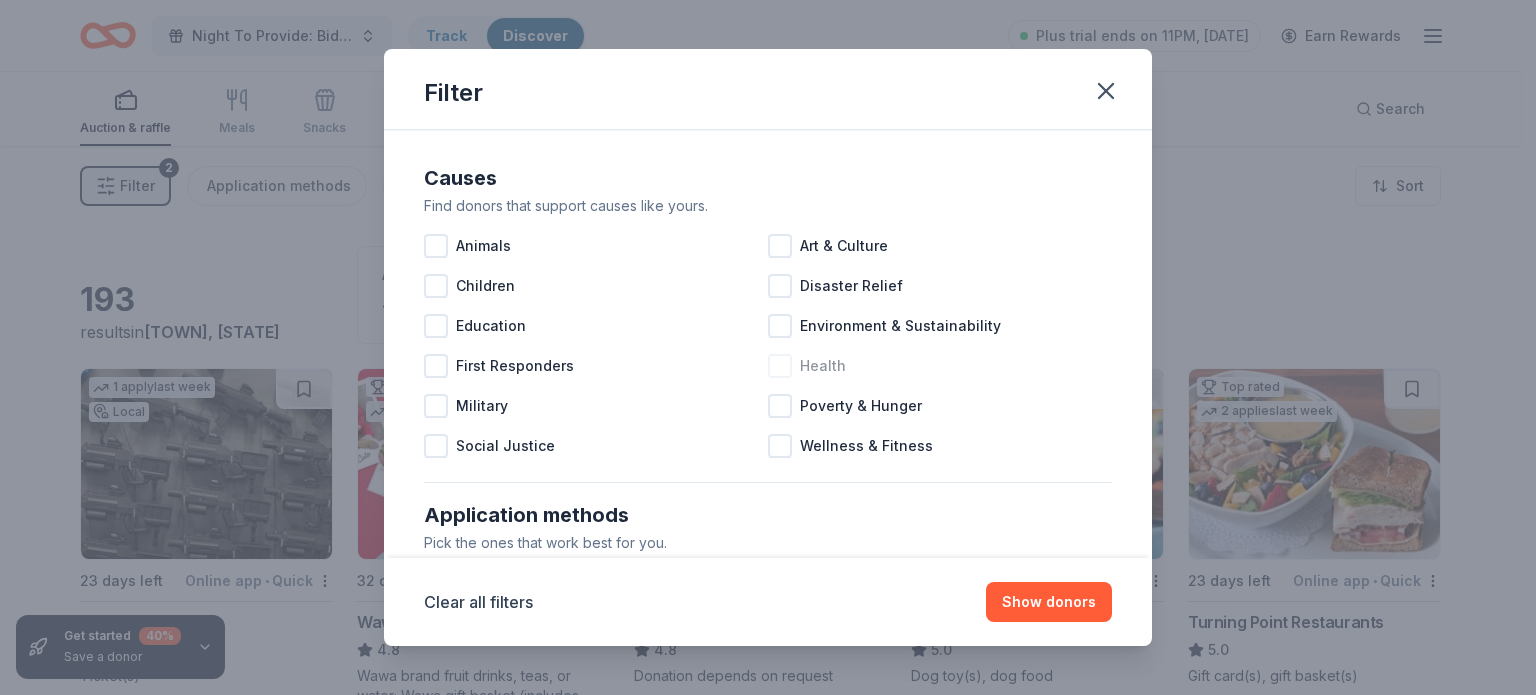 click on "Health" at bounding box center [940, 366] 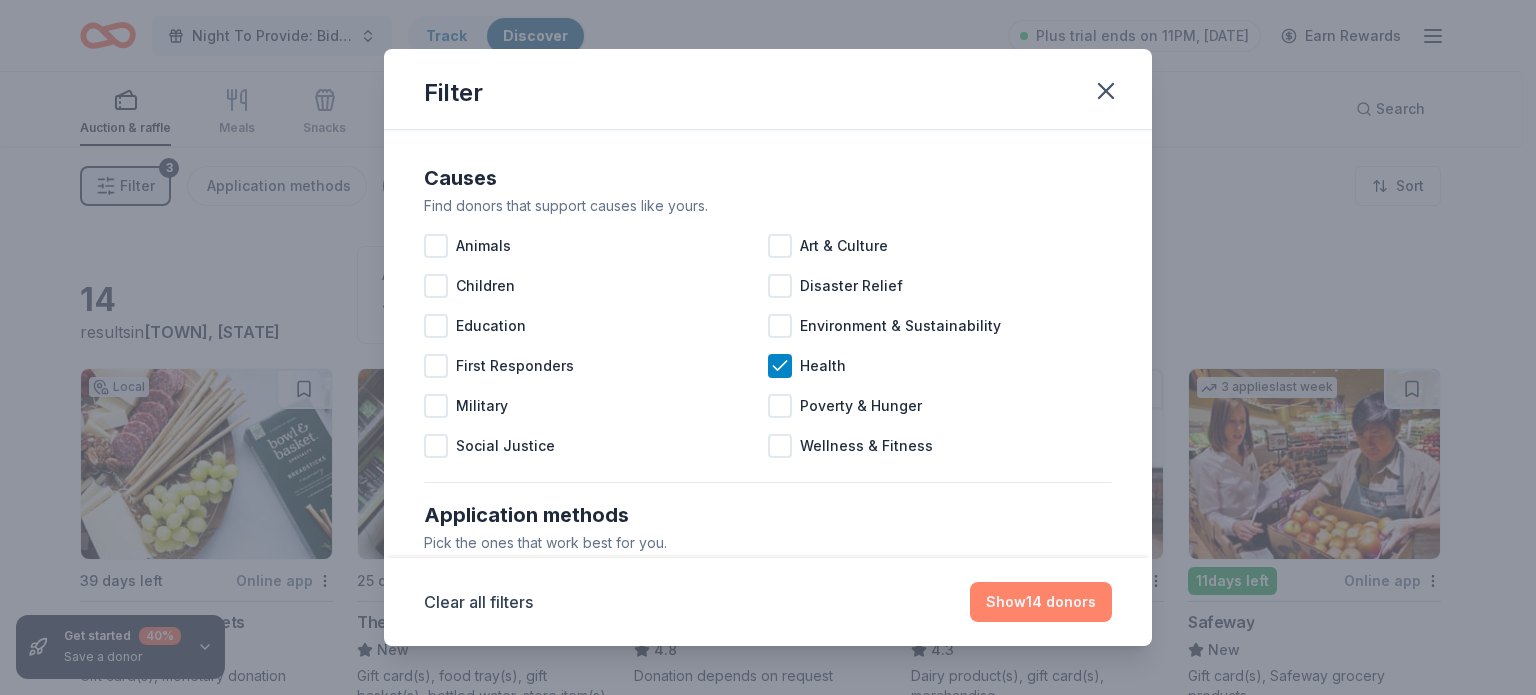 click on "Show  14   donors" at bounding box center [1041, 602] 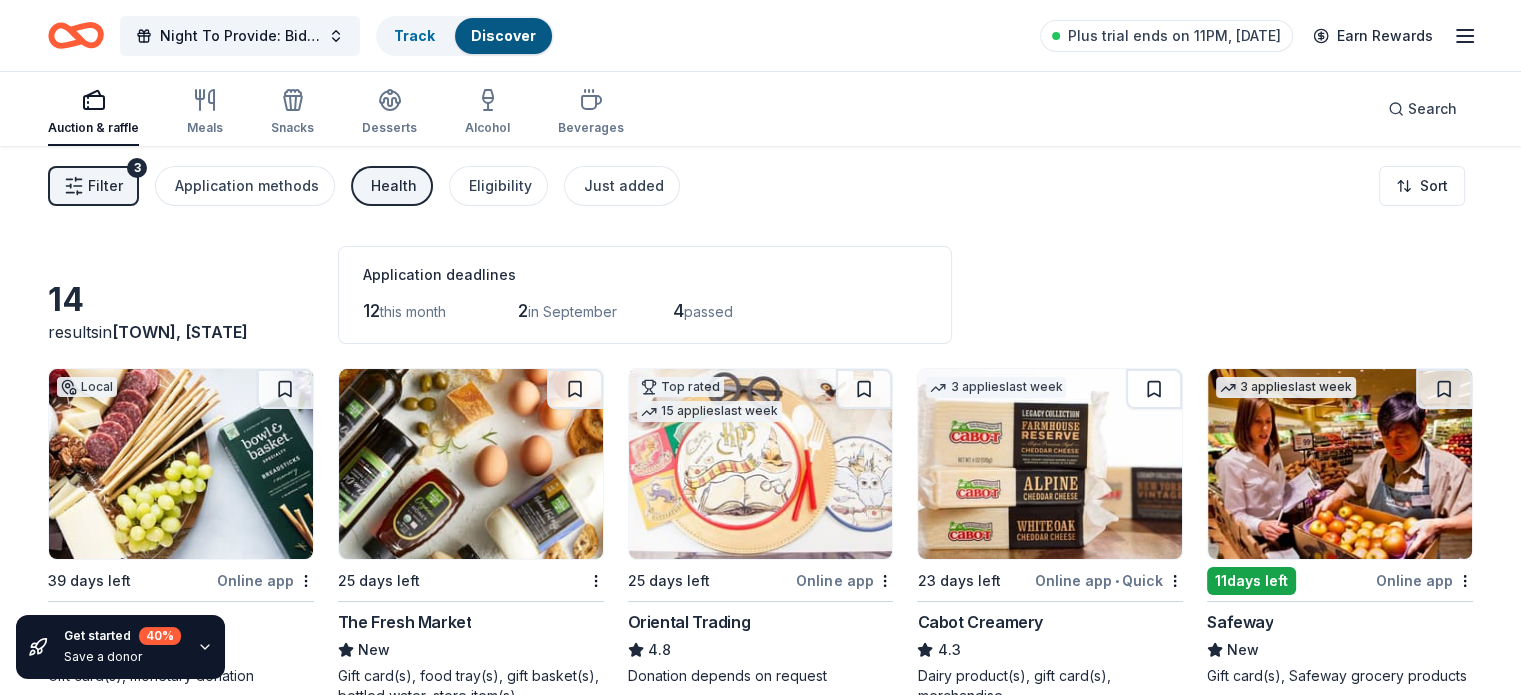 type 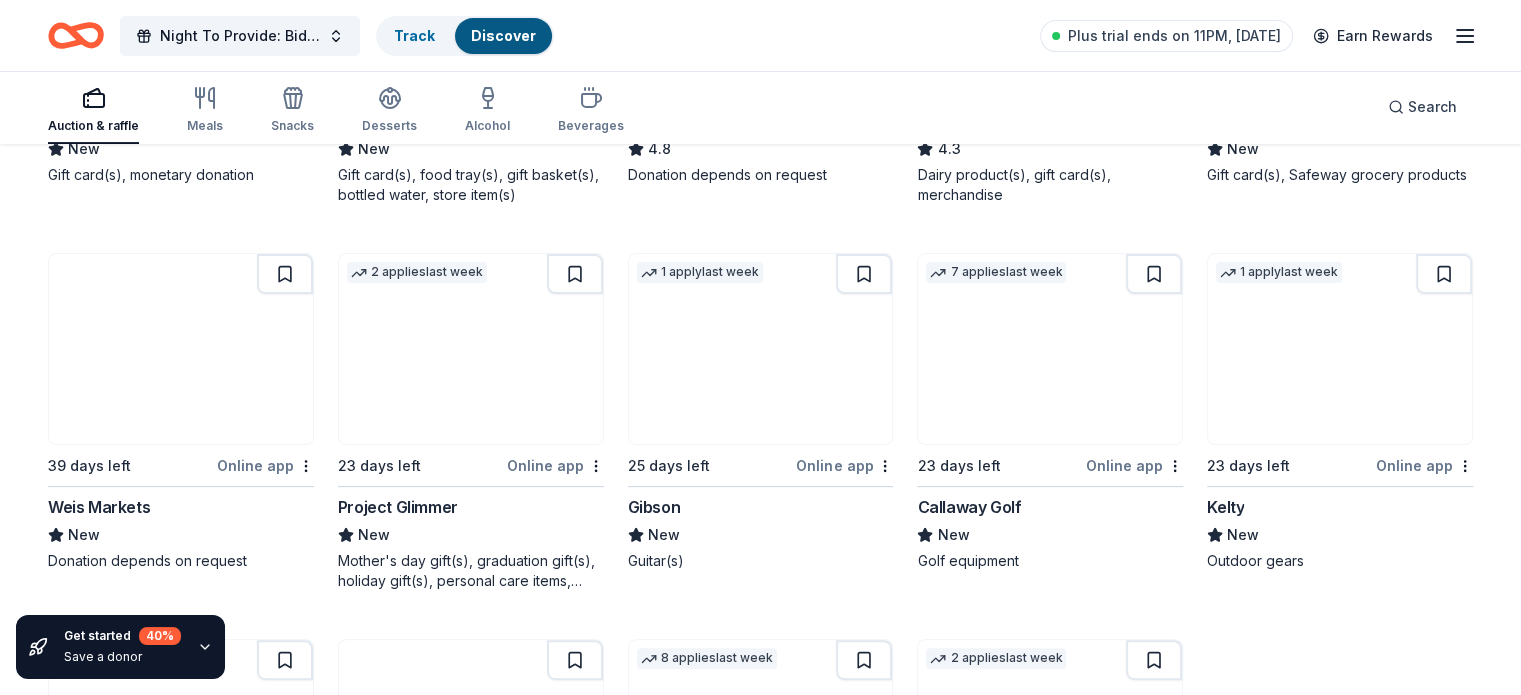 scroll, scrollTop: 461, scrollLeft: 0, axis: vertical 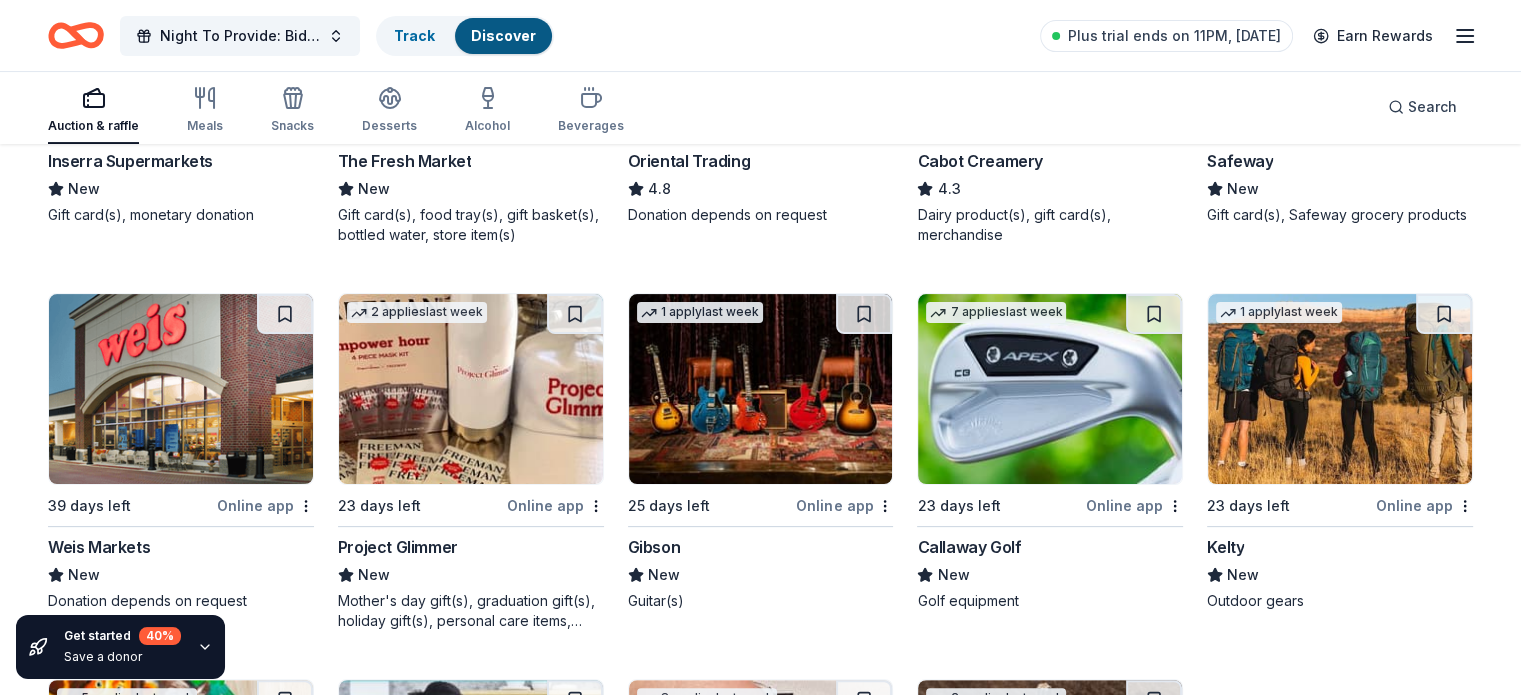 click at bounding box center (761, 389) 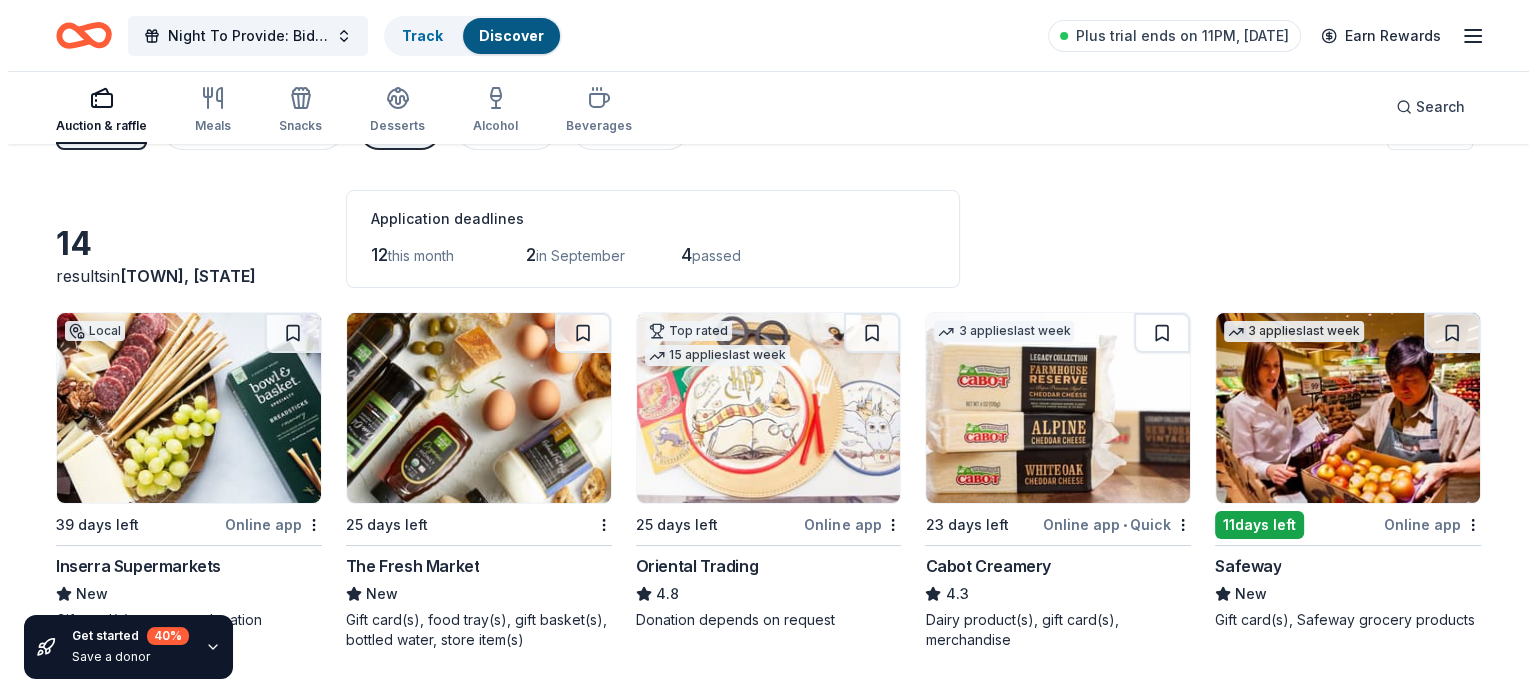 scroll, scrollTop: 21, scrollLeft: 0, axis: vertical 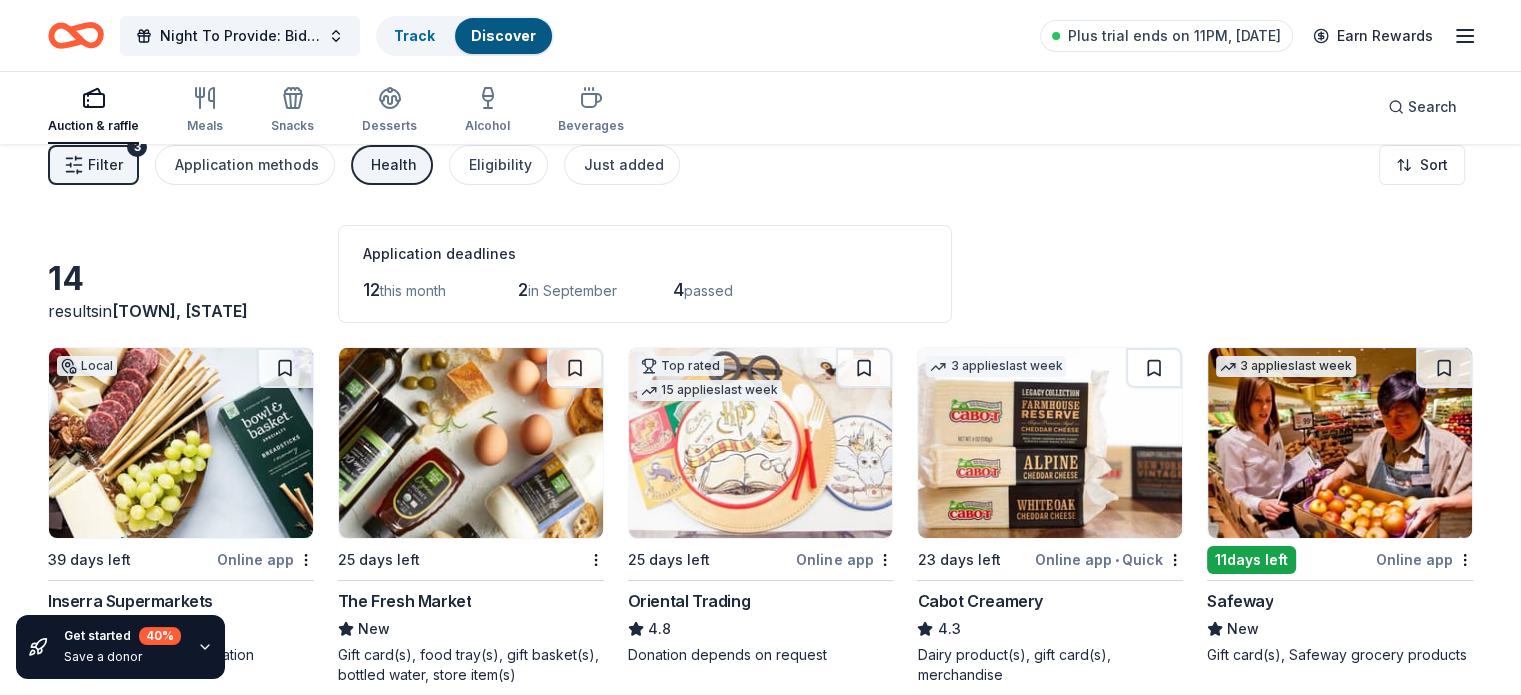 click on "Filter" at bounding box center [105, 165] 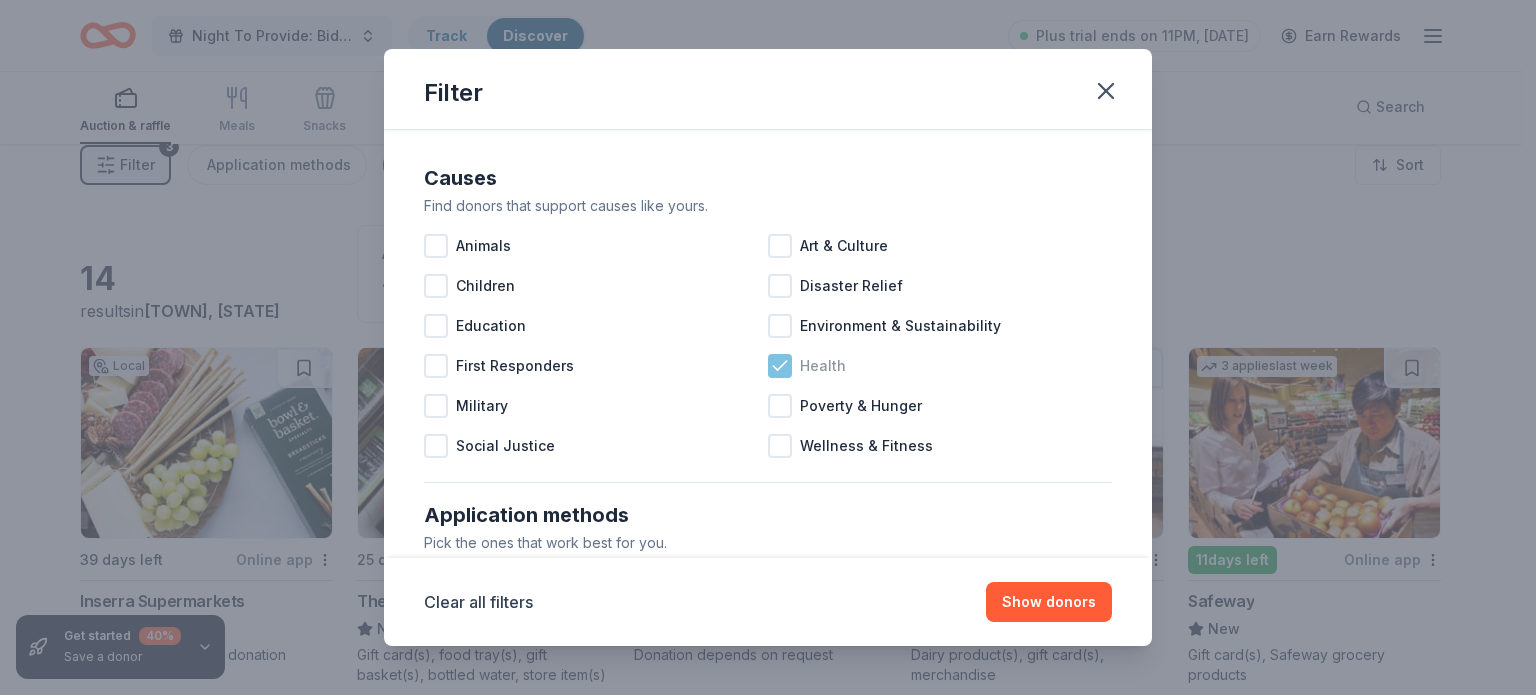 click on "Health" at bounding box center [940, 366] 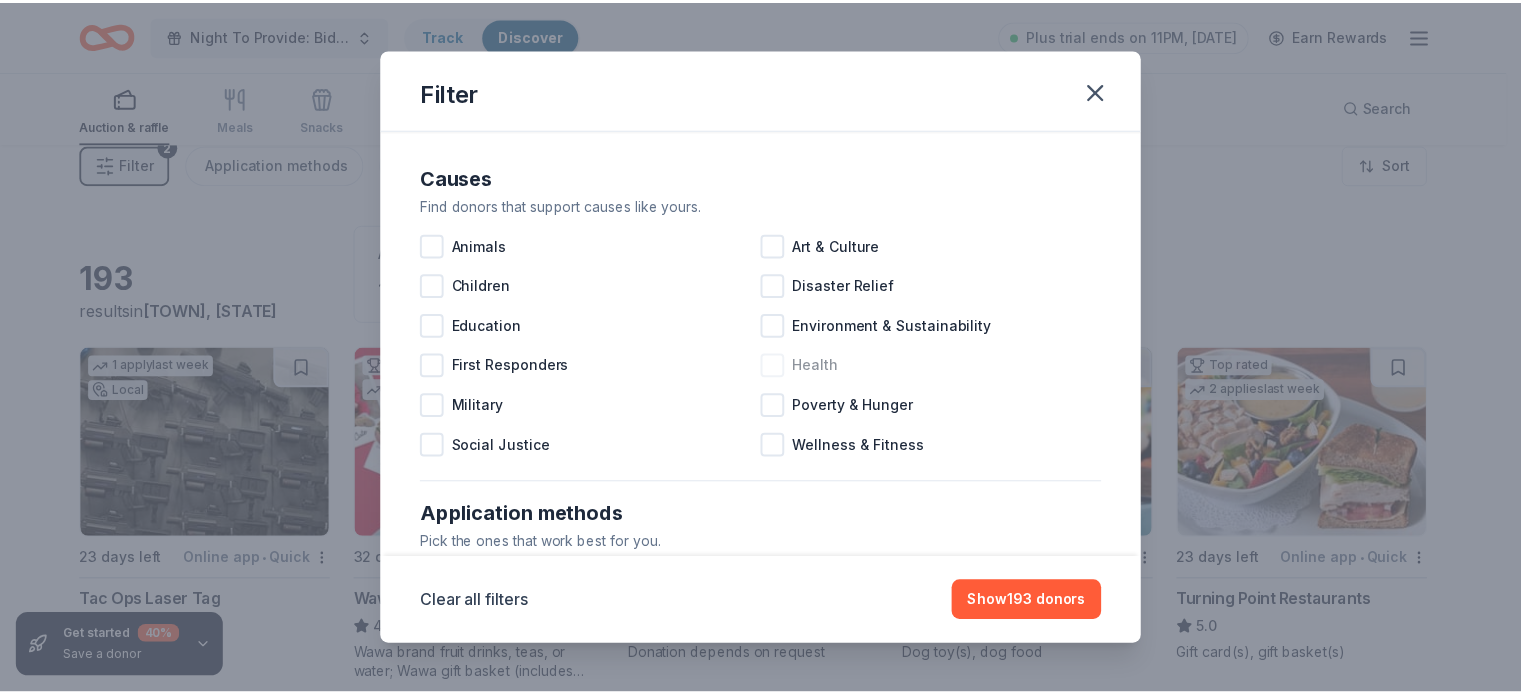 scroll, scrollTop: 0, scrollLeft: 0, axis: both 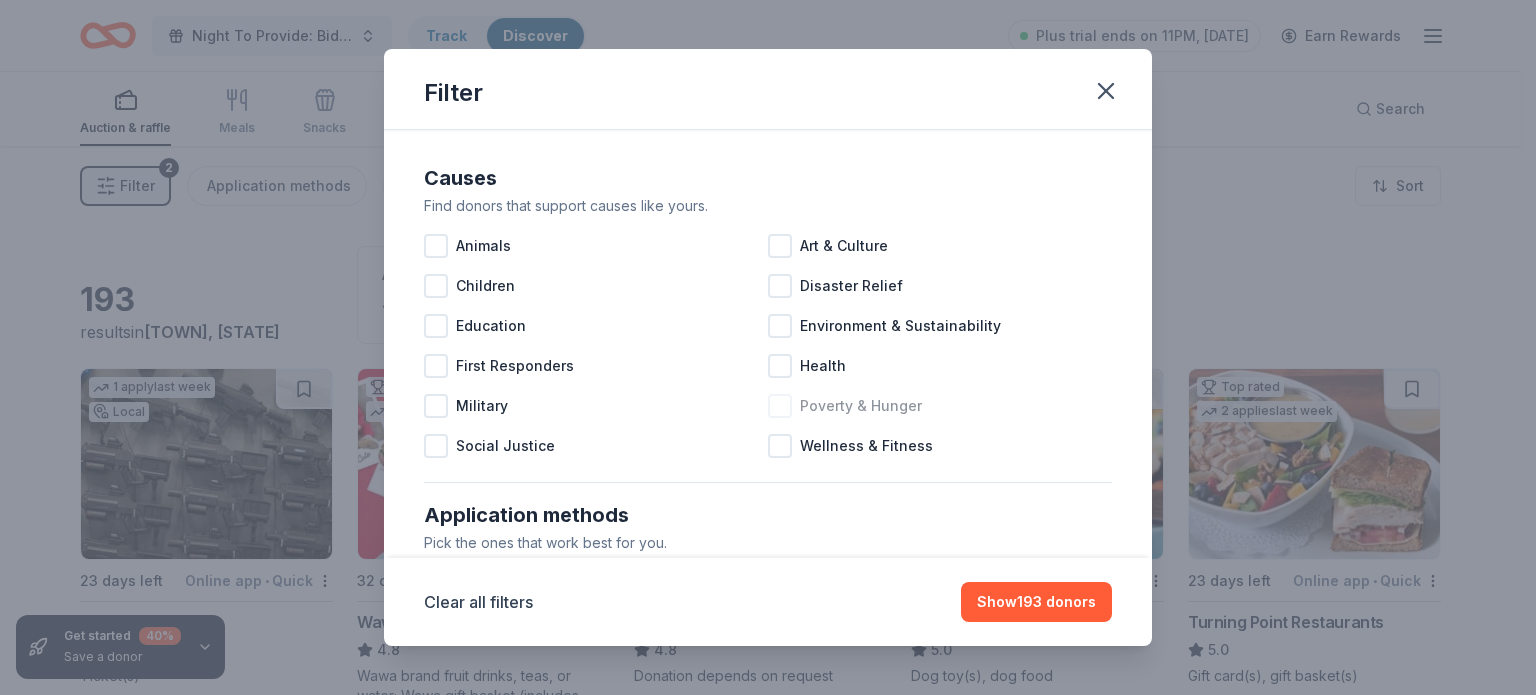click at bounding box center (780, 406) 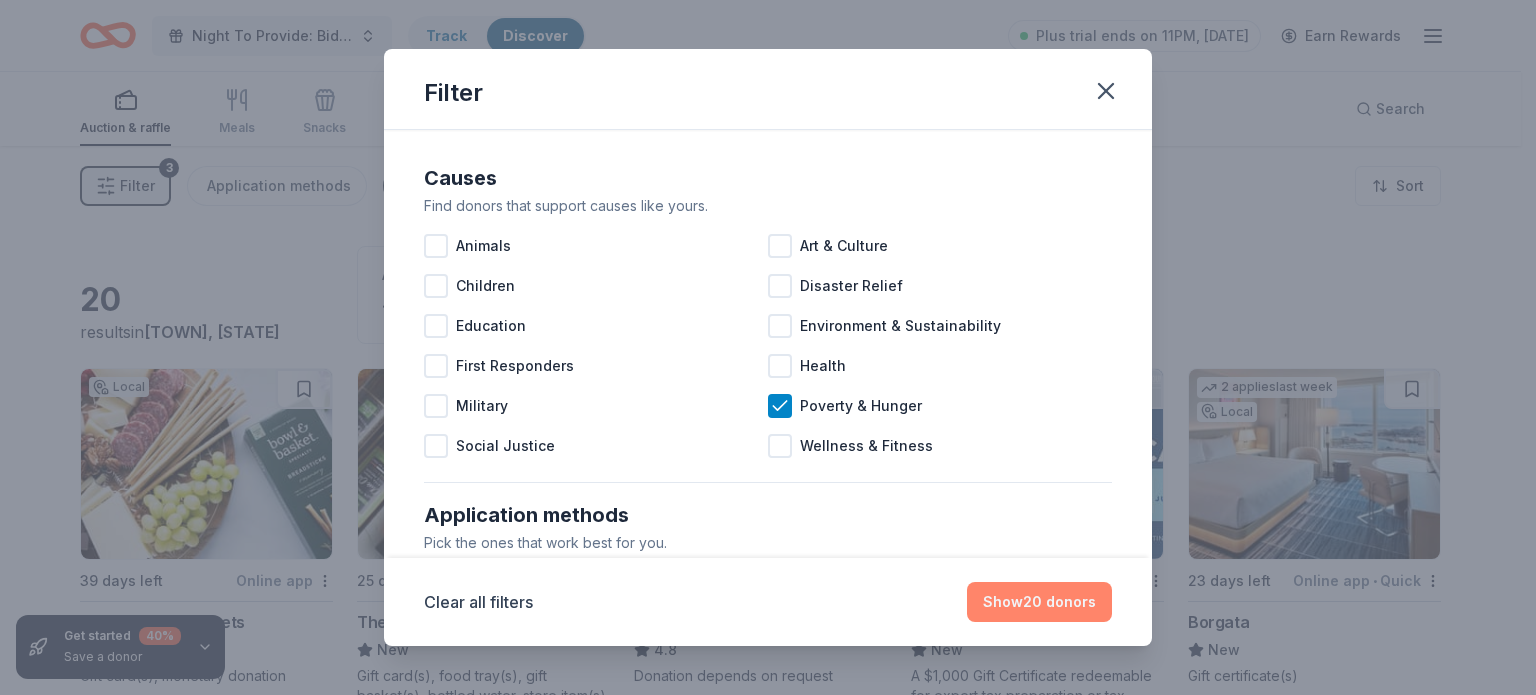 click on "Show  20   donors" at bounding box center (1039, 602) 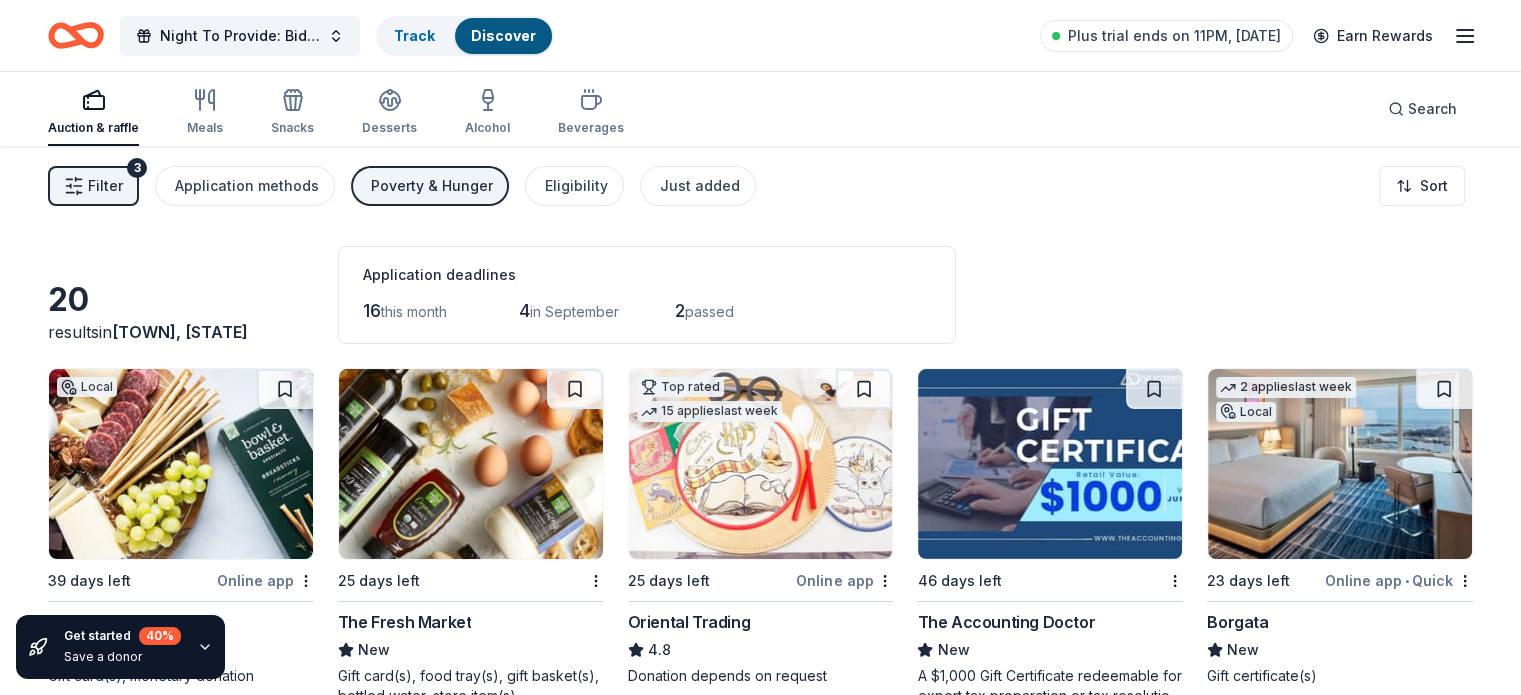 click on "20 results  in  Hillsborough Township, NJ Application deadlines 16  this month 4  in September 2  passed" at bounding box center [760, 295] 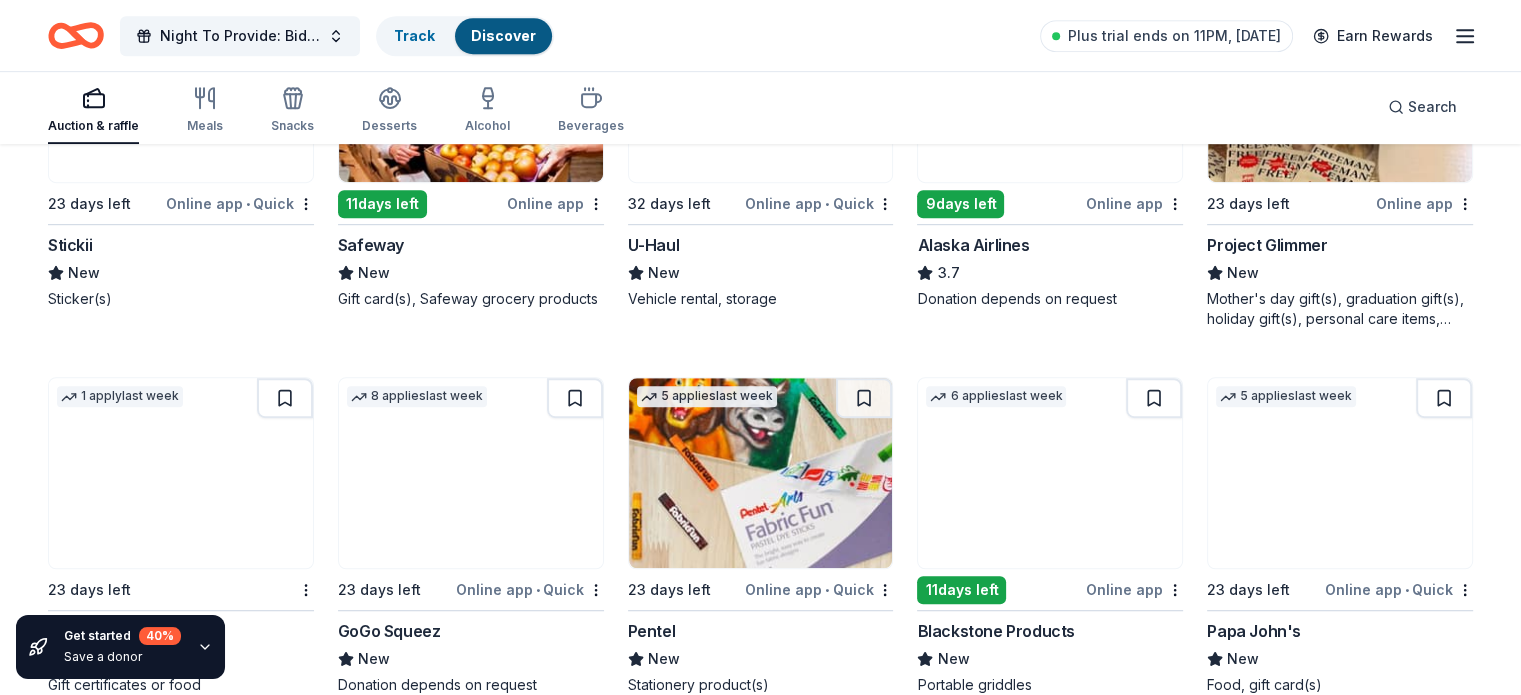 scroll, scrollTop: 1187, scrollLeft: 0, axis: vertical 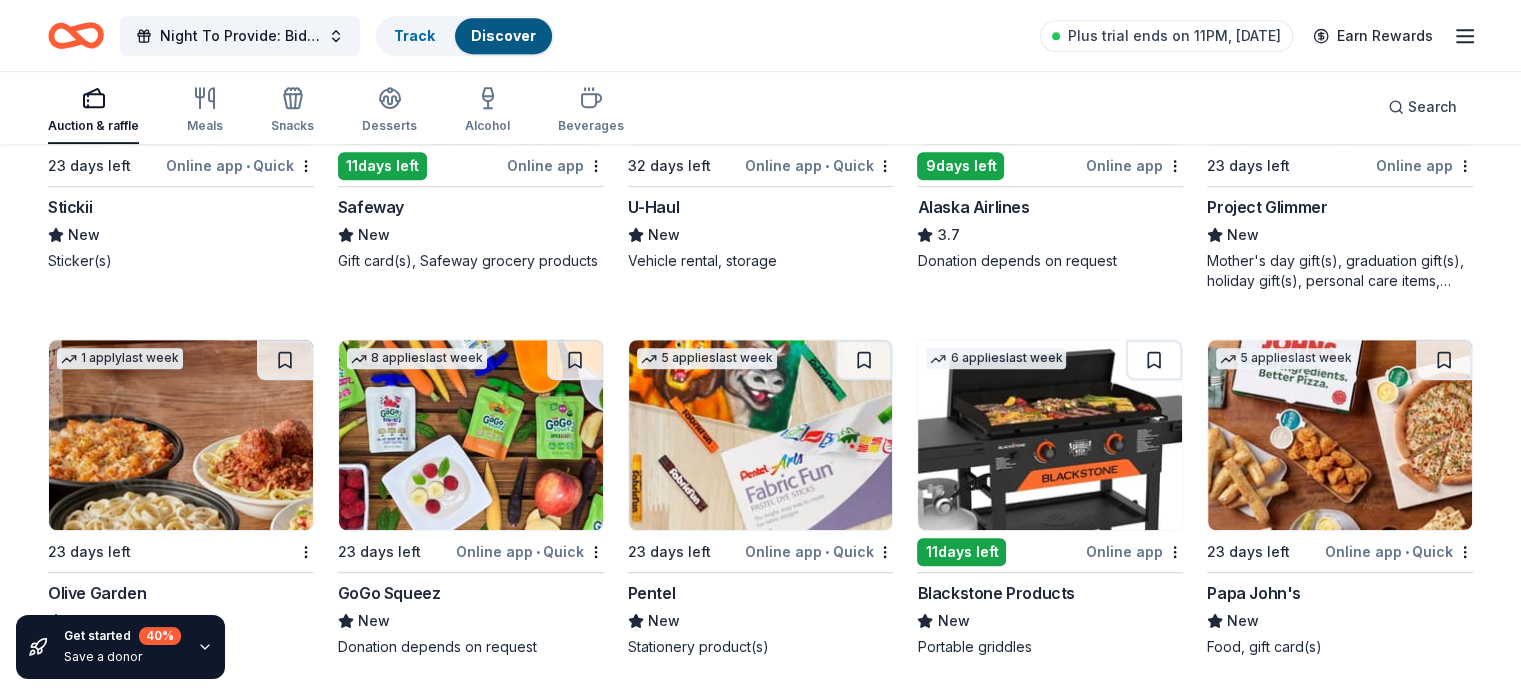 click at bounding box center (181, 435) 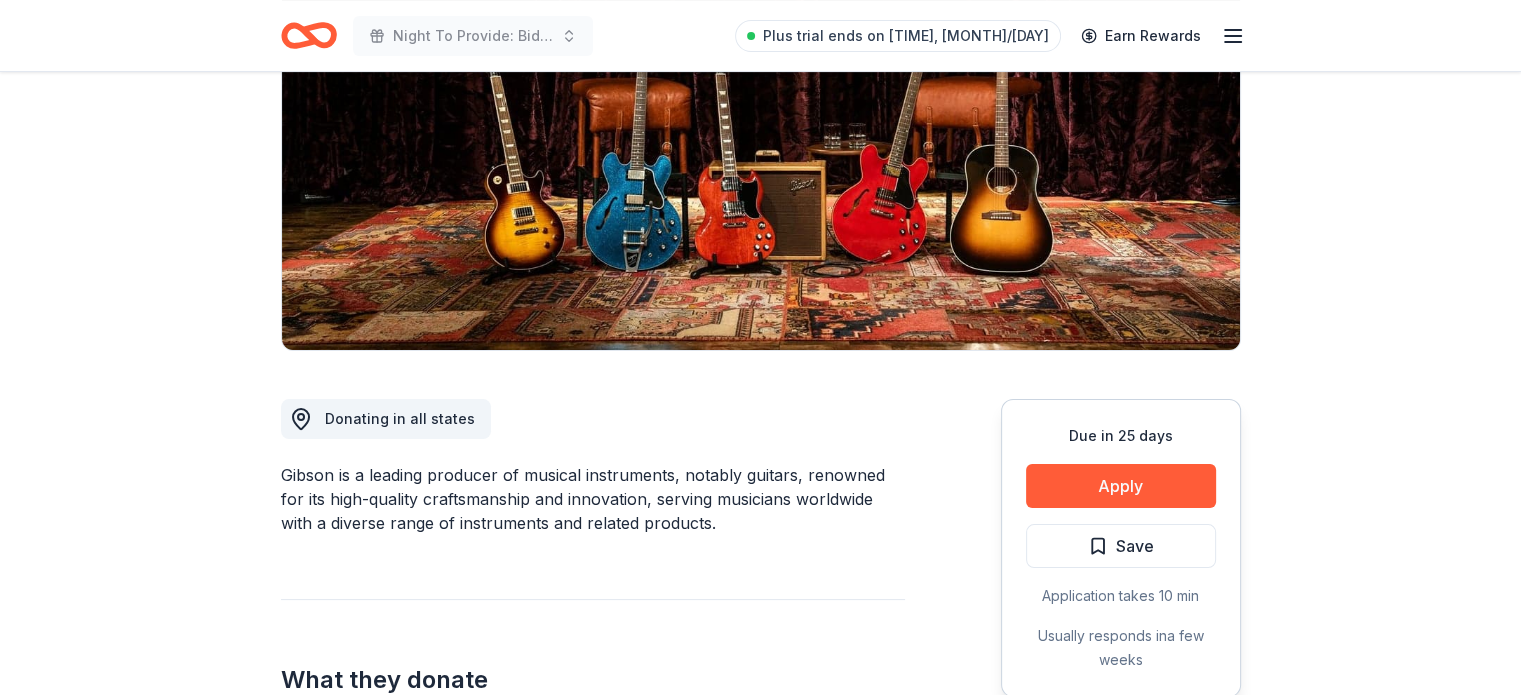 scroll, scrollTop: 320, scrollLeft: 0, axis: vertical 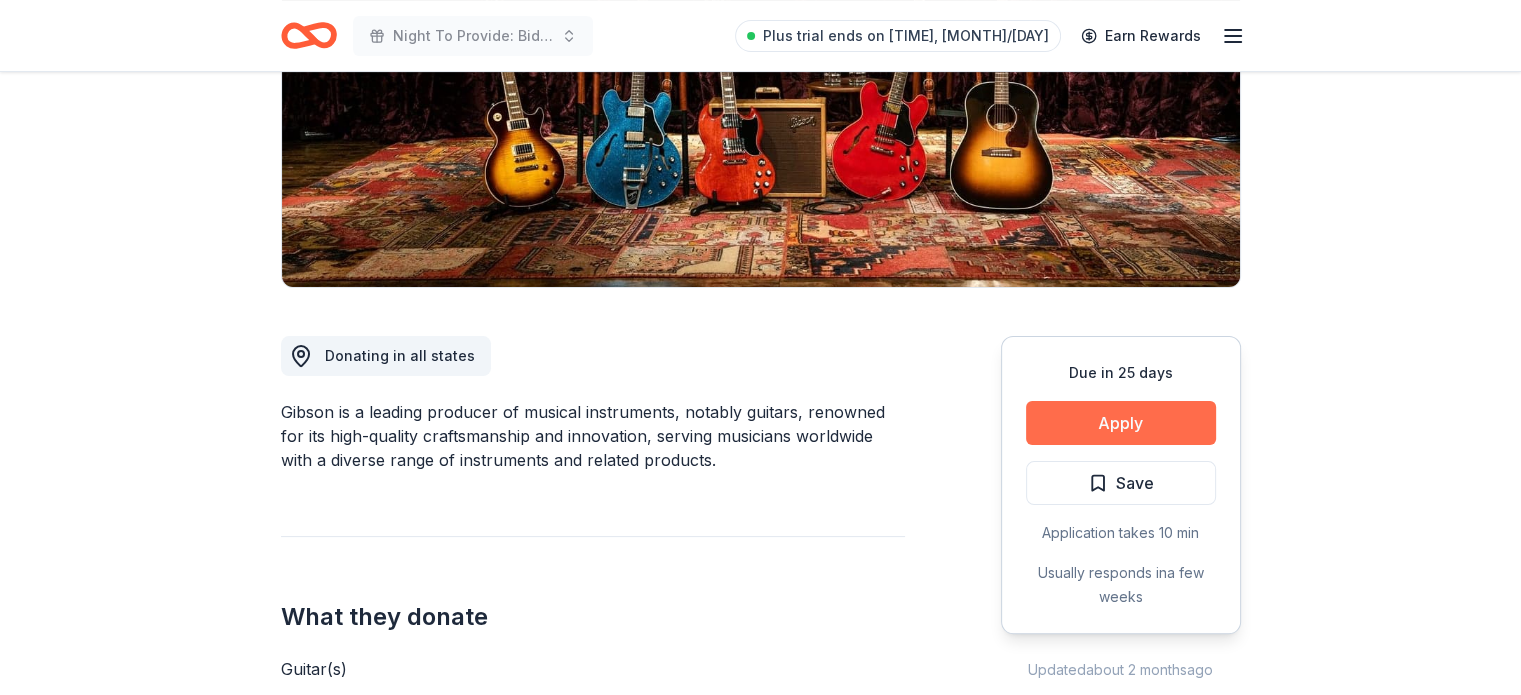 click on "Apply" at bounding box center (1121, 423) 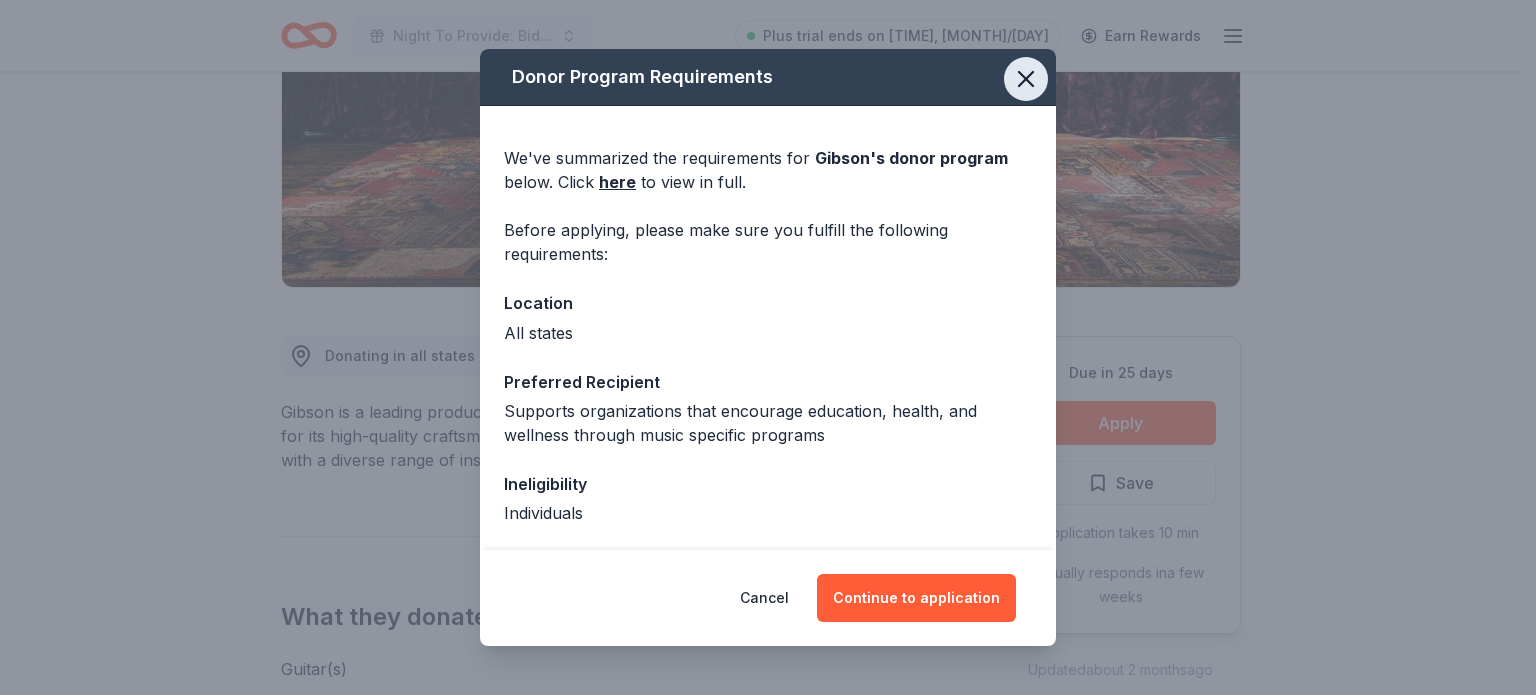 click 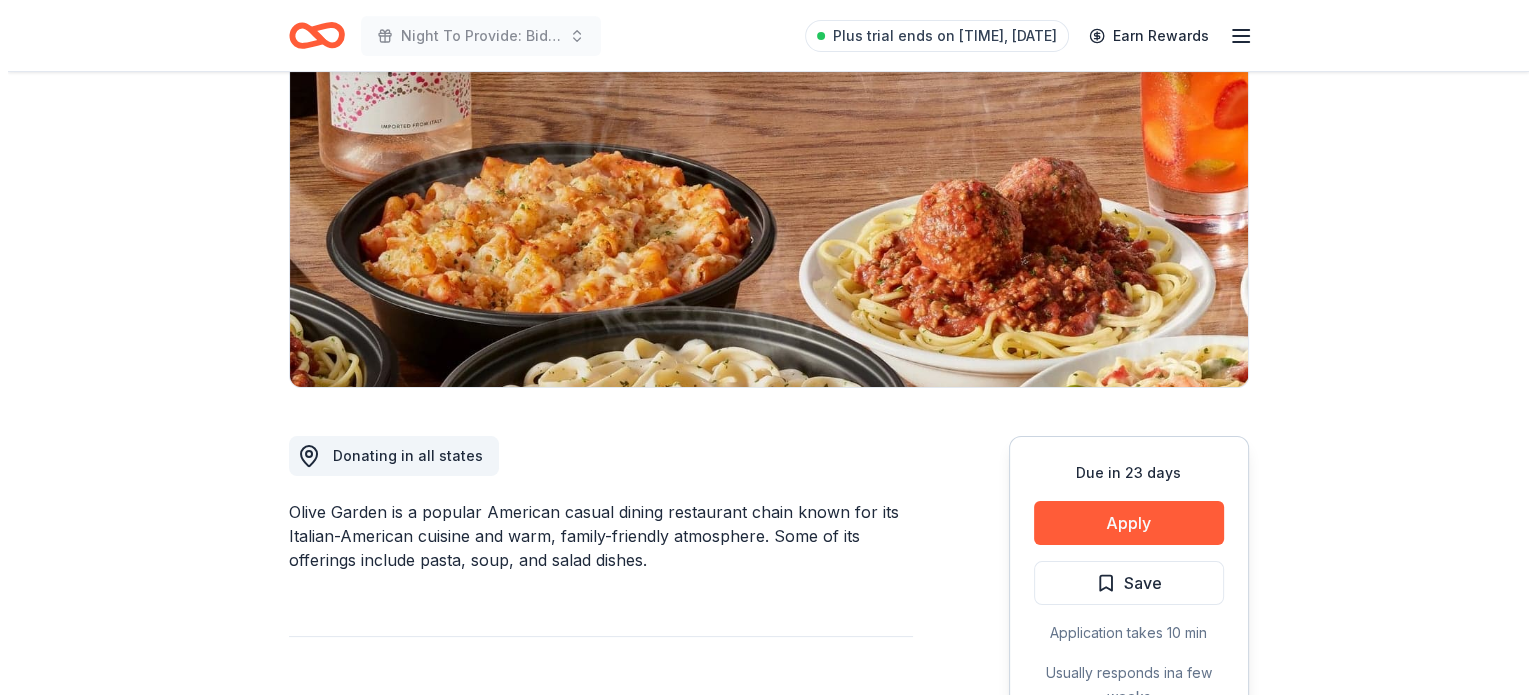 scroll, scrollTop: 320, scrollLeft: 0, axis: vertical 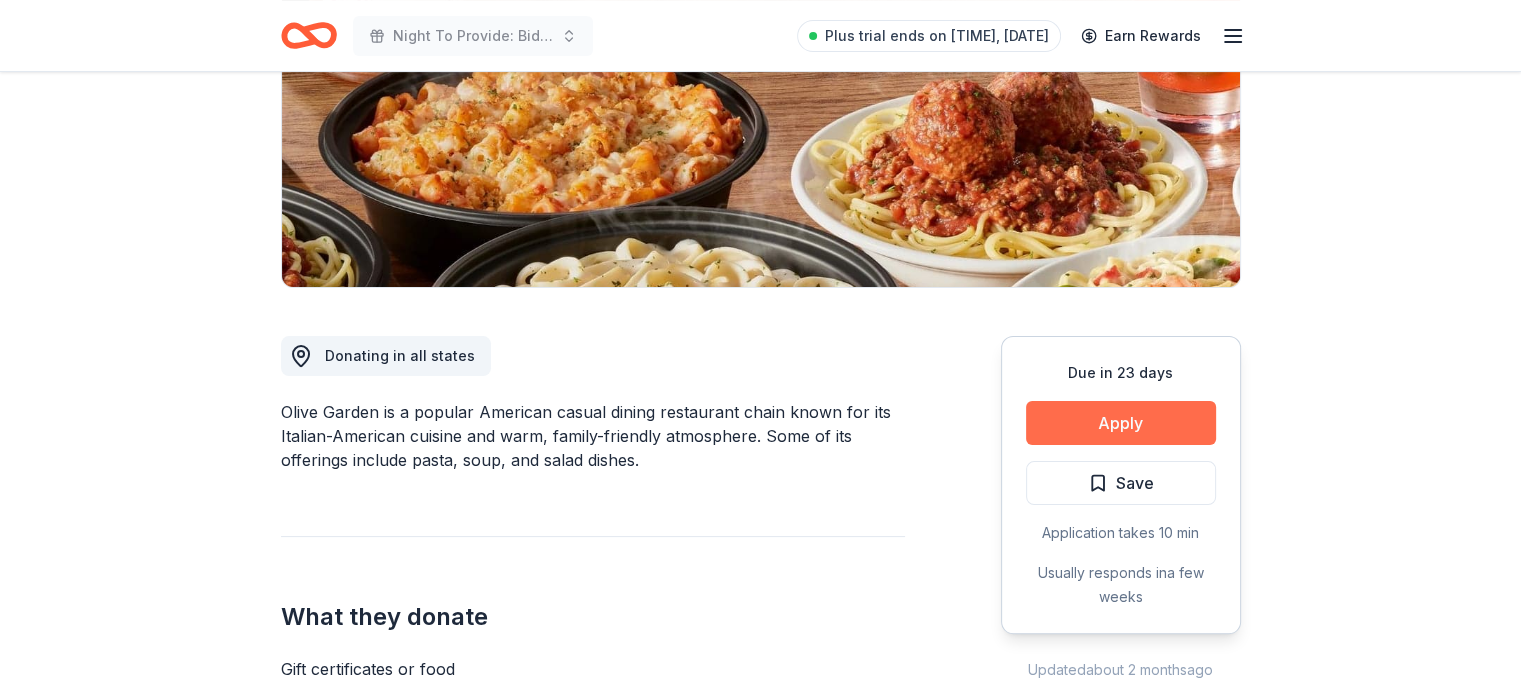 click on "Apply" at bounding box center [1121, 423] 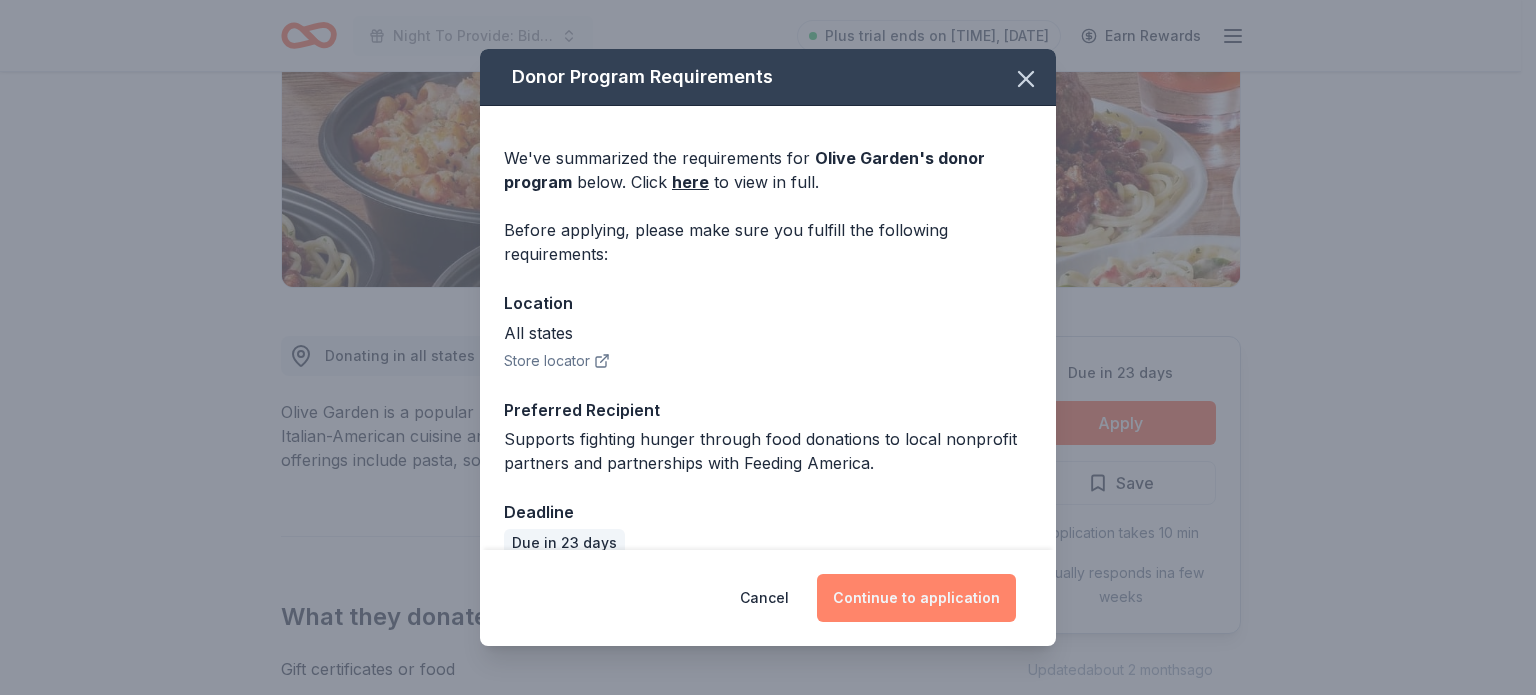 click on "Continue to application" at bounding box center [916, 598] 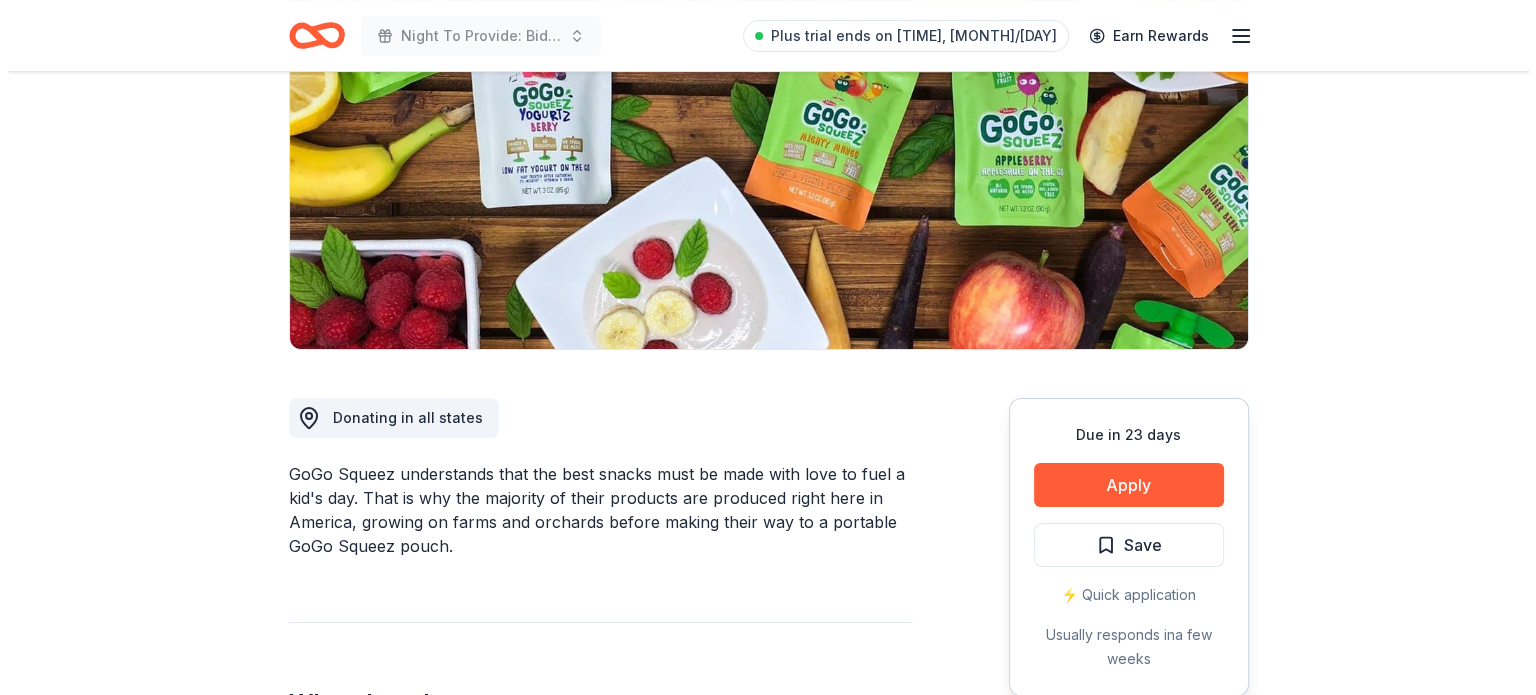 scroll, scrollTop: 320, scrollLeft: 0, axis: vertical 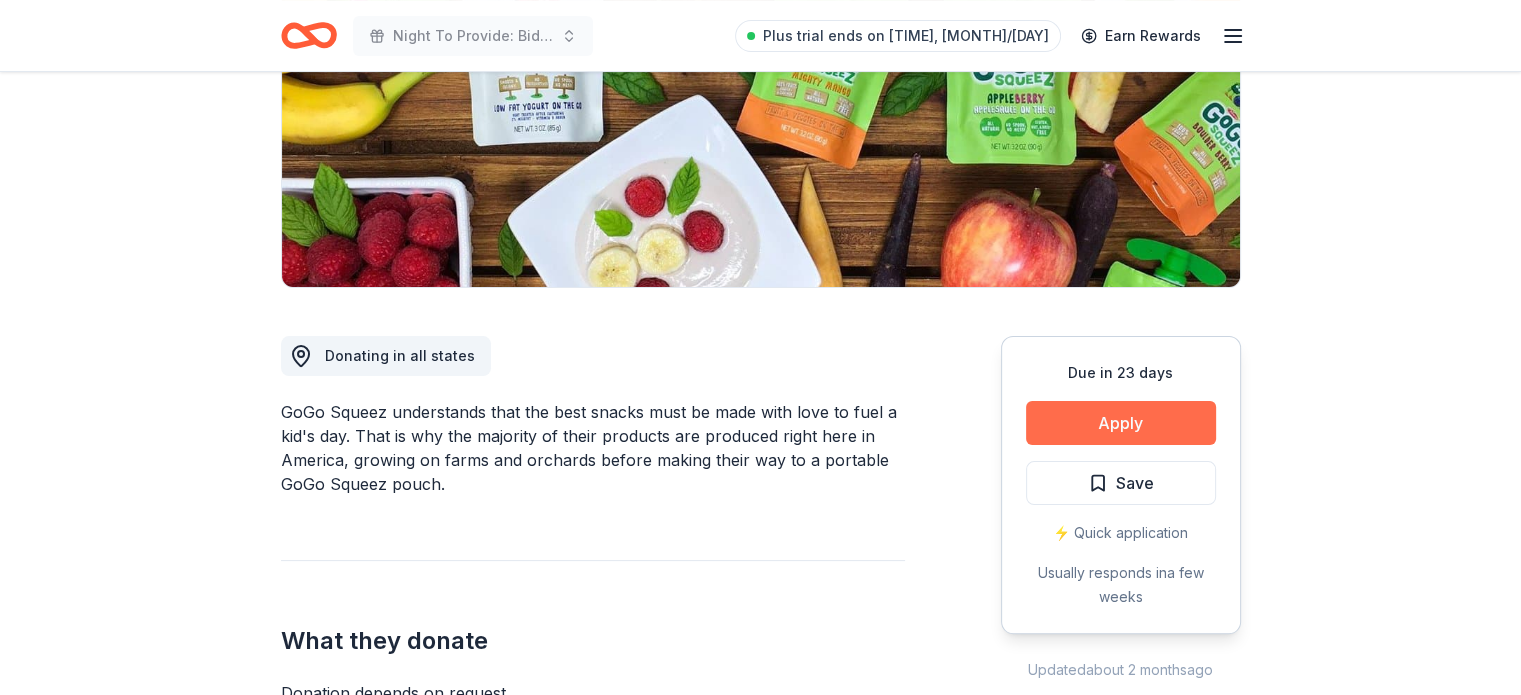 click on "Apply" at bounding box center (1121, 423) 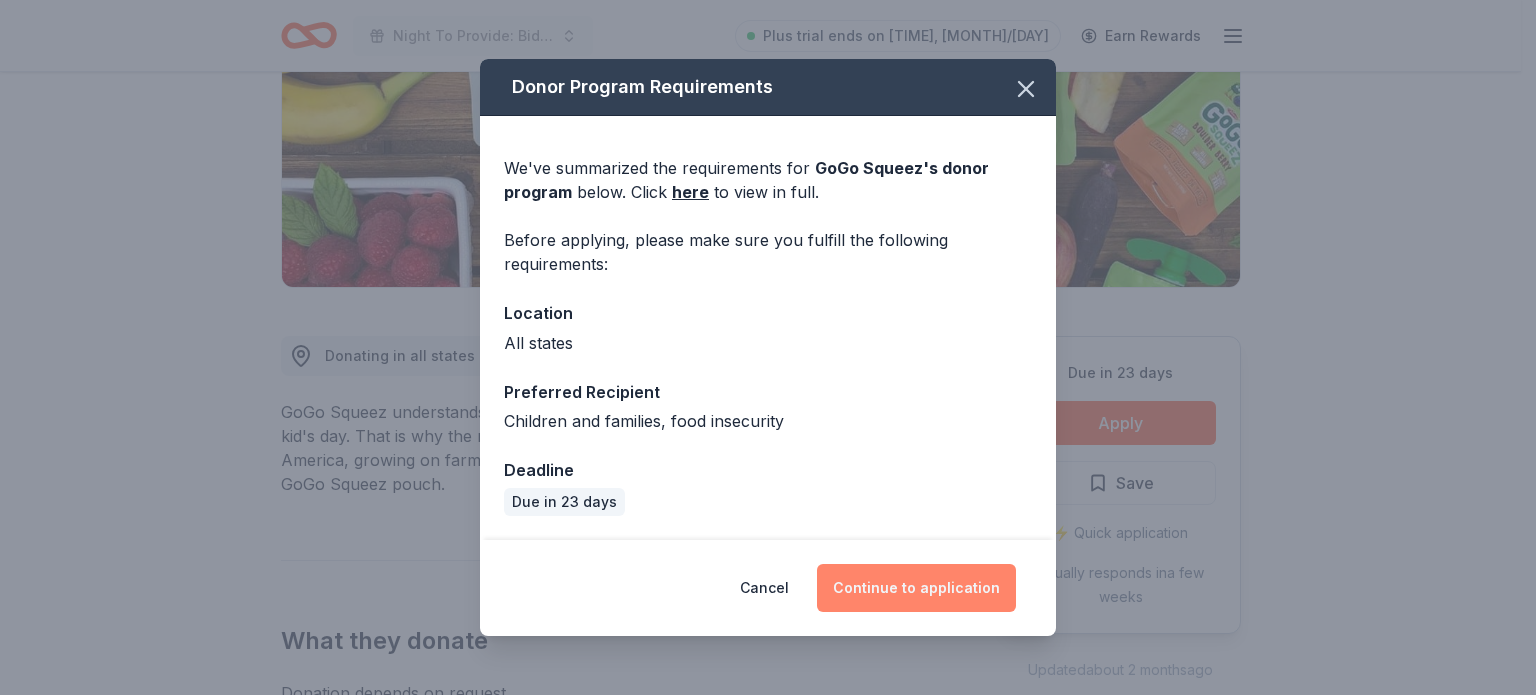 click on "Continue to application" at bounding box center (916, 588) 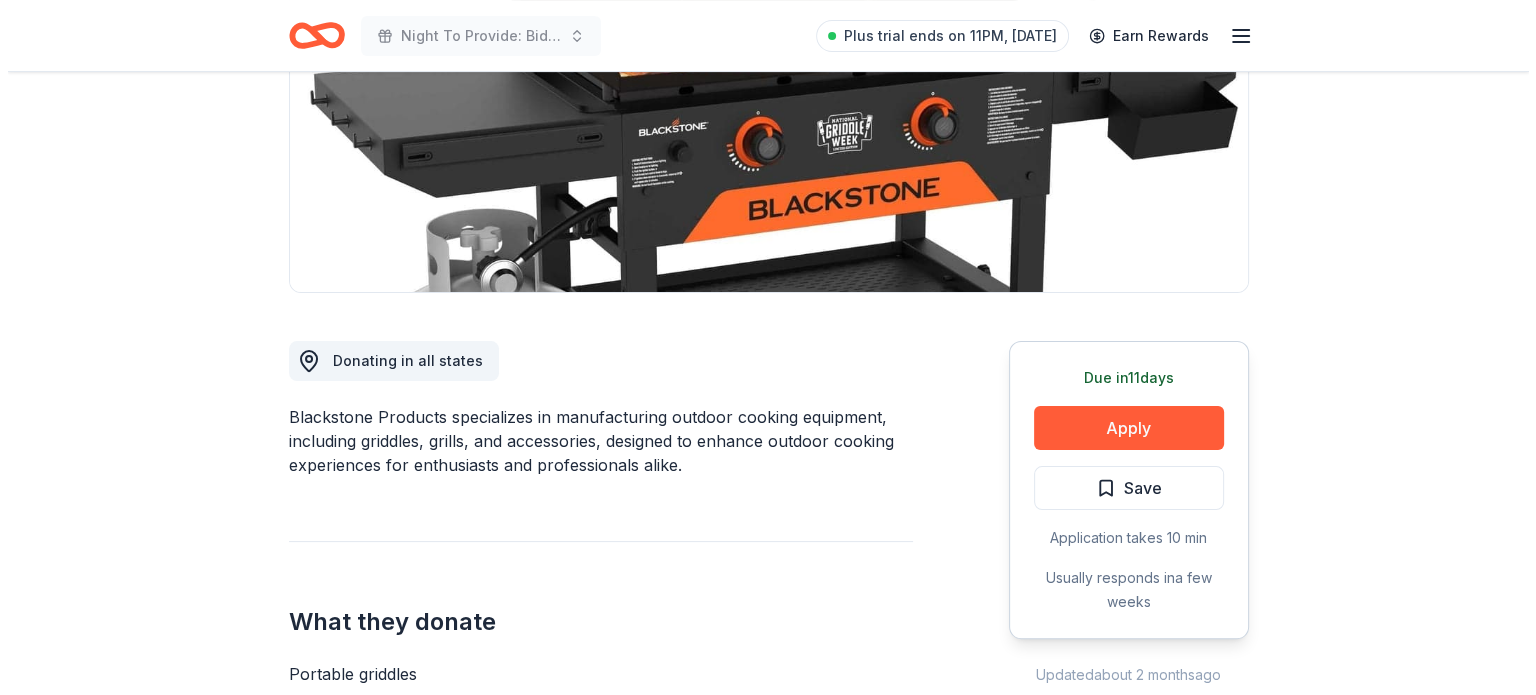 scroll, scrollTop: 360, scrollLeft: 0, axis: vertical 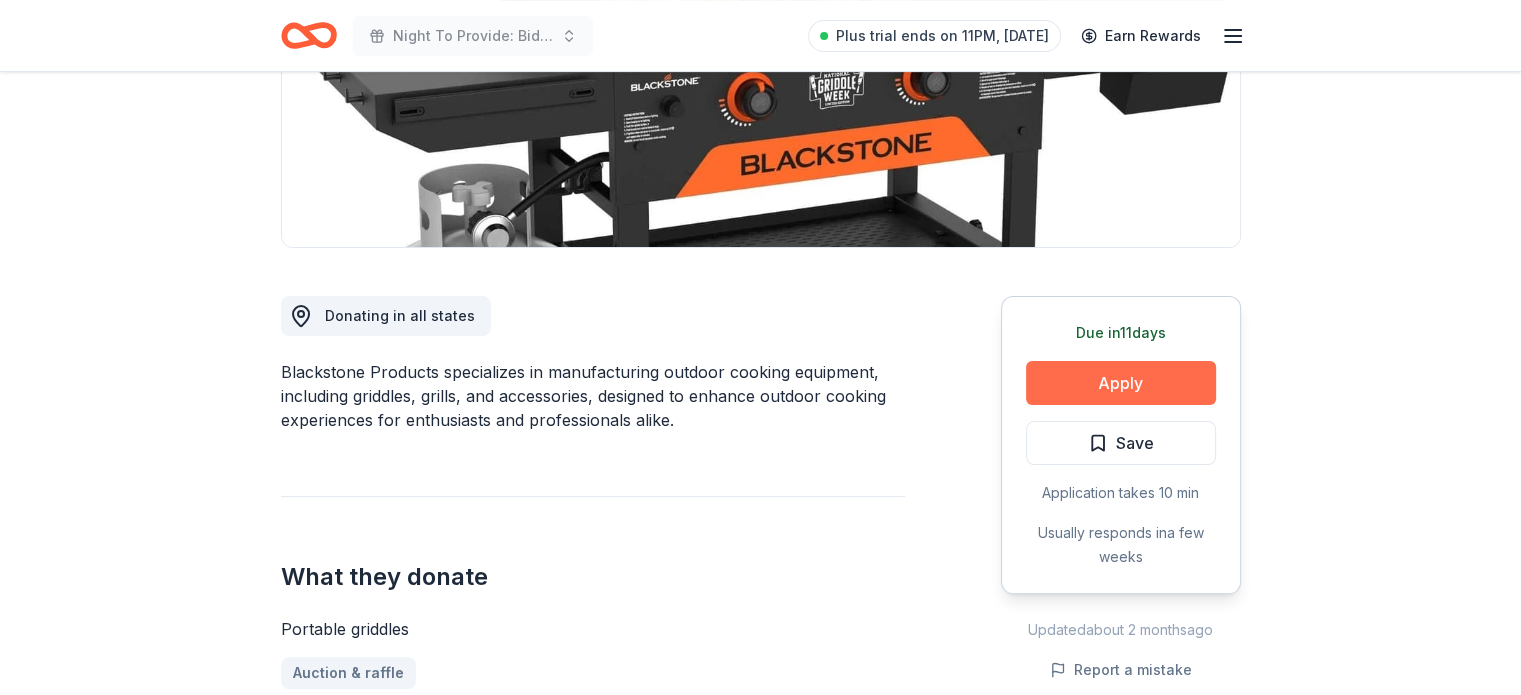 click on "Apply" at bounding box center [1121, 383] 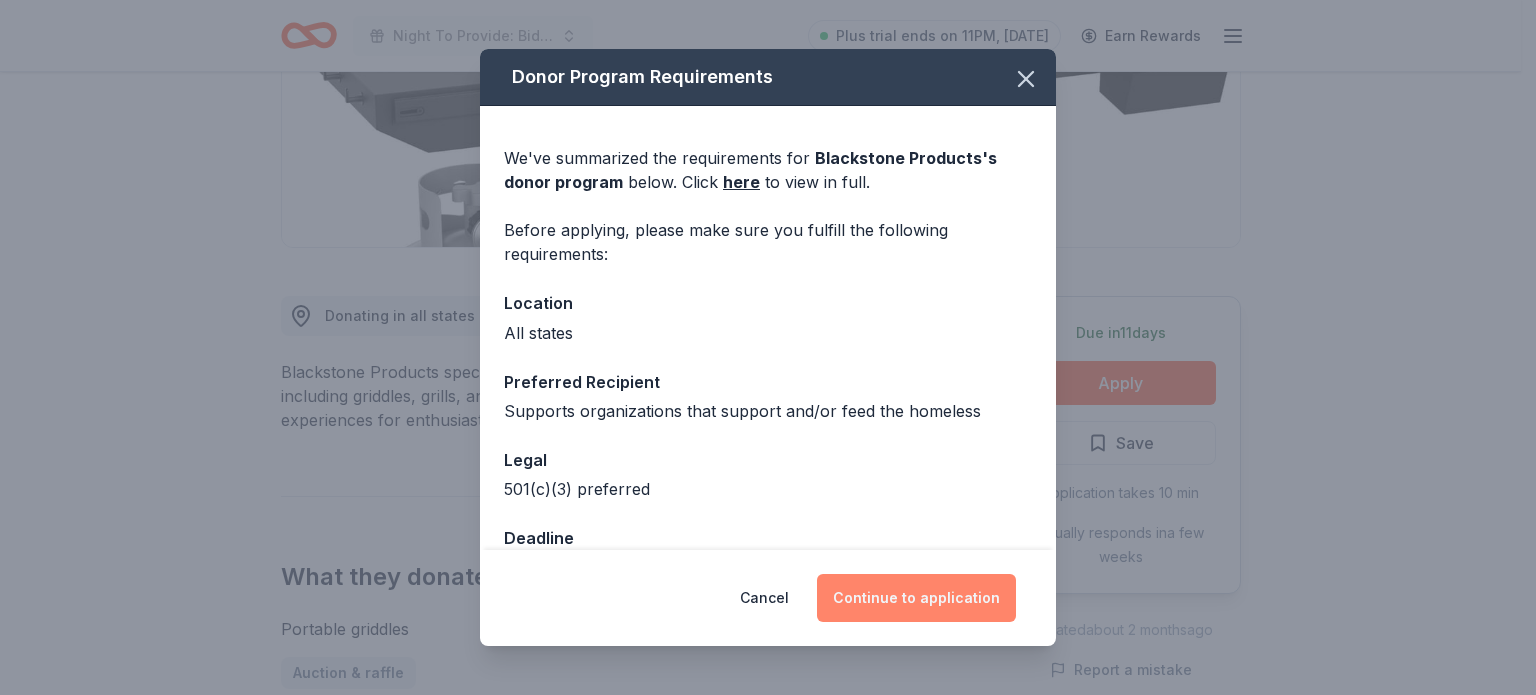 click on "Continue to application" at bounding box center (916, 598) 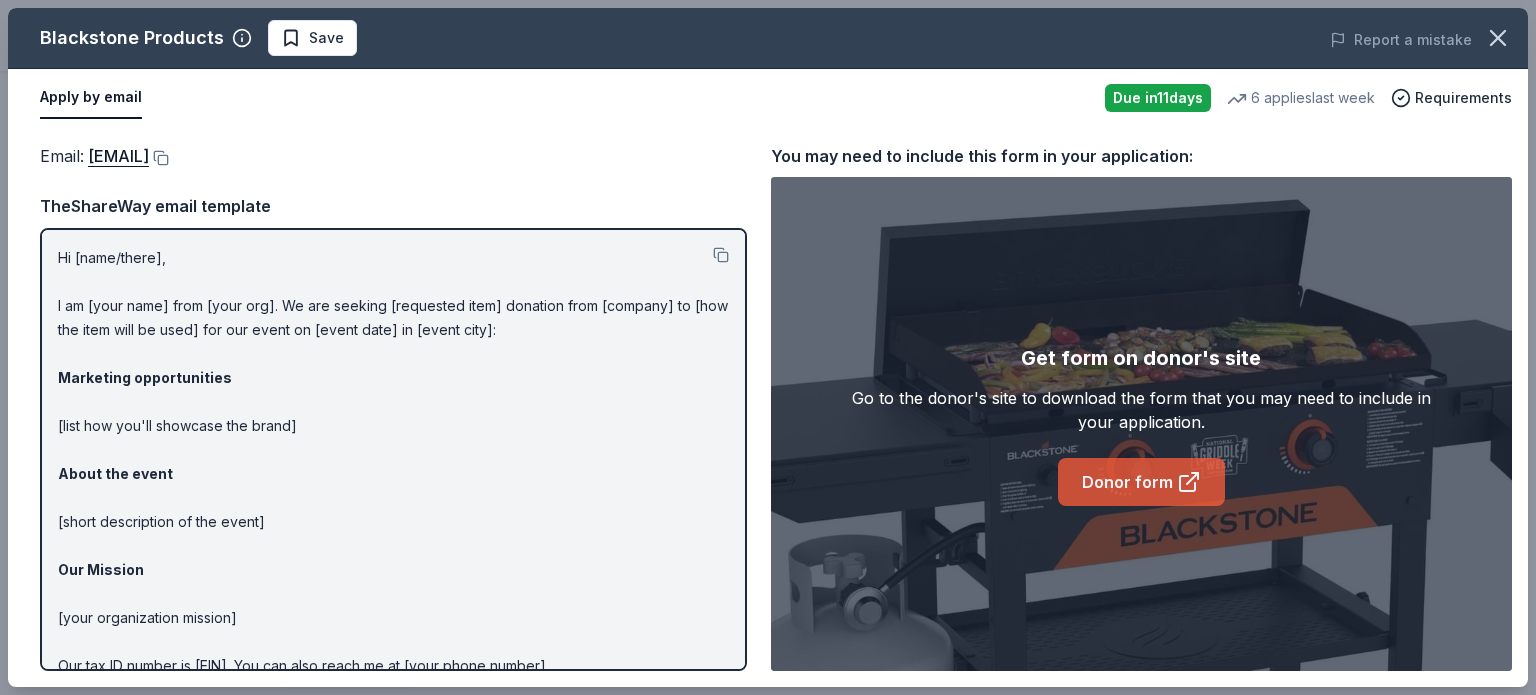 click on "Donor form" at bounding box center [1141, 482] 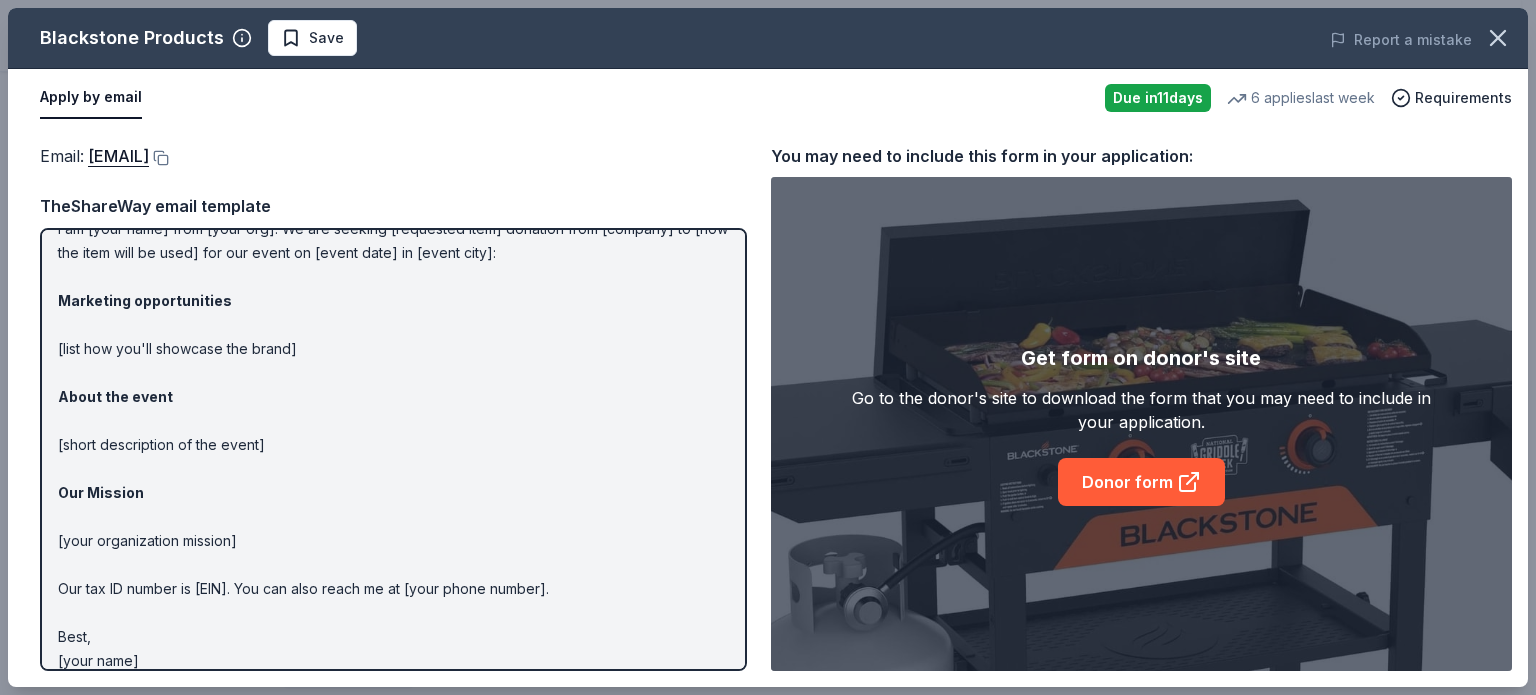 scroll, scrollTop: 95, scrollLeft: 0, axis: vertical 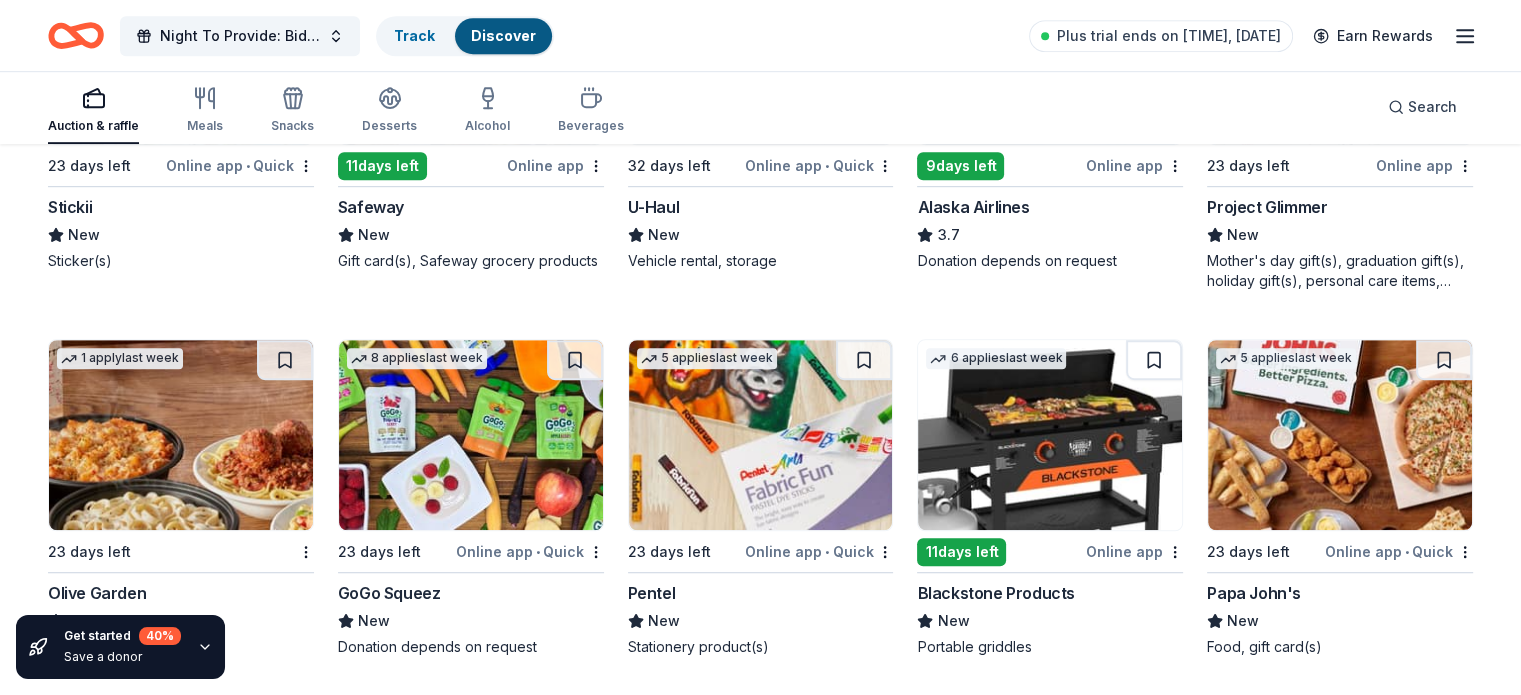 click 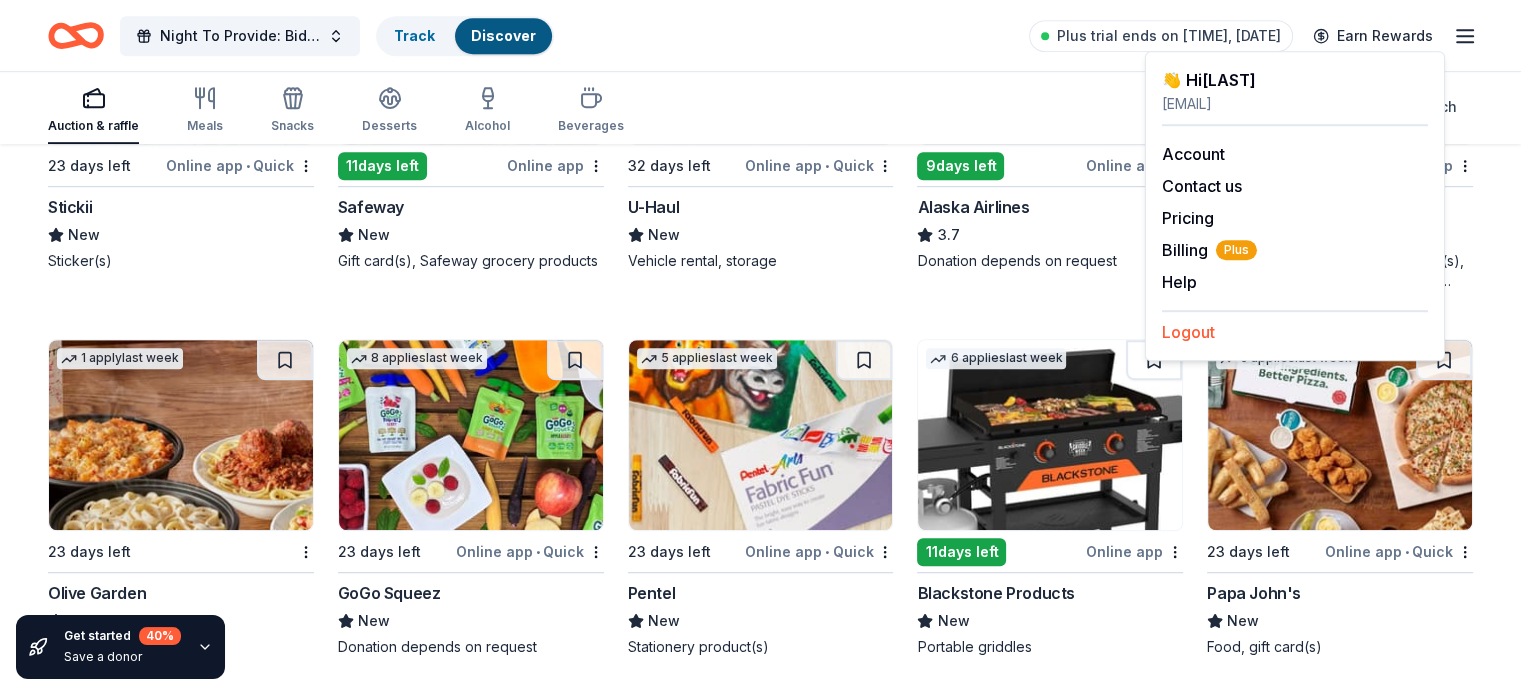 click on "Logout" at bounding box center [1188, 332] 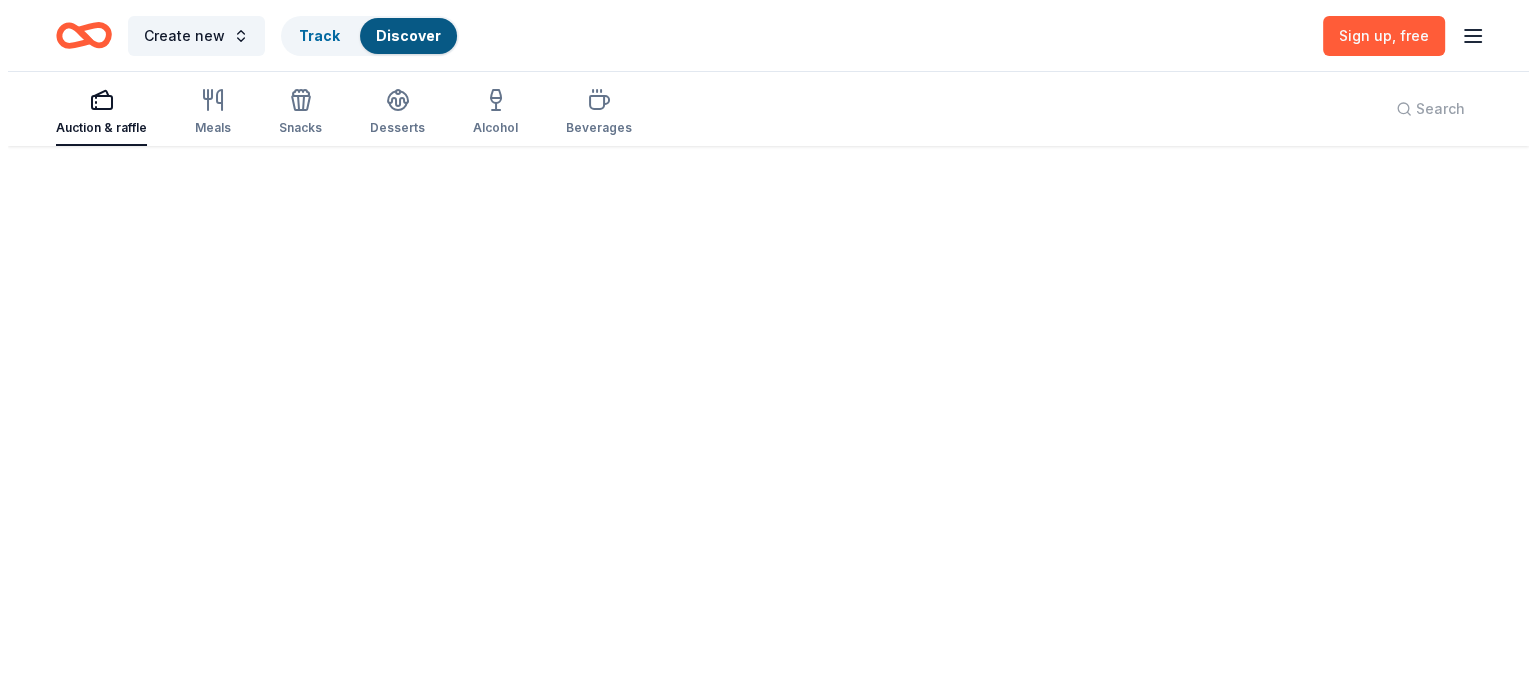 scroll, scrollTop: 0, scrollLeft: 0, axis: both 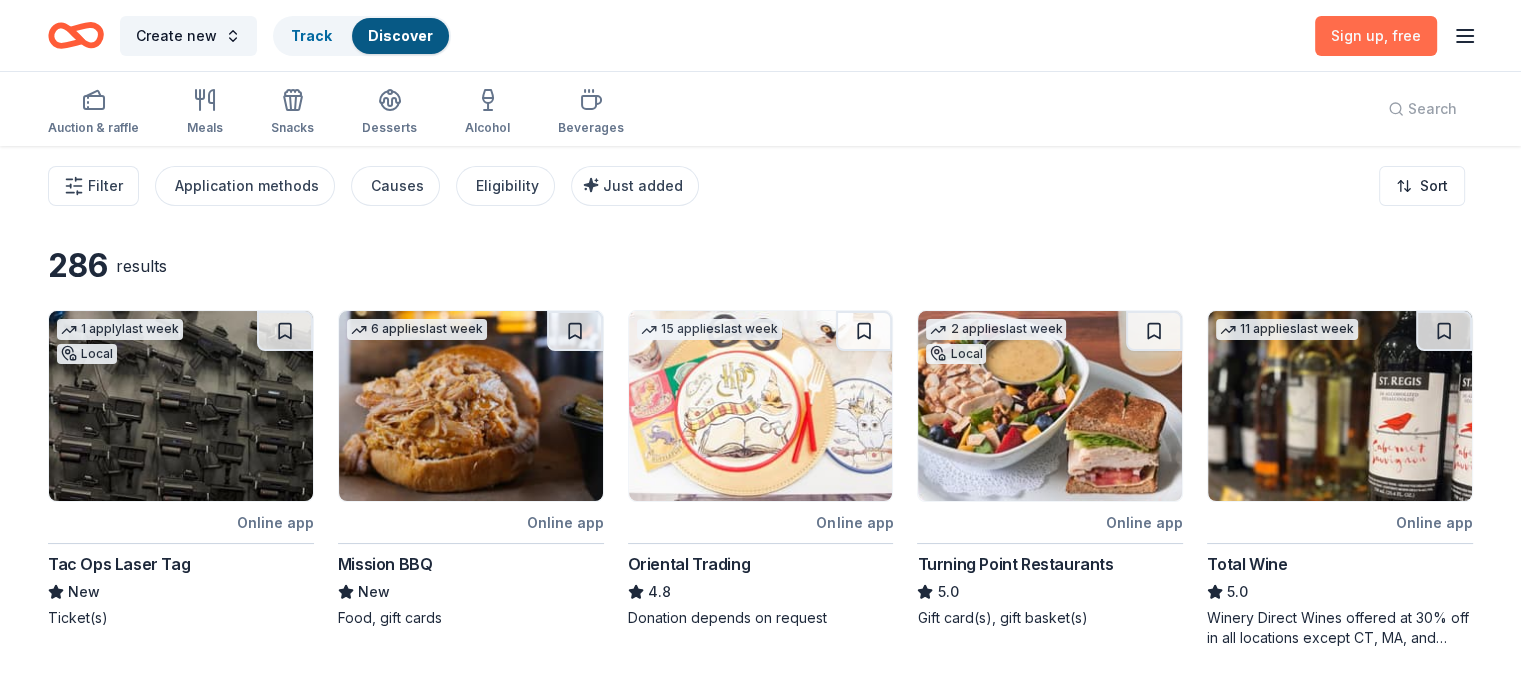 click on "Sign up , free" at bounding box center [1376, 35] 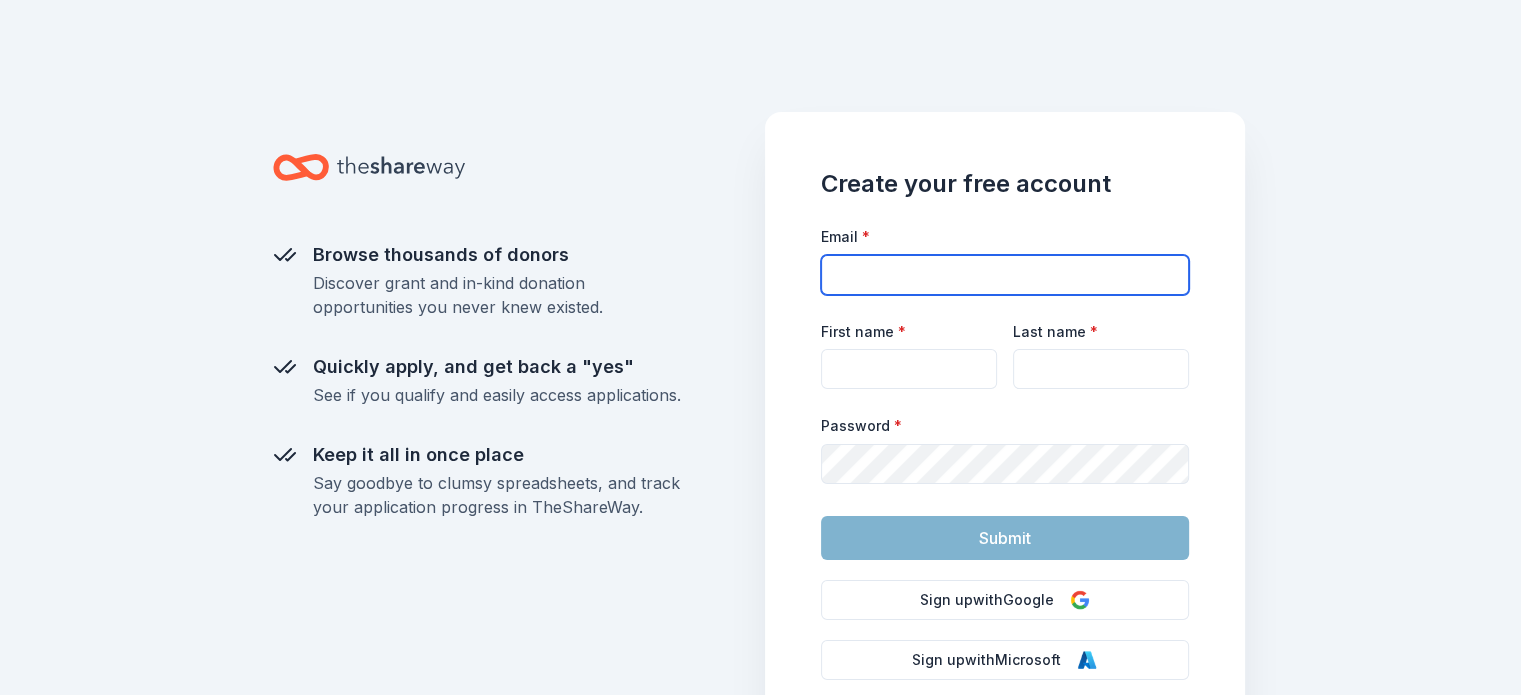 click on "Email *" at bounding box center (1005, 275) 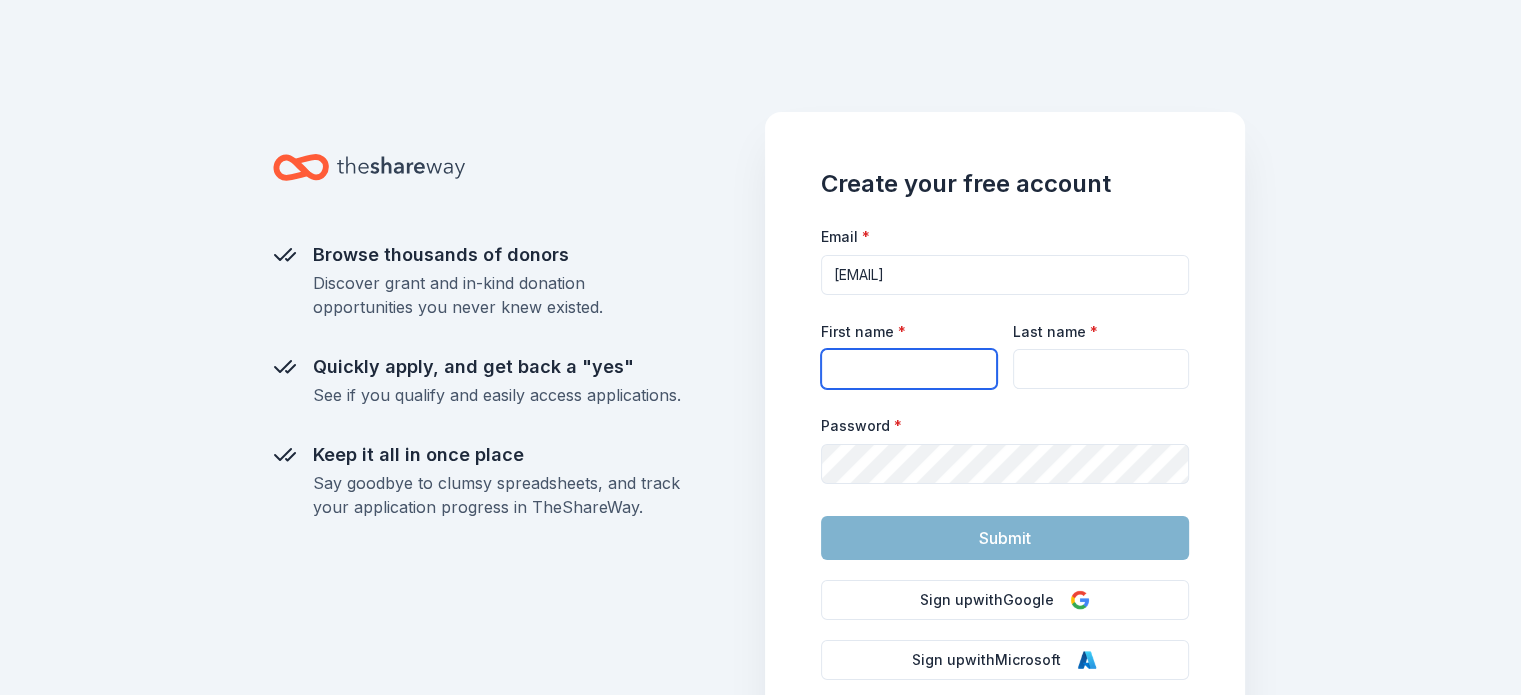 type on "Nikali" 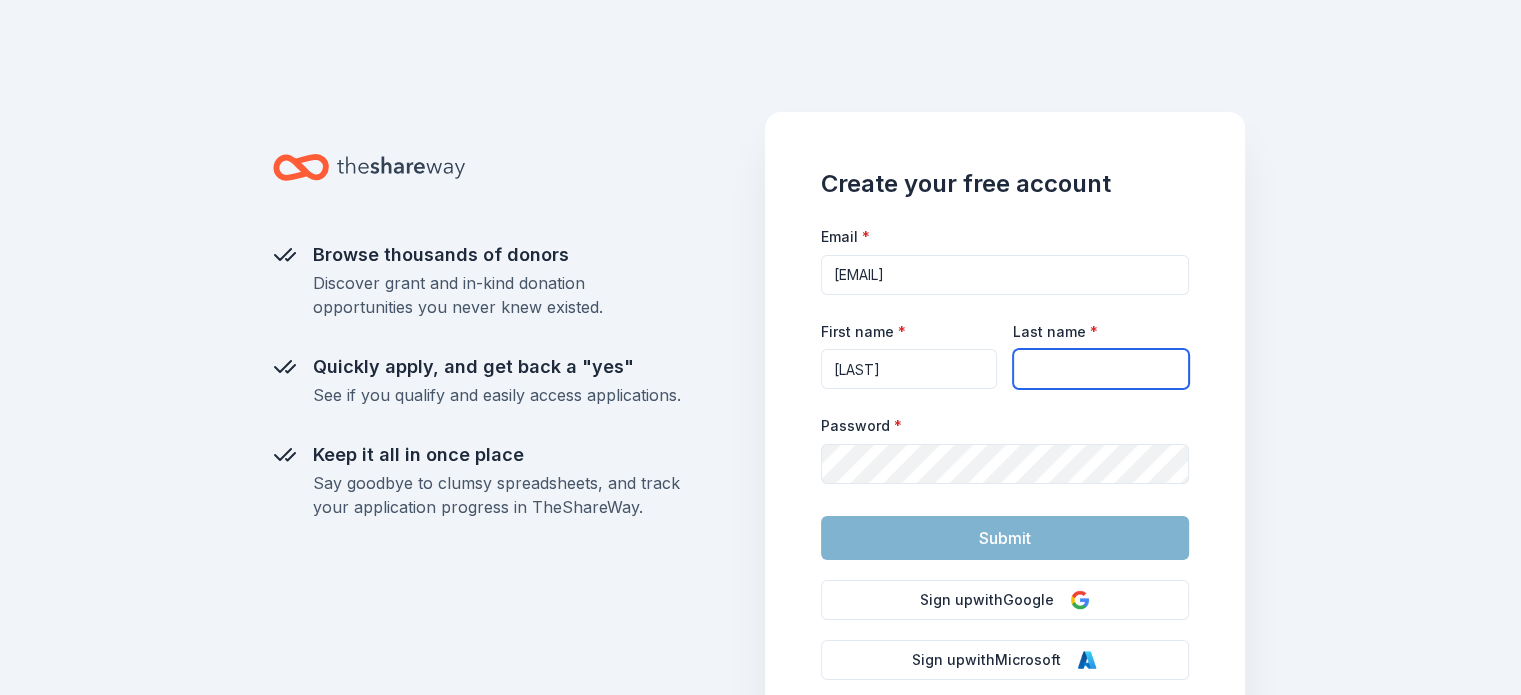 type on "Jones" 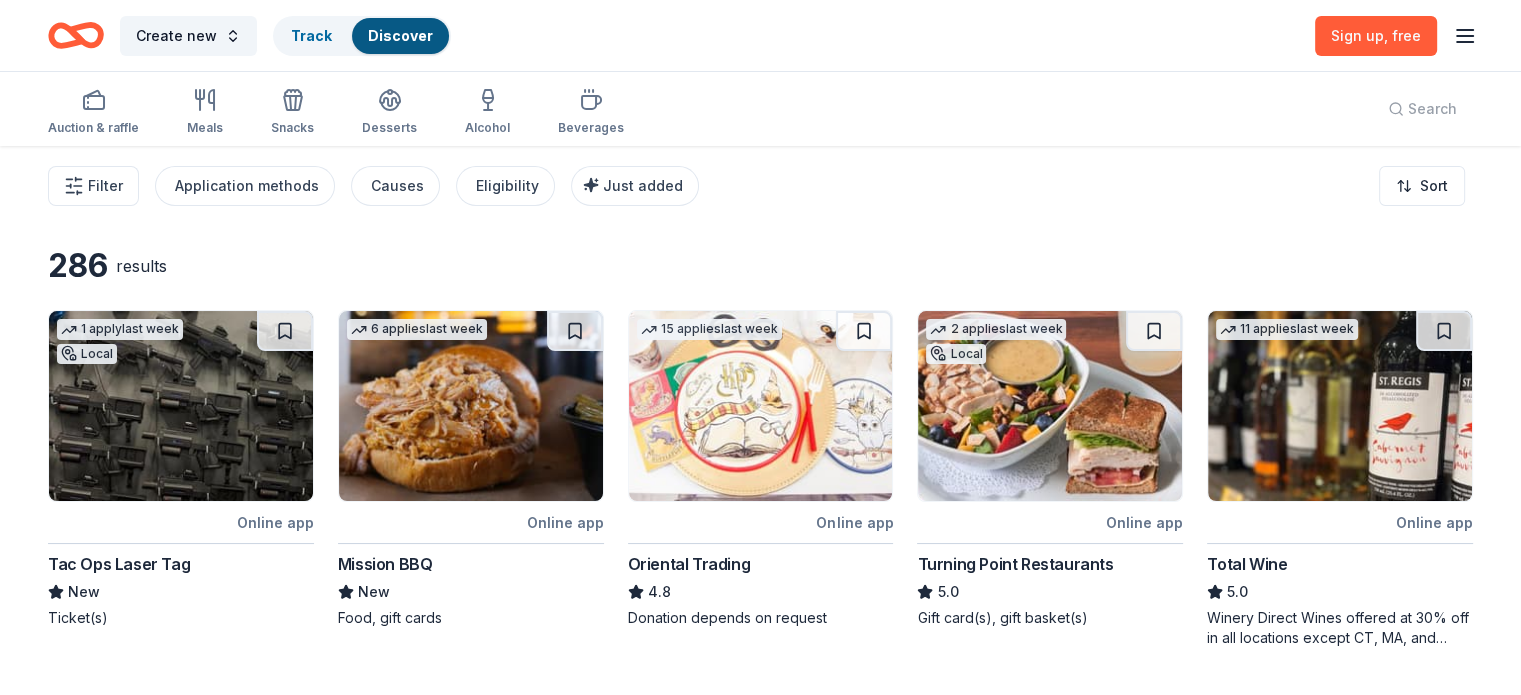 click 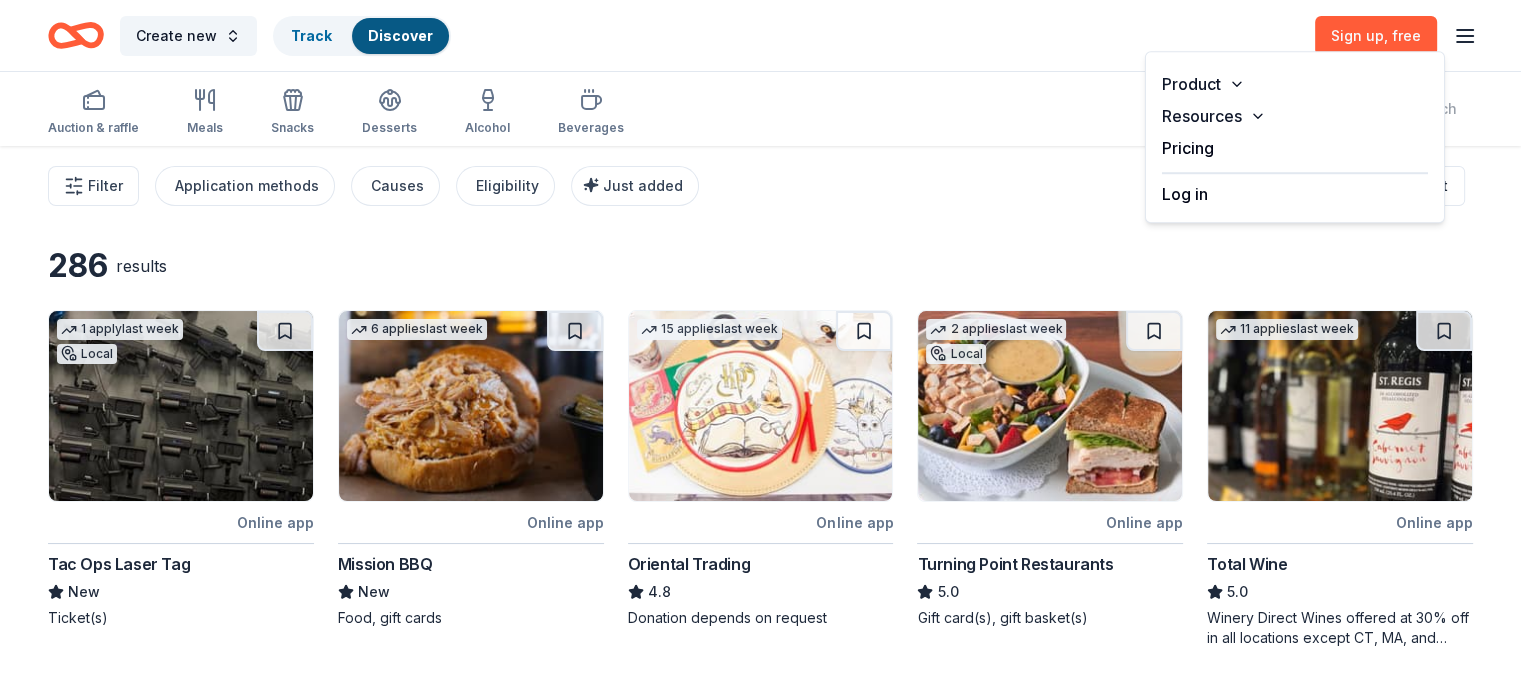 click on "Log in" at bounding box center (1185, 194) 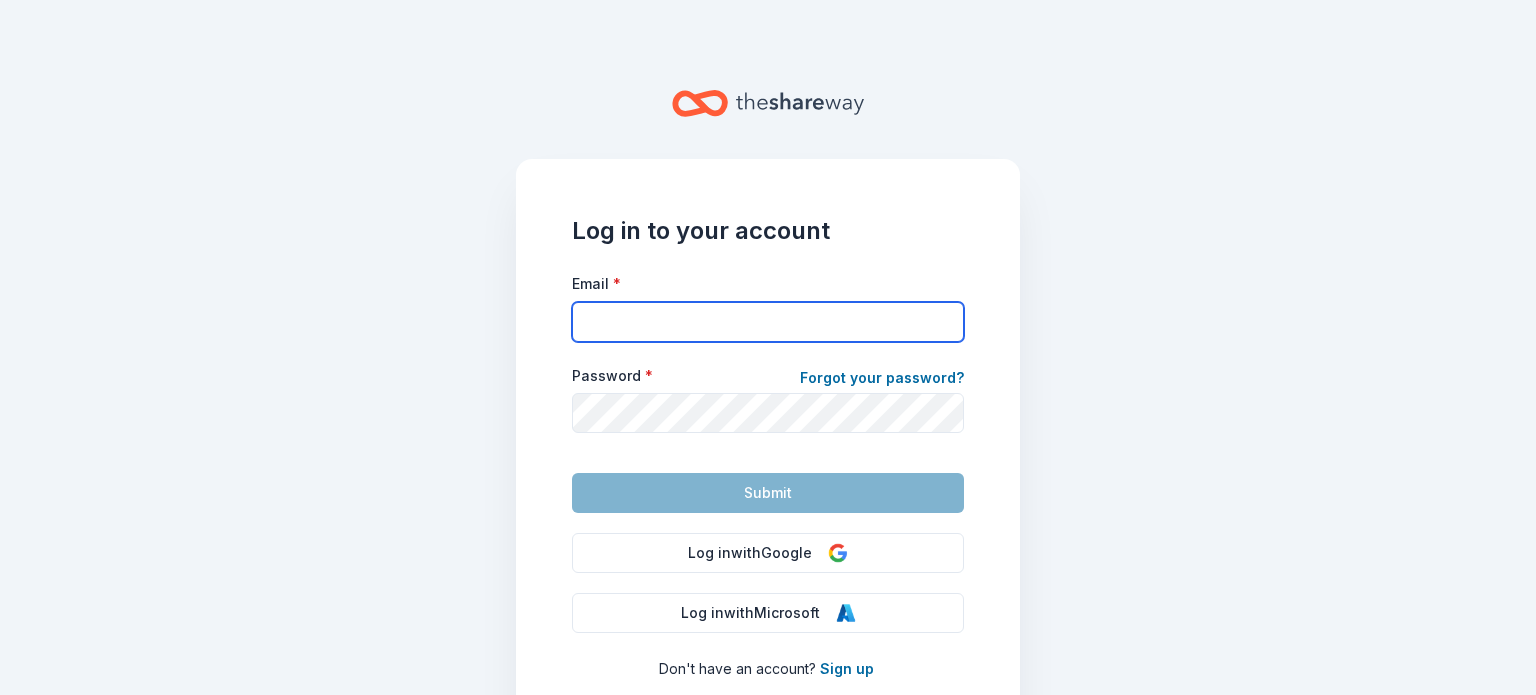 click on "Email *" at bounding box center [768, 322] 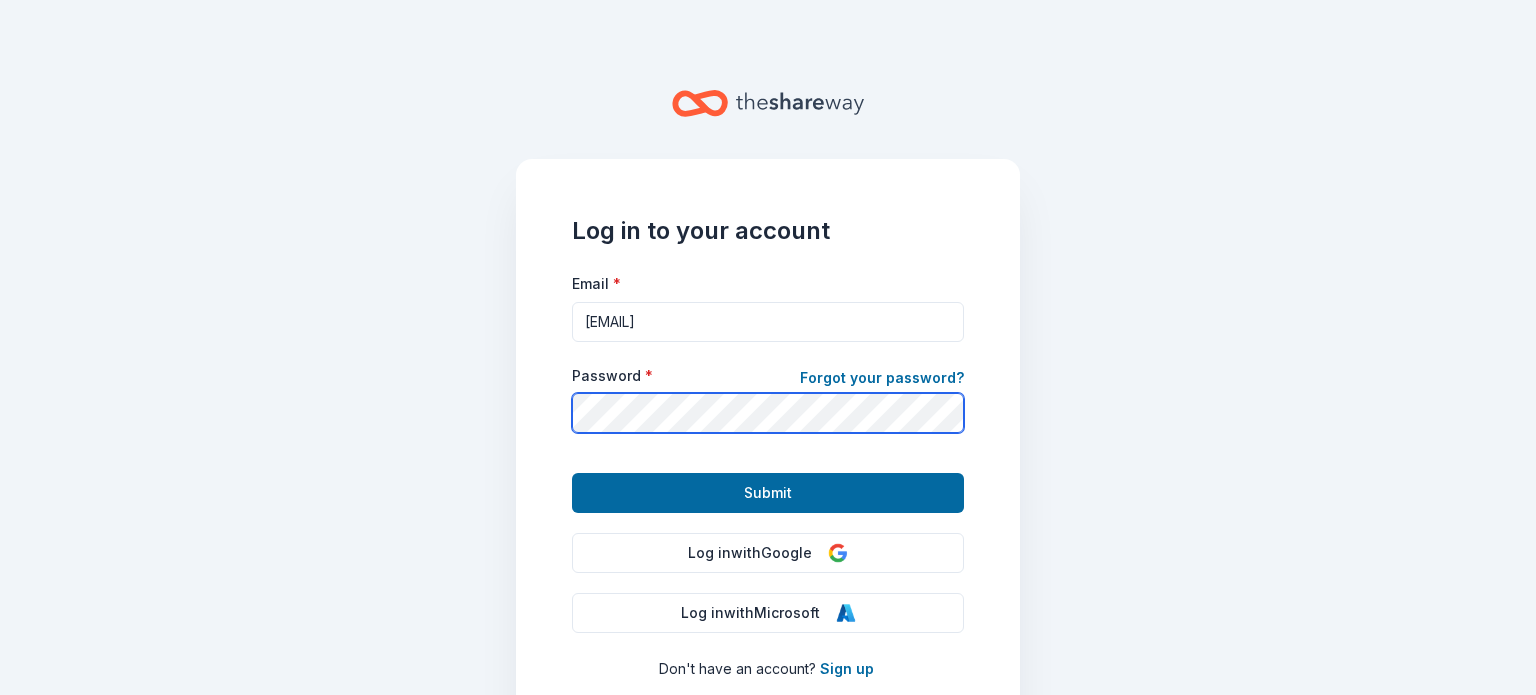 click on "Submit" at bounding box center [768, 493] 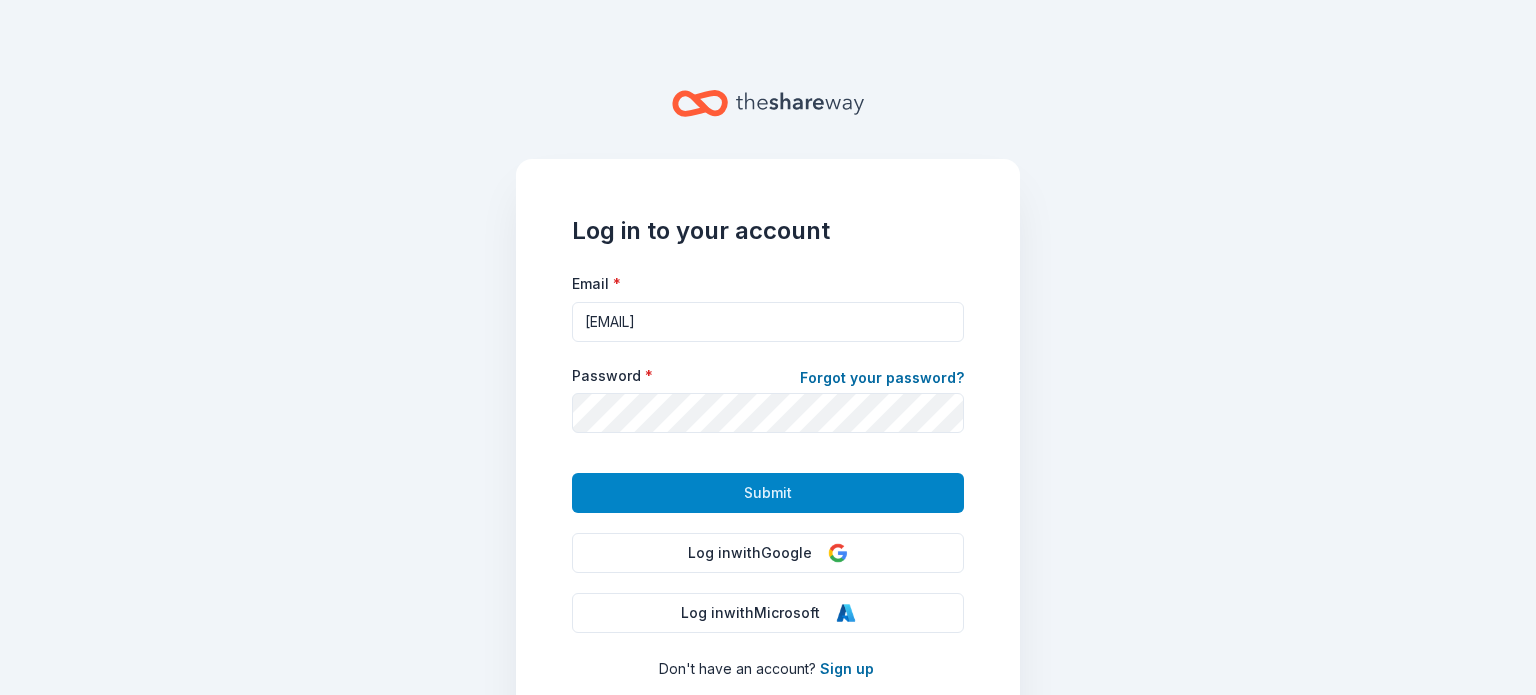click on "Submit" at bounding box center (768, 493) 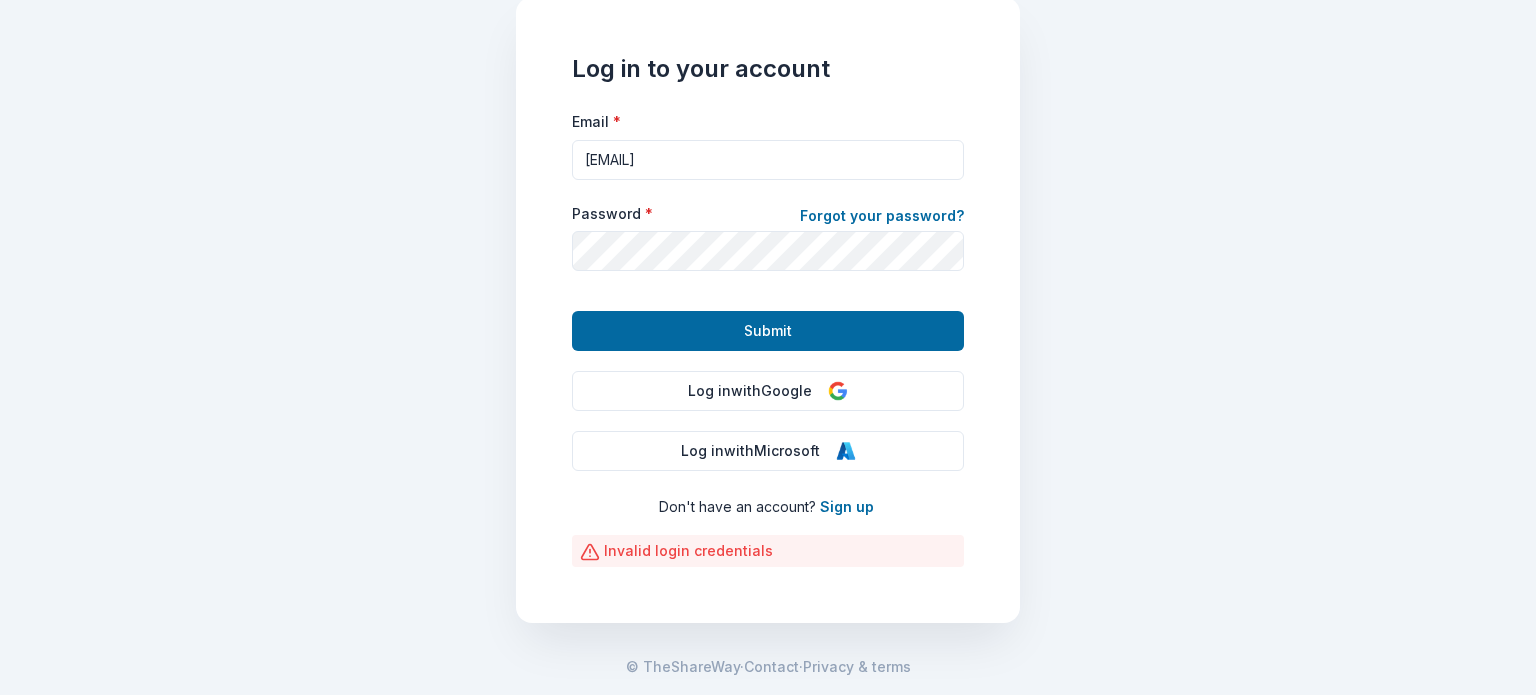 scroll, scrollTop: 147, scrollLeft: 0, axis: vertical 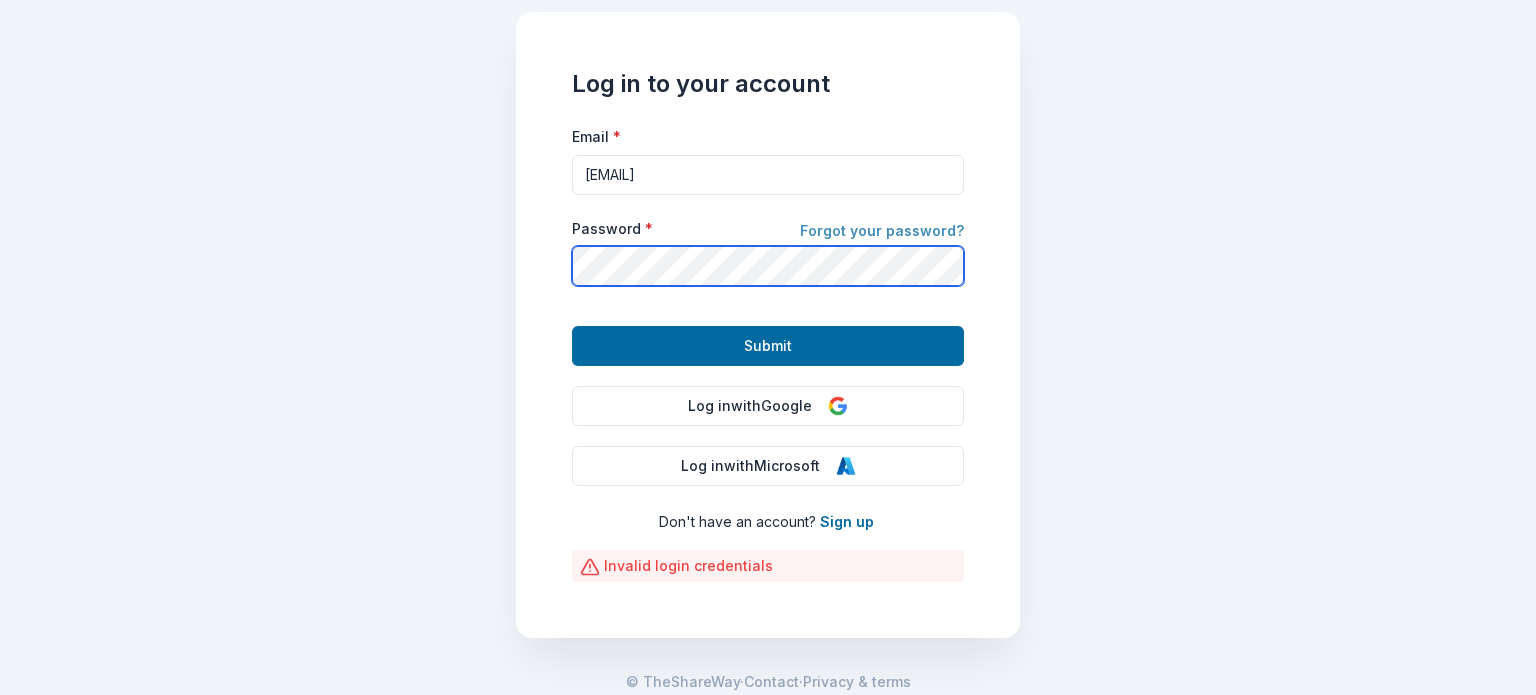 click on "Submit" at bounding box center (768, 346) 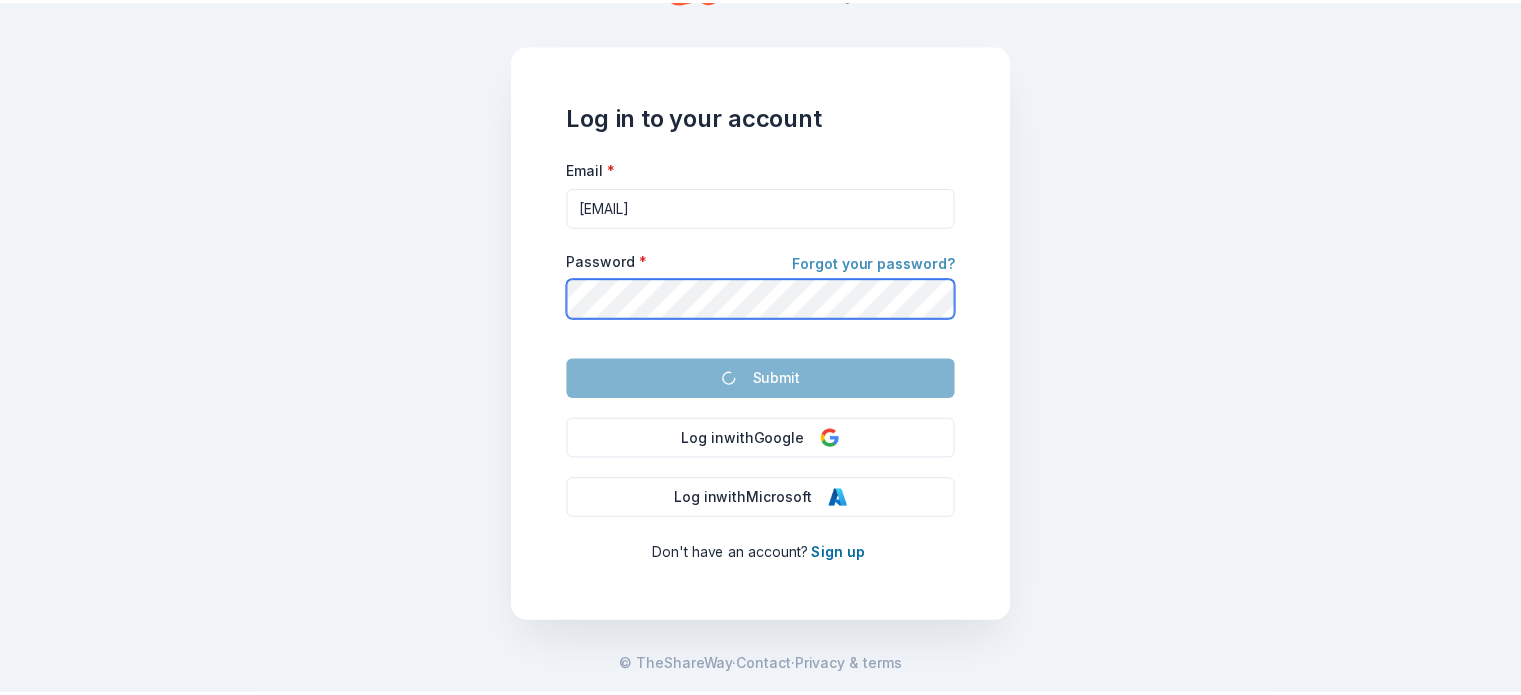 scroll, scrollTop: 114, scrollLeft: 0, axis: vertical 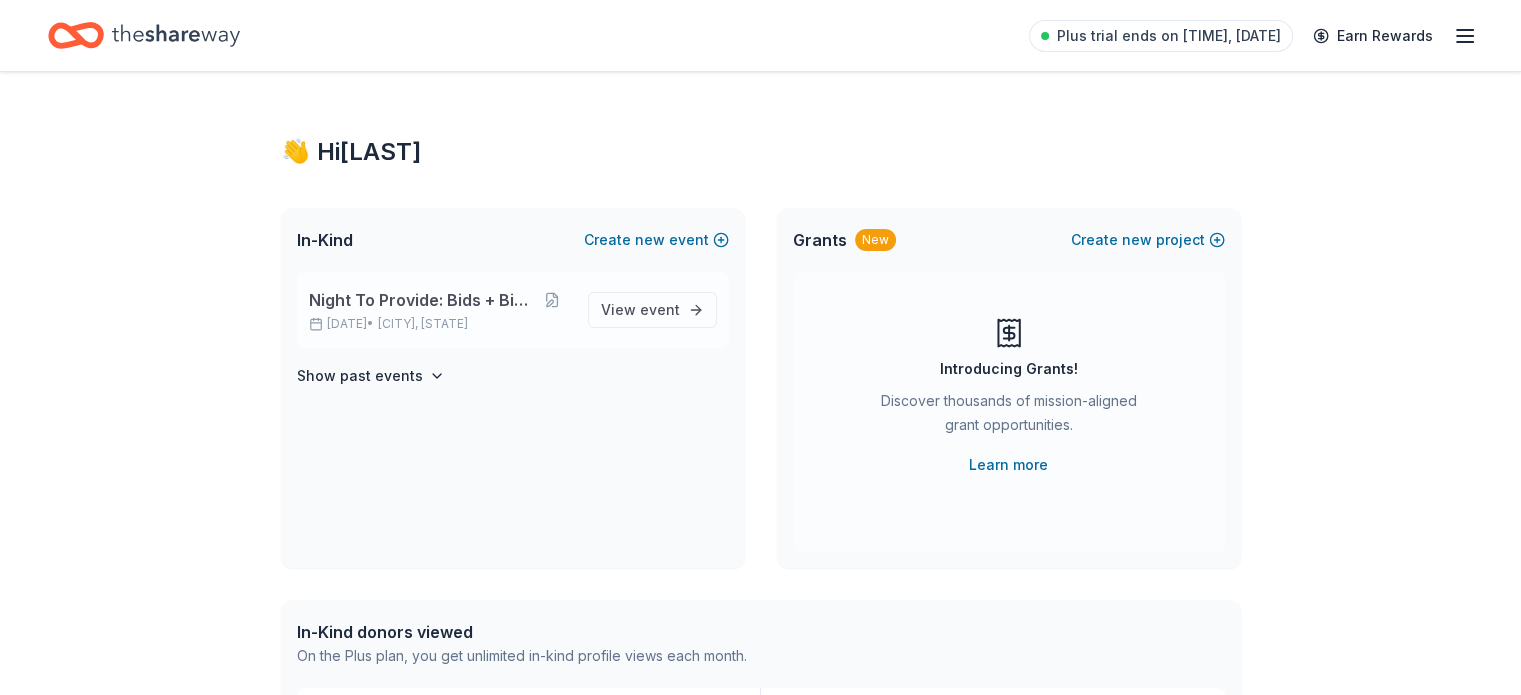 click on "Hillsborough Township, NJ" at bounding box center (423, 324) 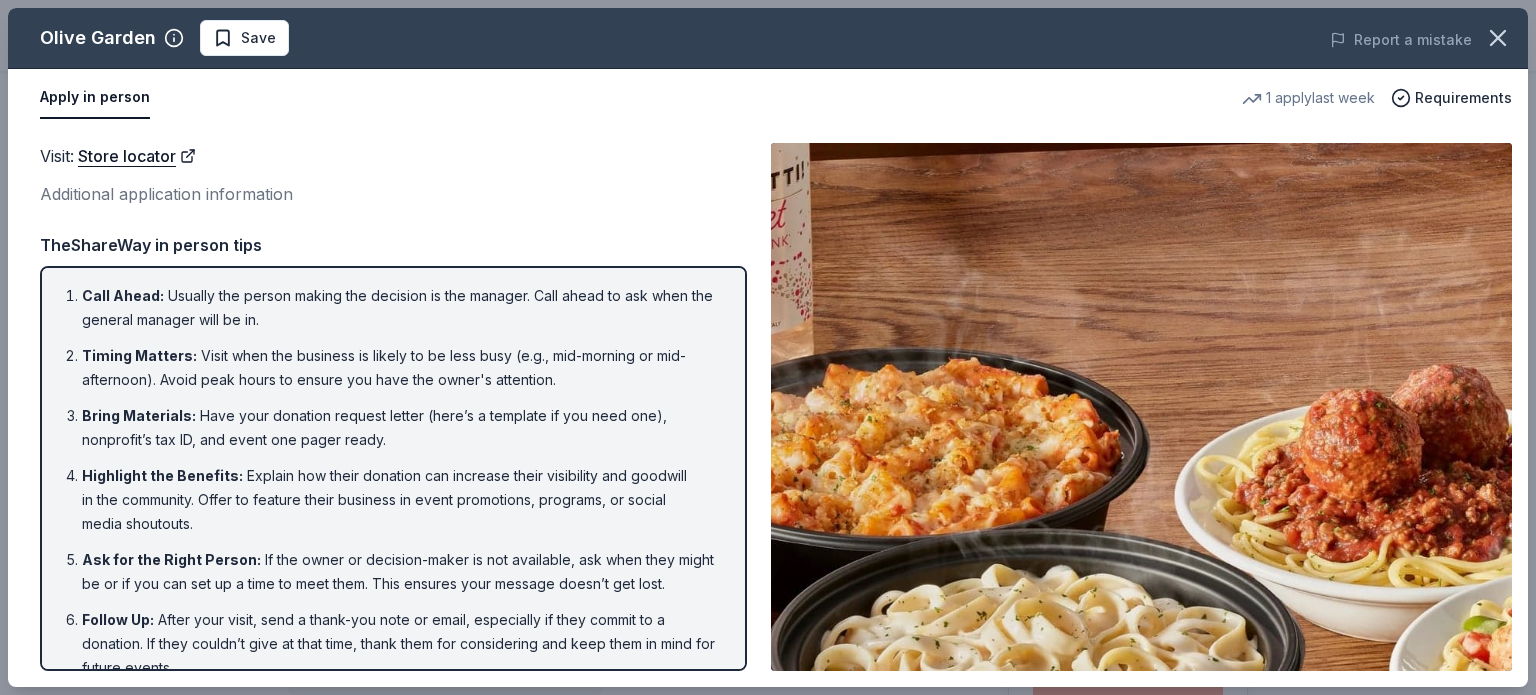 scroll, scrollTop: 0, scrollLeft: 0, axis: both 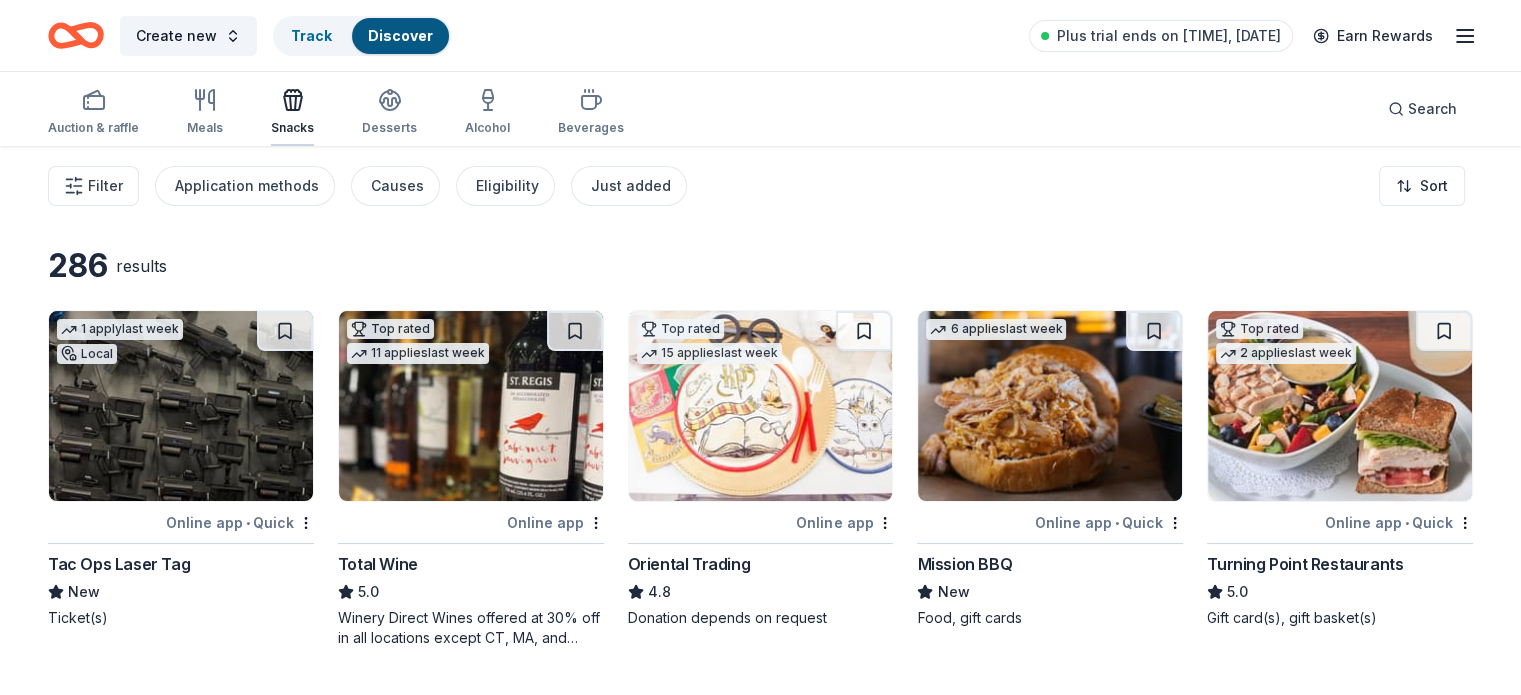 click on "Snacks" at bounding box center [292, 112] 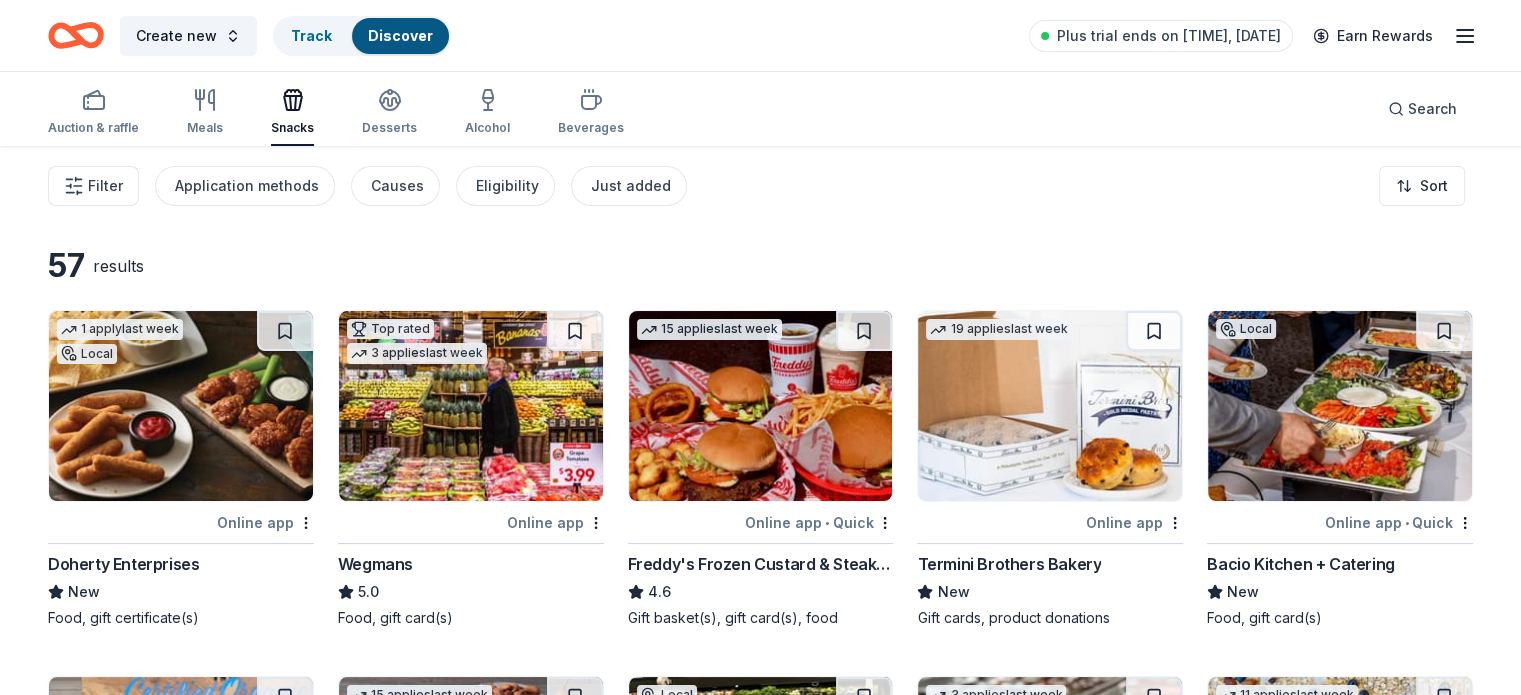 type 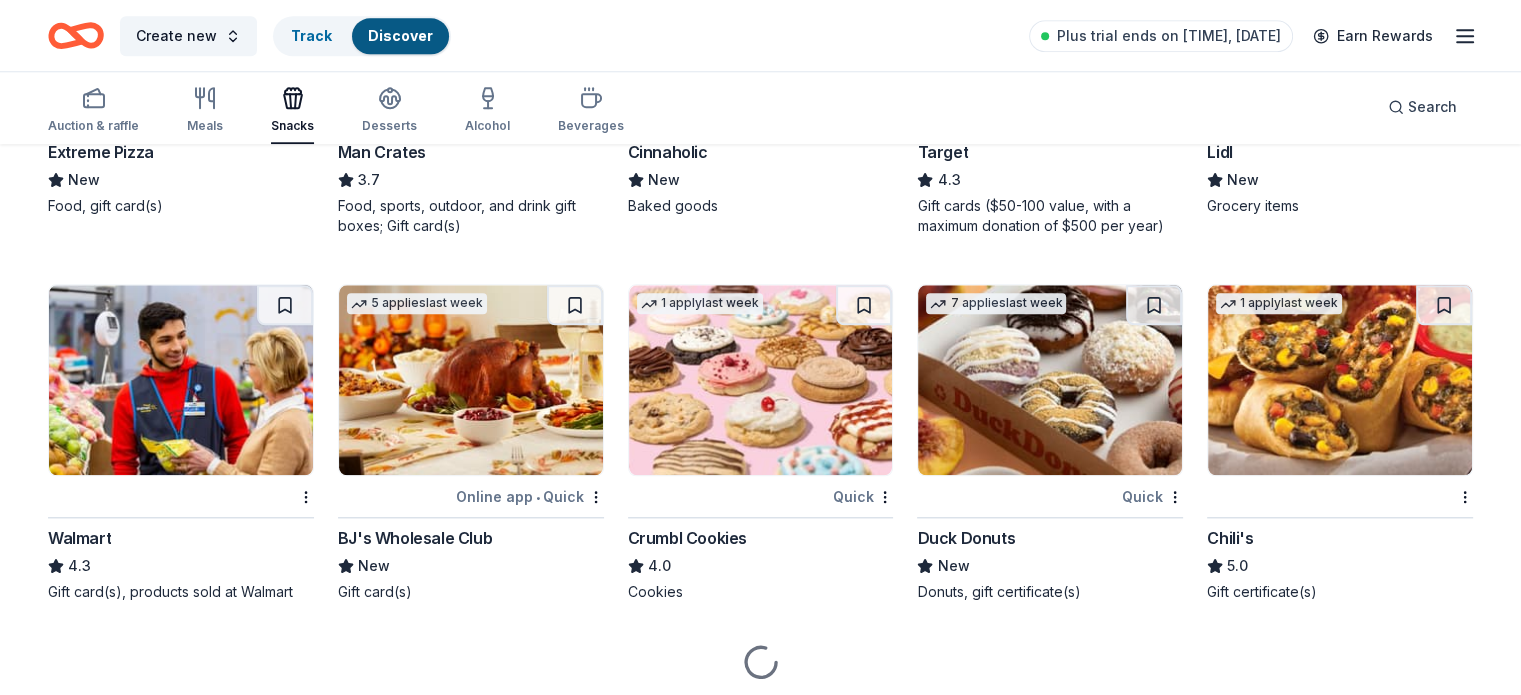 scroll, scrollTop: 1960, scrollLeft: 0, axis: vertical 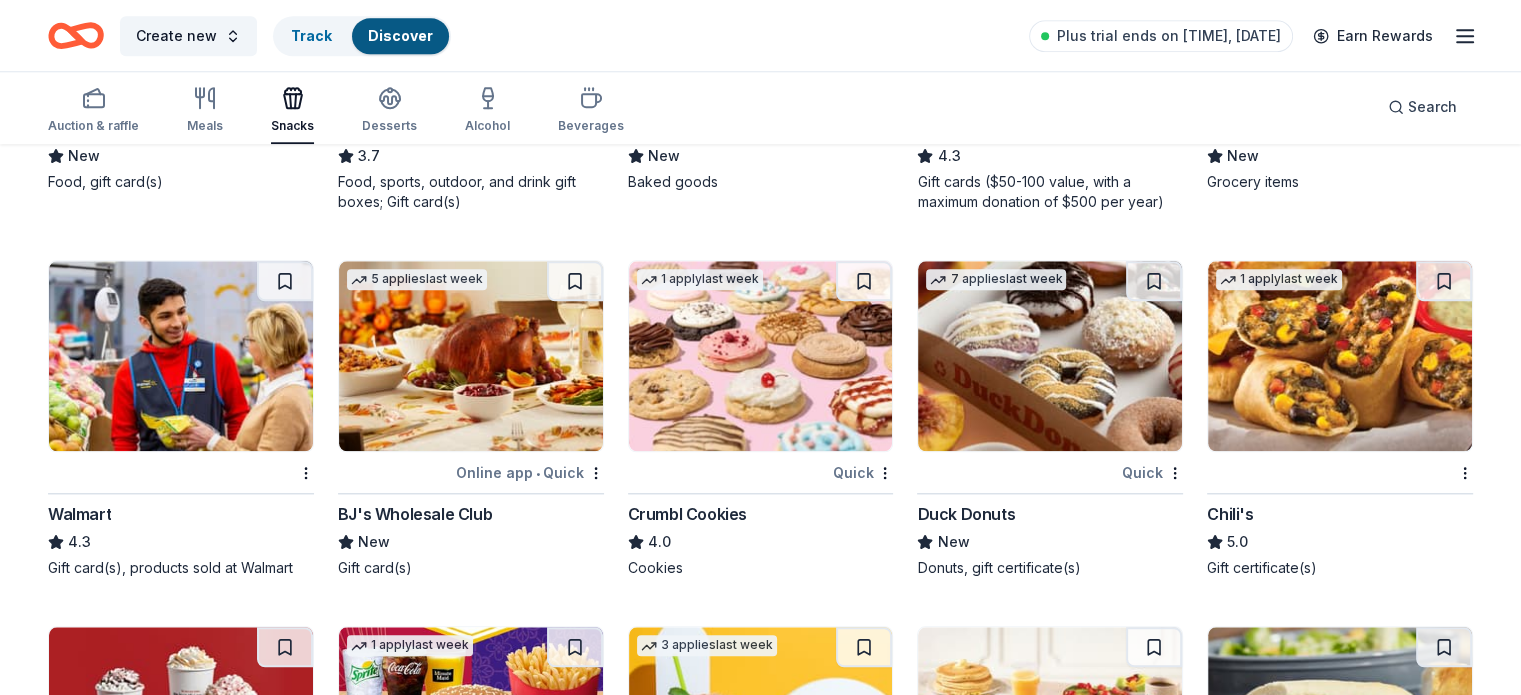 click at bounding box center [1340, 356] 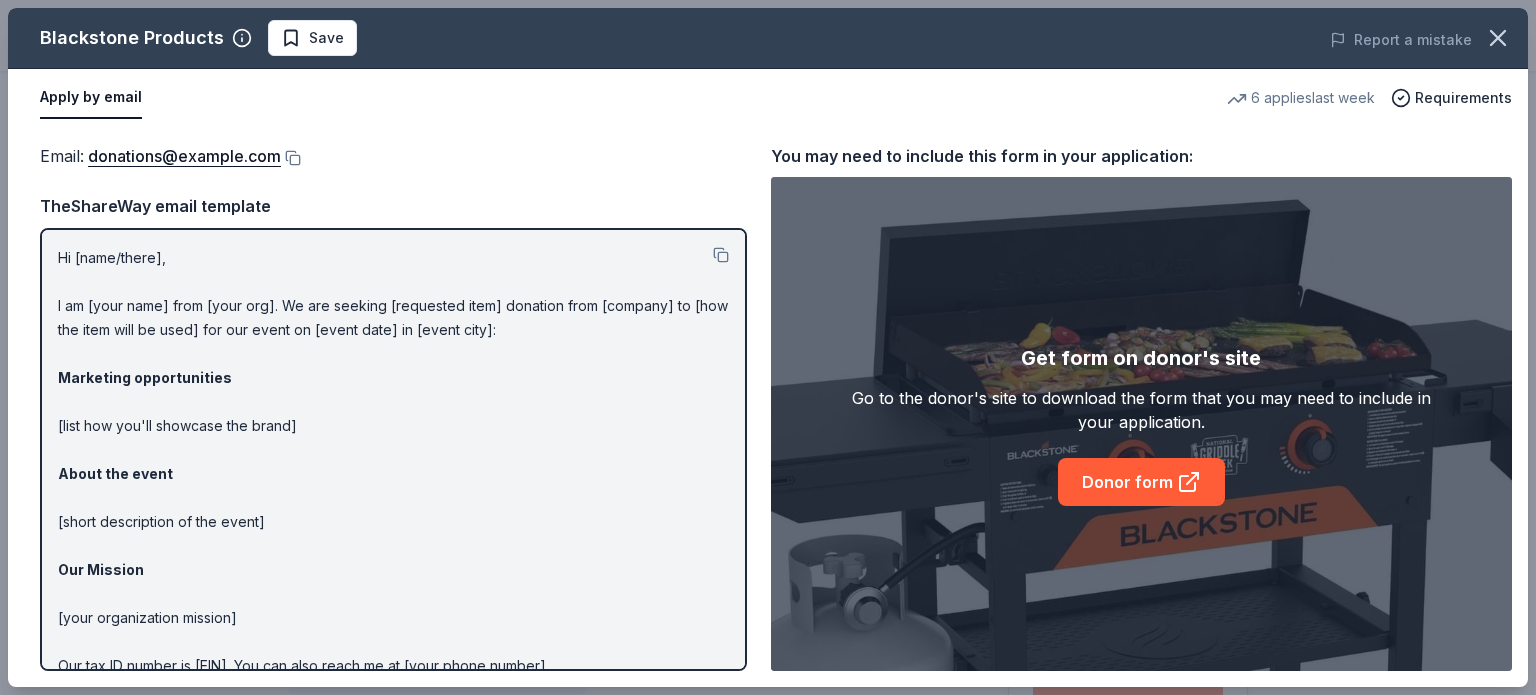 scroll, scrollTop: 0, scrollLeft: 0, axis: both 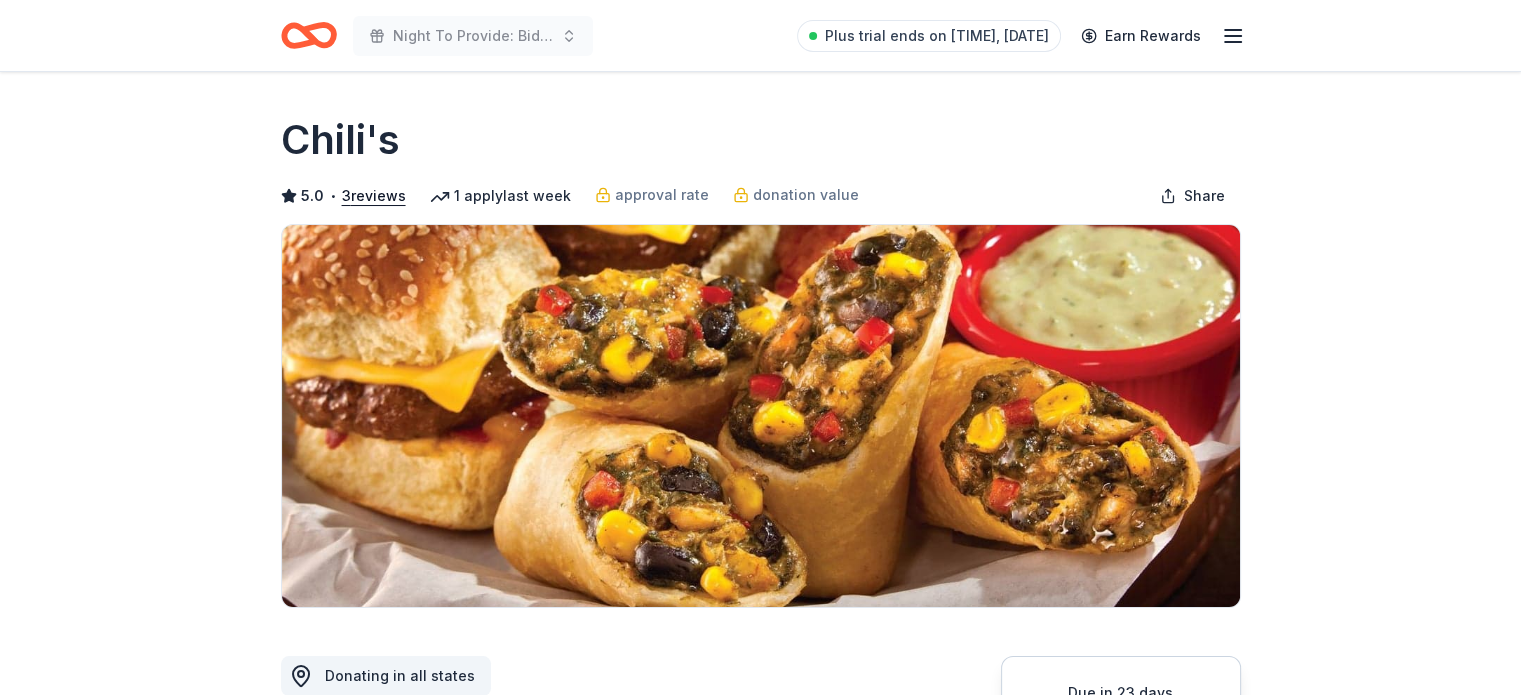 click on "Chili's" at bounding box center [761, 140] 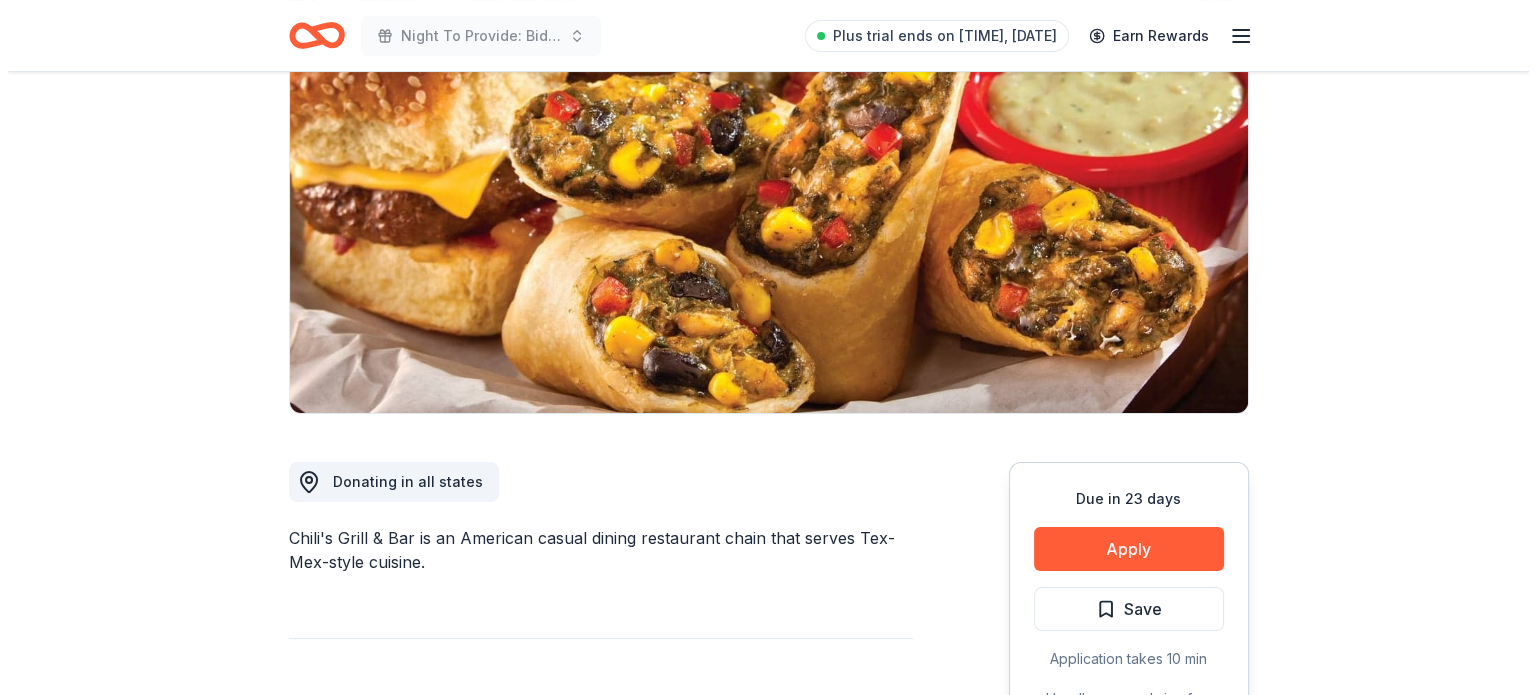 scroll, scrollTop: 320, scrollLeft: 0, axis: vertical 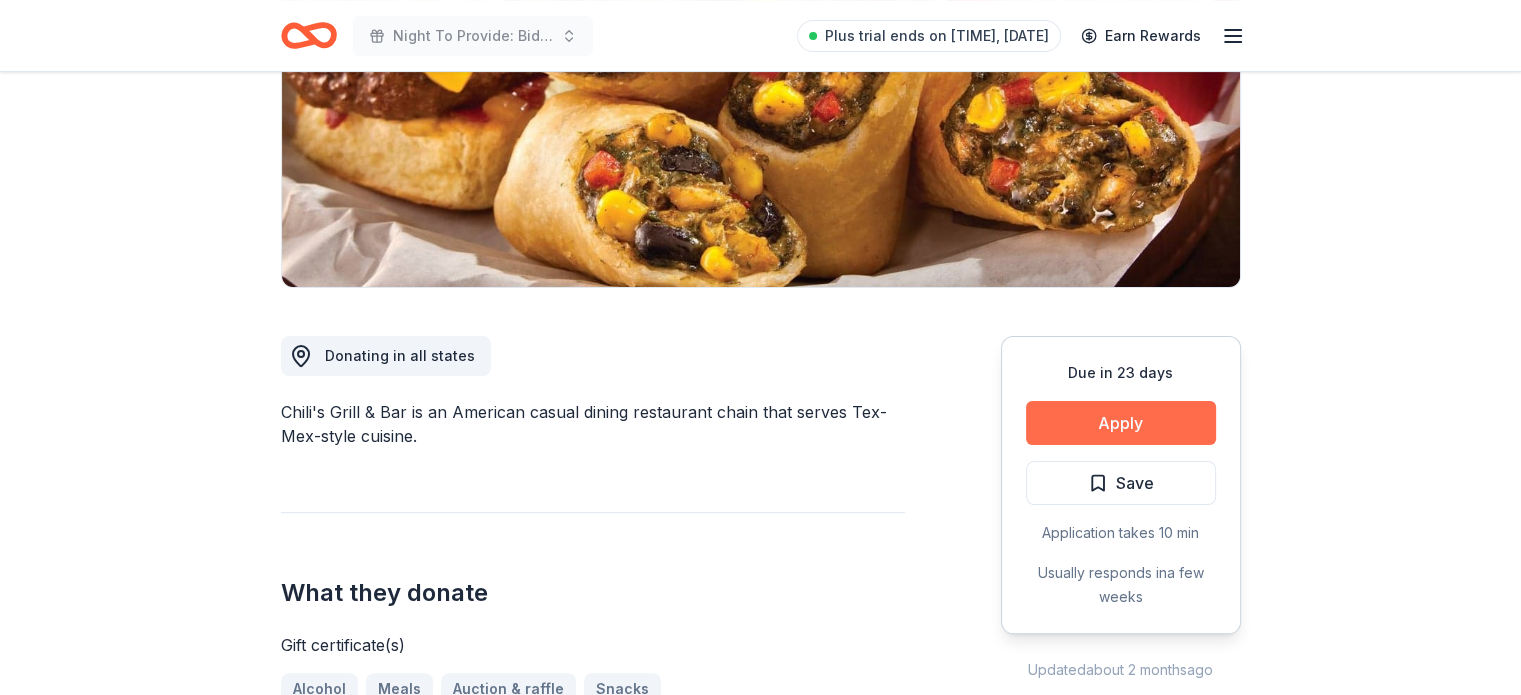 click on "Apply" at bounding box center [1121, 423] 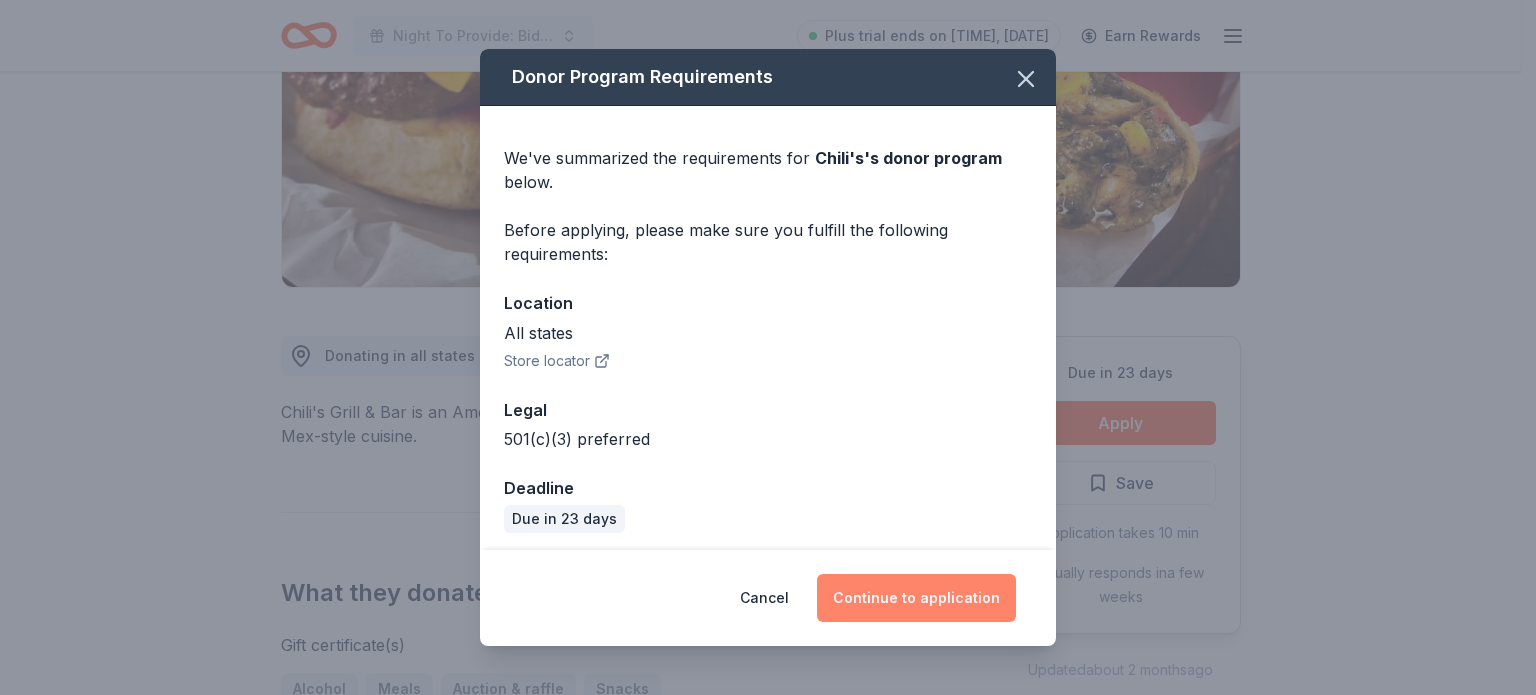 click on "Continue to application" at bounding box center (916, 598) 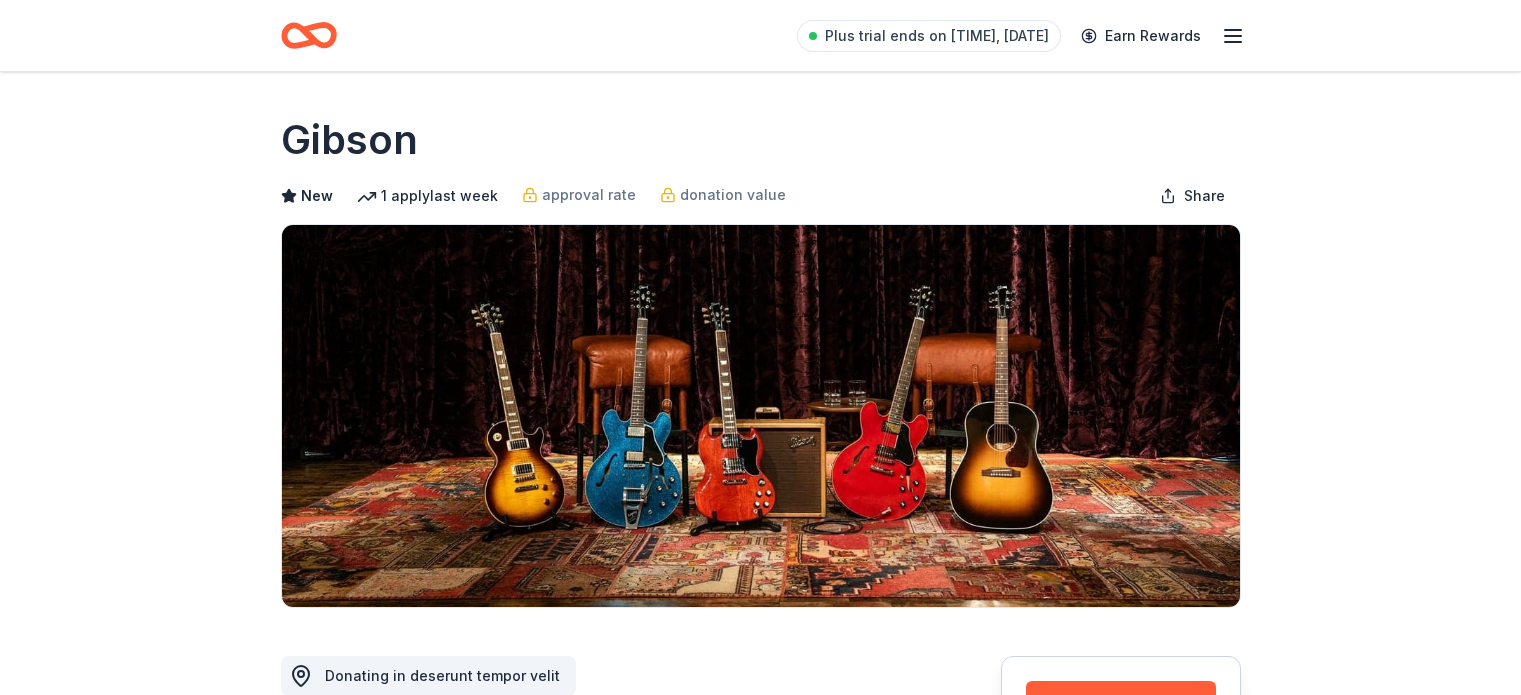 scroll, scrollTop: 0, scrollLeft: 0, axis: both 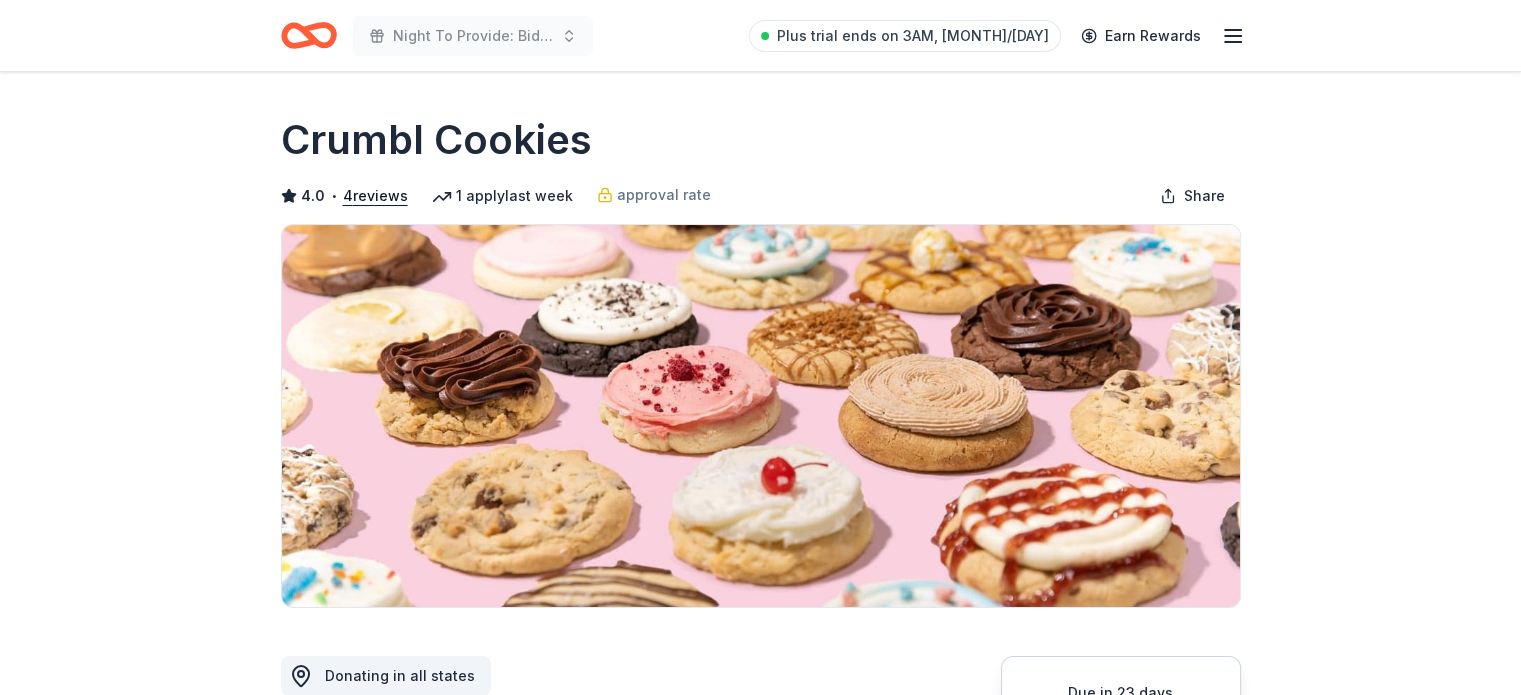 click on "Crumbl Cookies 4.0 • 4  reviews 1   apply  last week approval rate Share Donating in all states Crumbl is a cookie company with locations throughout the United States. While their specialties include classic chocolate chip and pink sugar cookies, they offer a rotating menu of unique cookie flavors that change each week. What they donate Cookies Desserts Snacks Who they donate to Crumbl Cookies  hasn ' t listed any preferences or eligibility criteria. approval rate 20 % approved 30 % declined 50 % no response Upgrade to Pro to view approval rates and average donation values Due in 23 days Apply Save ⚡️ Quick application Usually responds in  a few weeks Updated  about 2 months  ago Report a mistake 4.0 • 4  reviews The Athena Foundation for the Arts [MONTH] [YEAR] • Declined The Rotsky Foundation for Mentors [MONTH] [YEAR] • Approved simple & easy process! Connecticut press, health, initiative, Inc. [MONTH] [YEAR] • Approved The Rotsky Foundation for Mentors [MONTH] [YEAR] • Approved See all  4  reviews 1" at bounding box center (761, 1484) 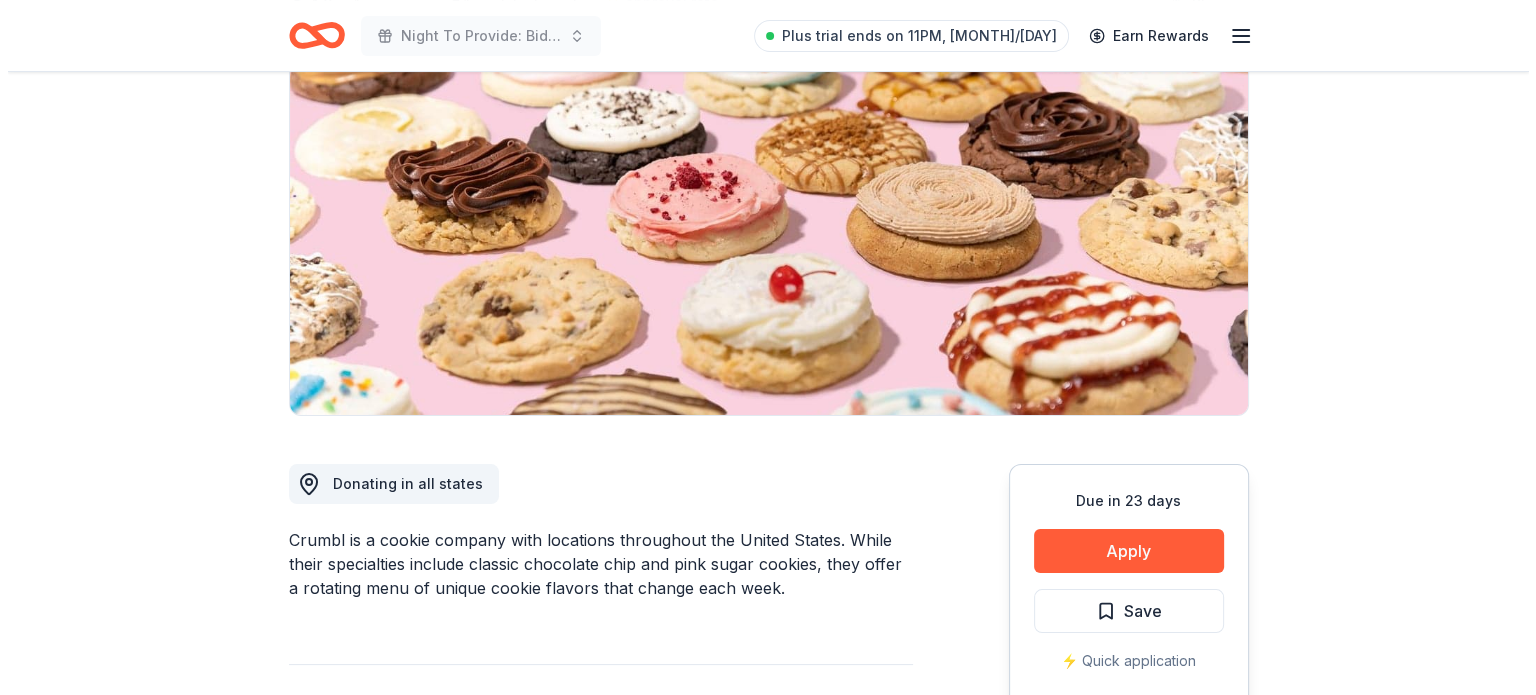 scroll, scrollTop: 320, scrollLeft: 0, axis: vertical 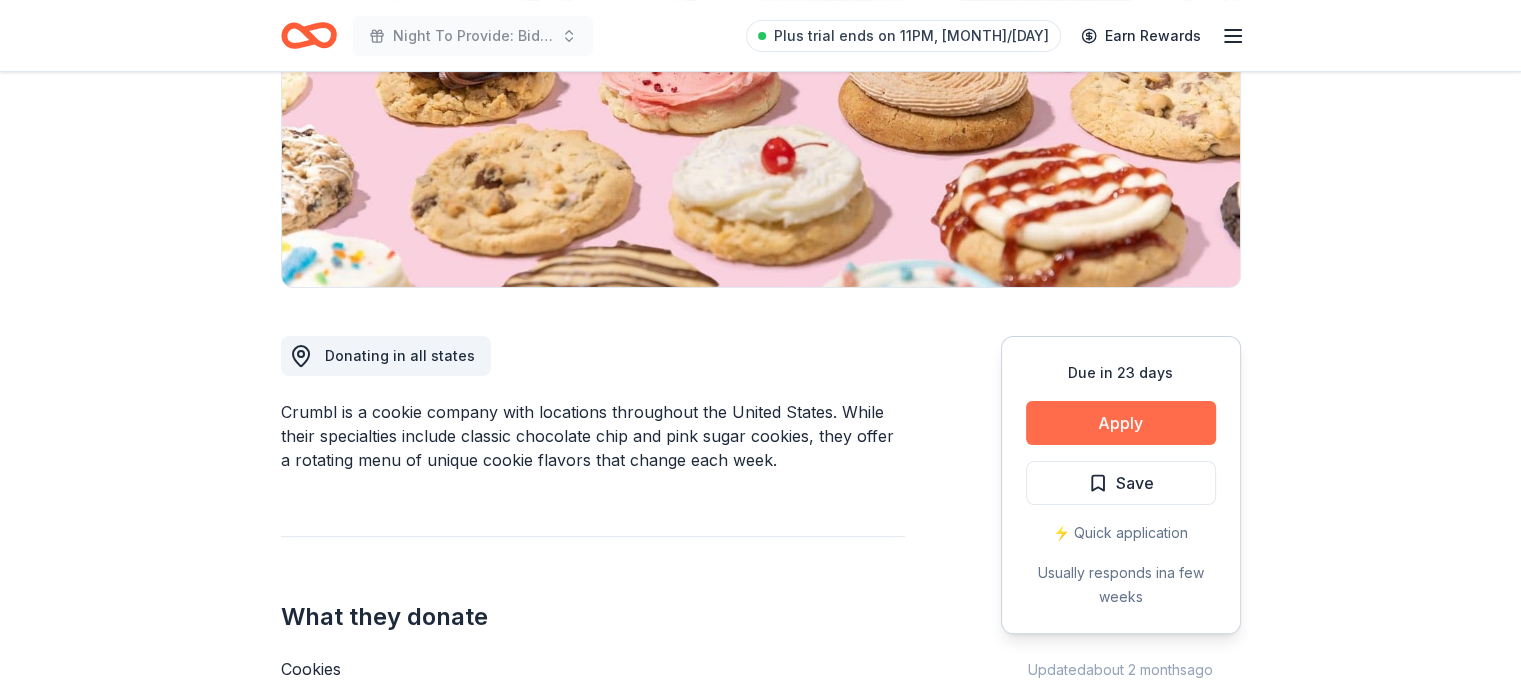 click on "Apply" at bounding box center (1121, 423) 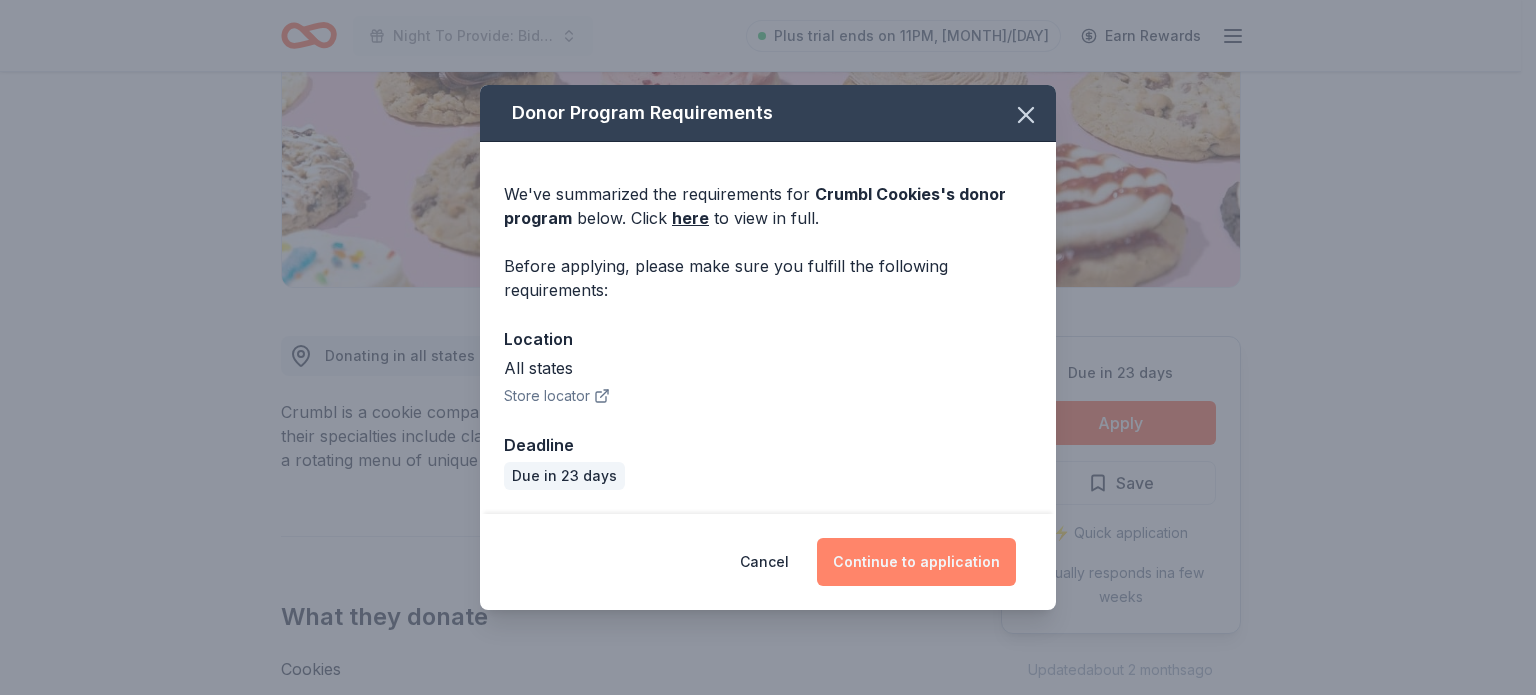 click on "Continue to application" at bounding box center (916, 562) 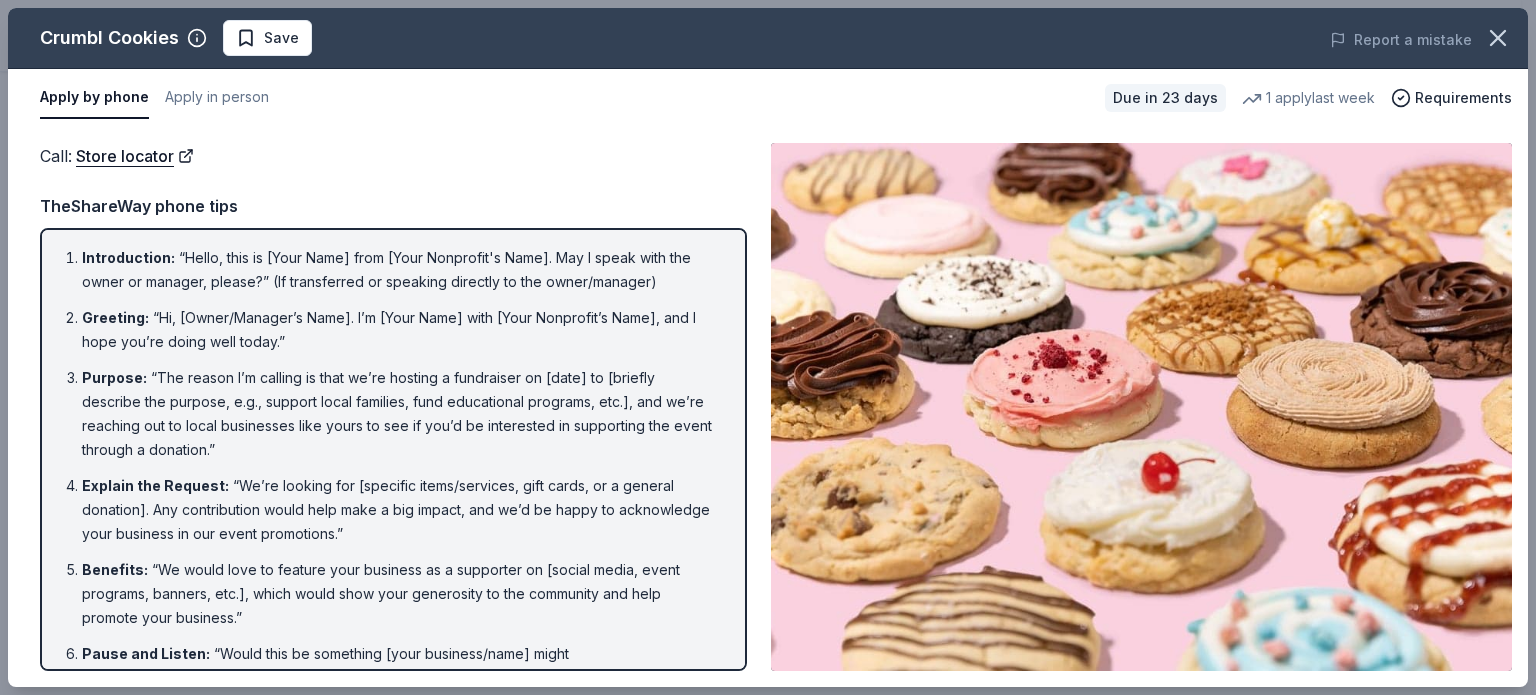 click at bounding box center [1141, 407] 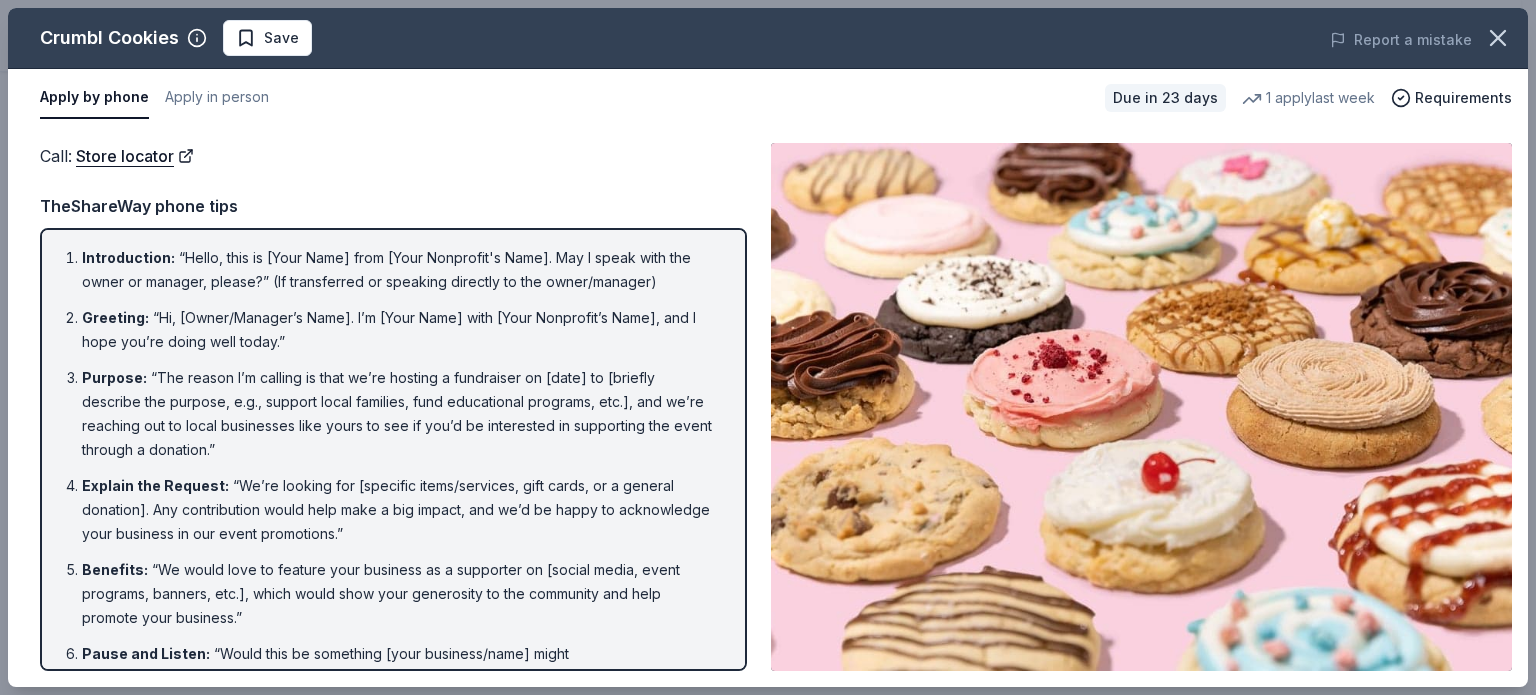drag, startPoint x: 728, startPoint y: 380, endPoint x: 743, endPoint y: 510, distance: 130.86252 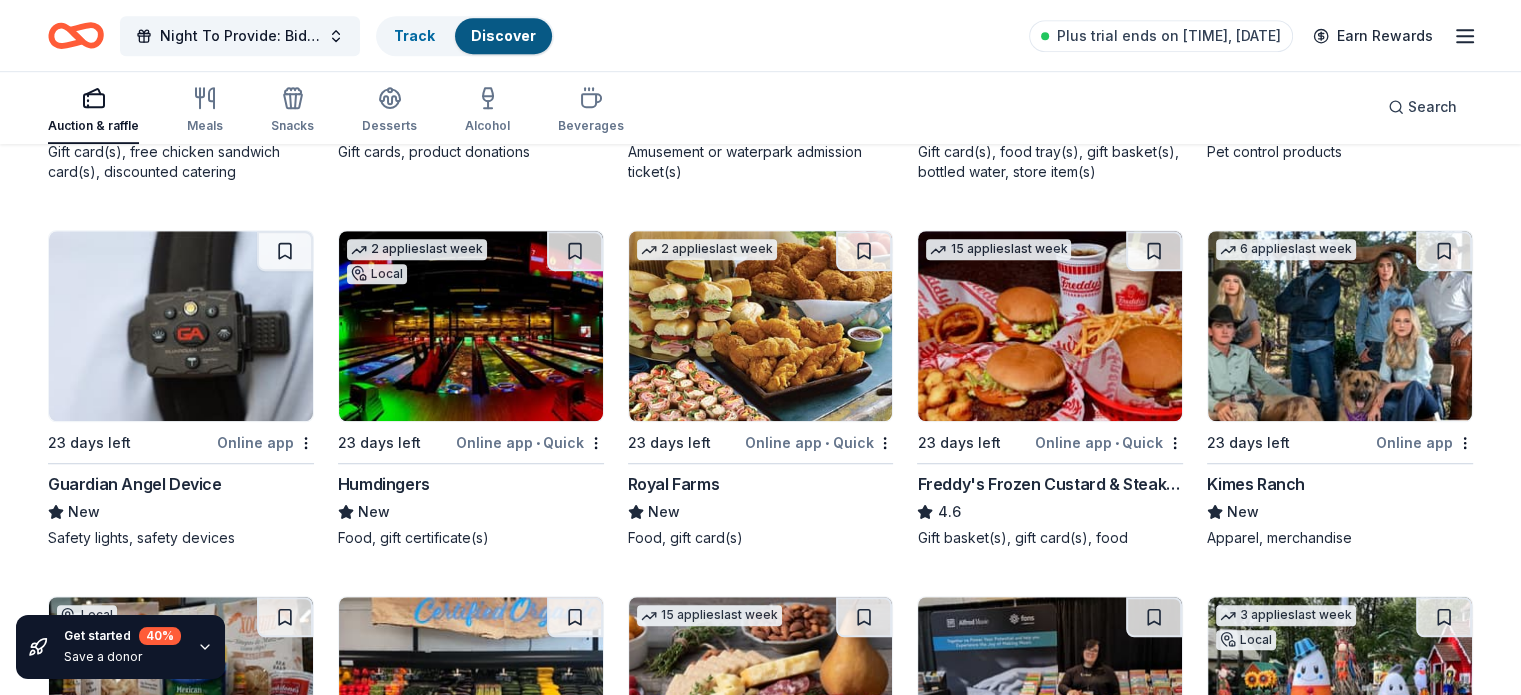 scroll, scrollTop: 1360, scrollLeft: 0, axis: vertical 